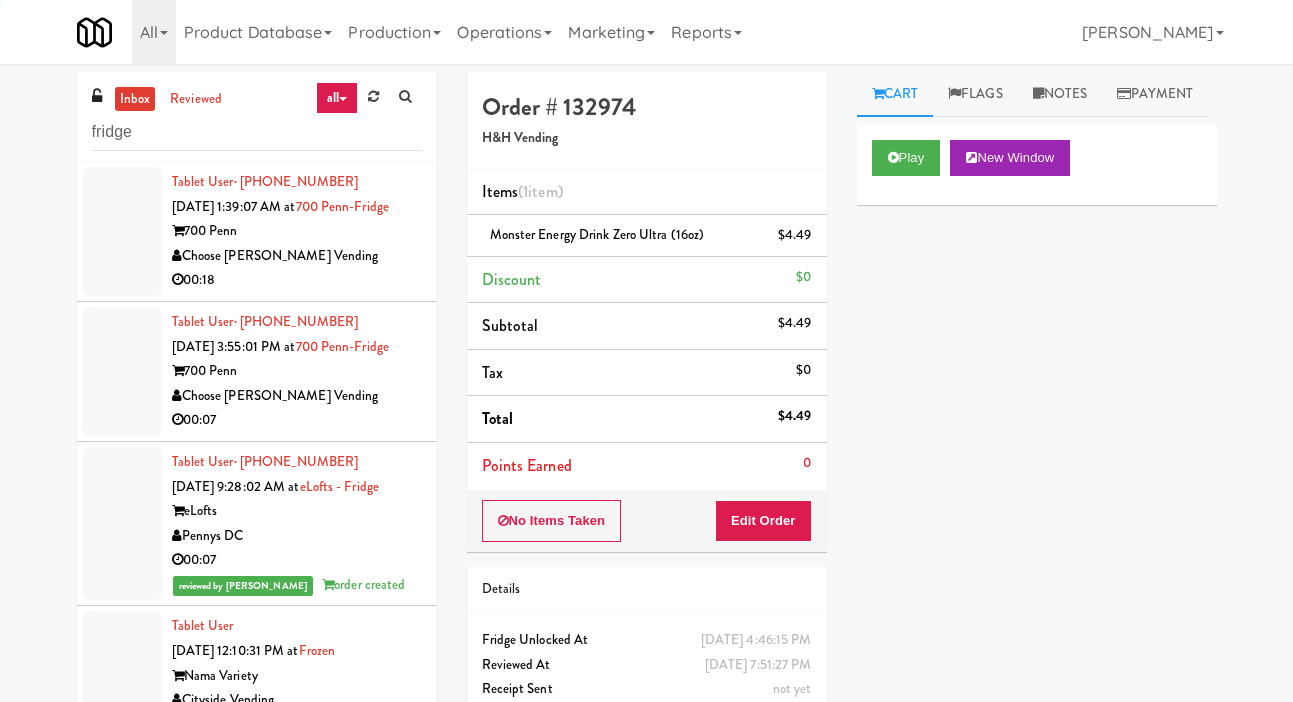 scroll, scrollTop: 82, scrollLeft: 0, axis: vertical 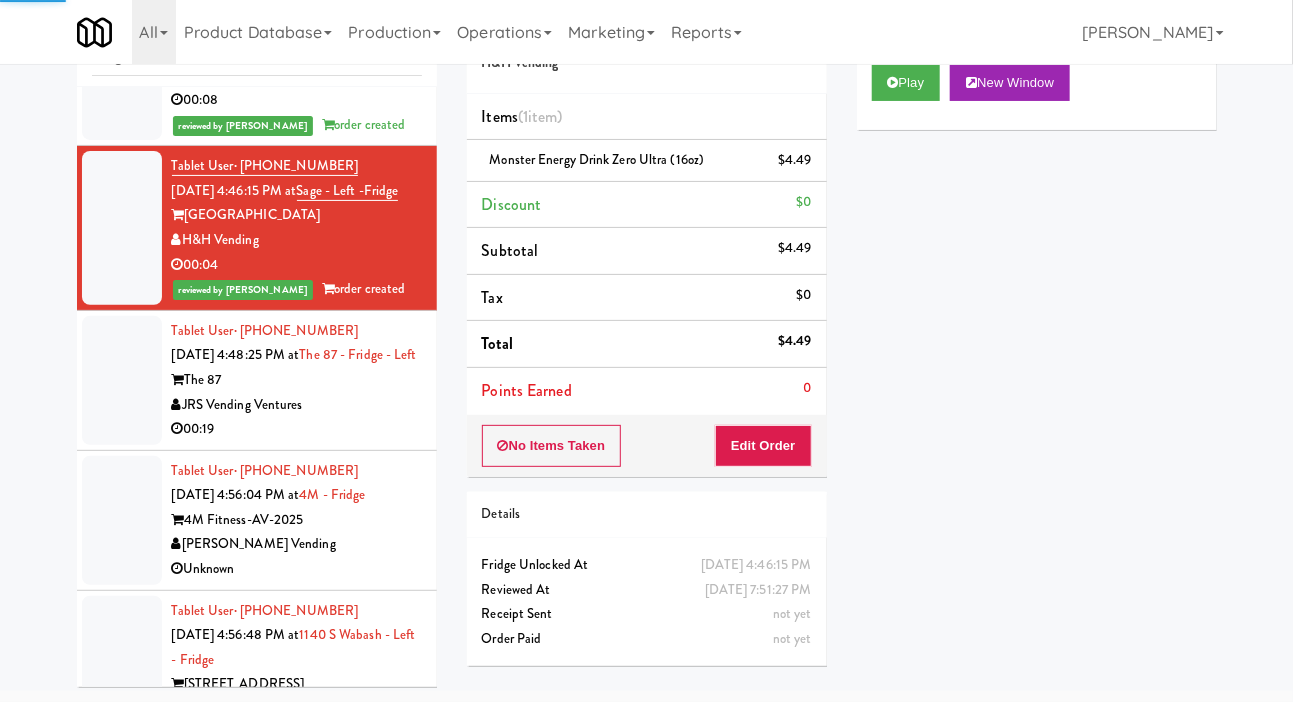 click at bounding box center (122, 380) 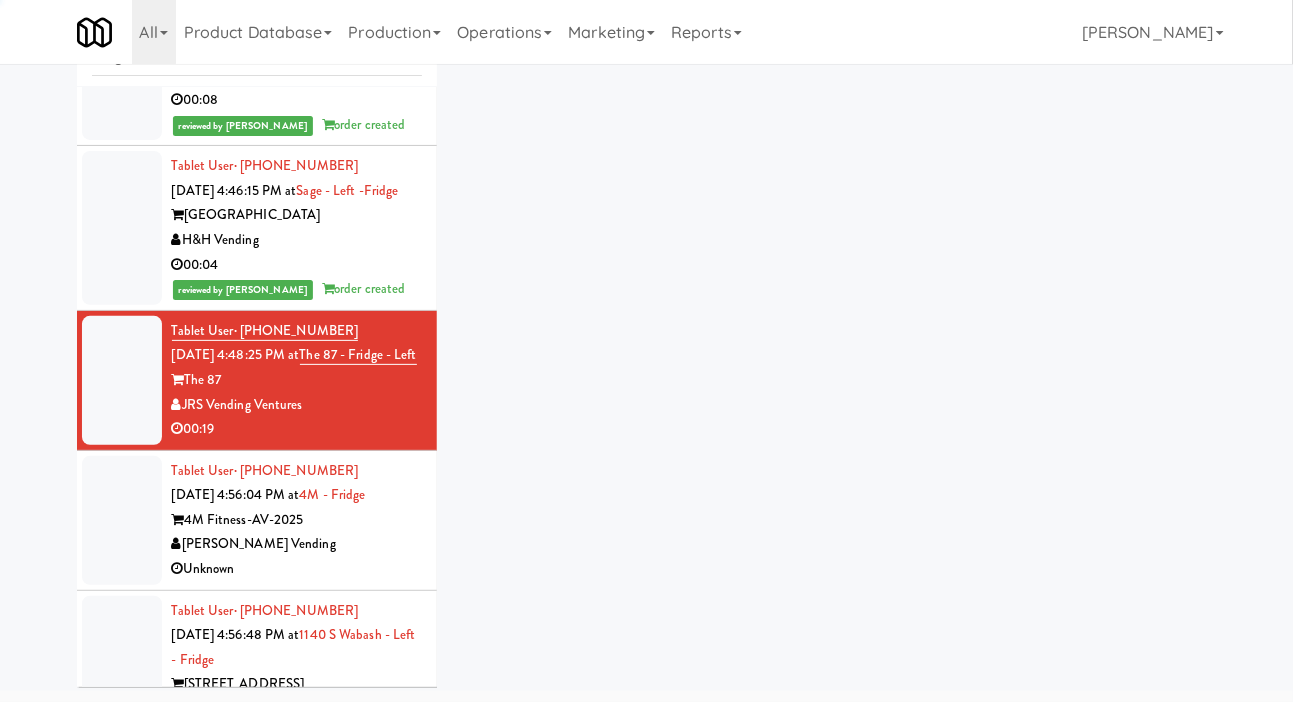 scroll, scrollTop: 73, scrollLeft: 0, axis: vertical 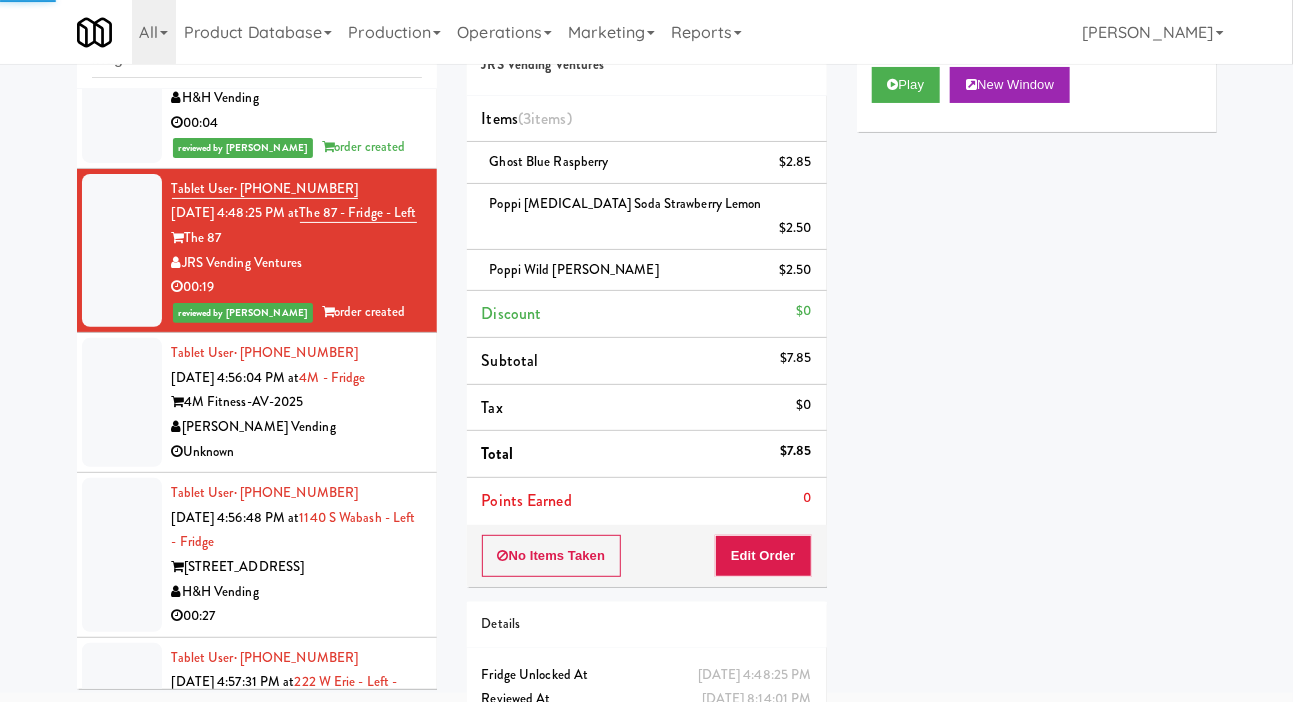 click at bounding box center [122, 402] 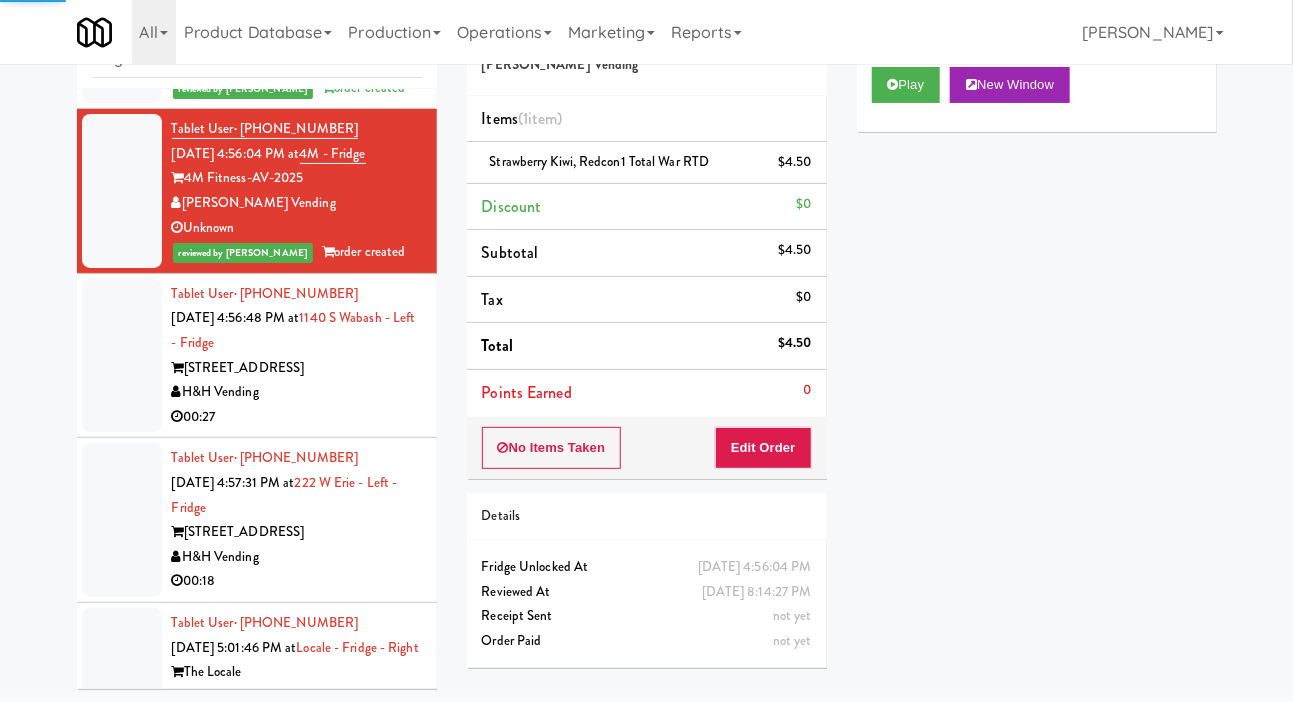click at bounding box center [122, 356] 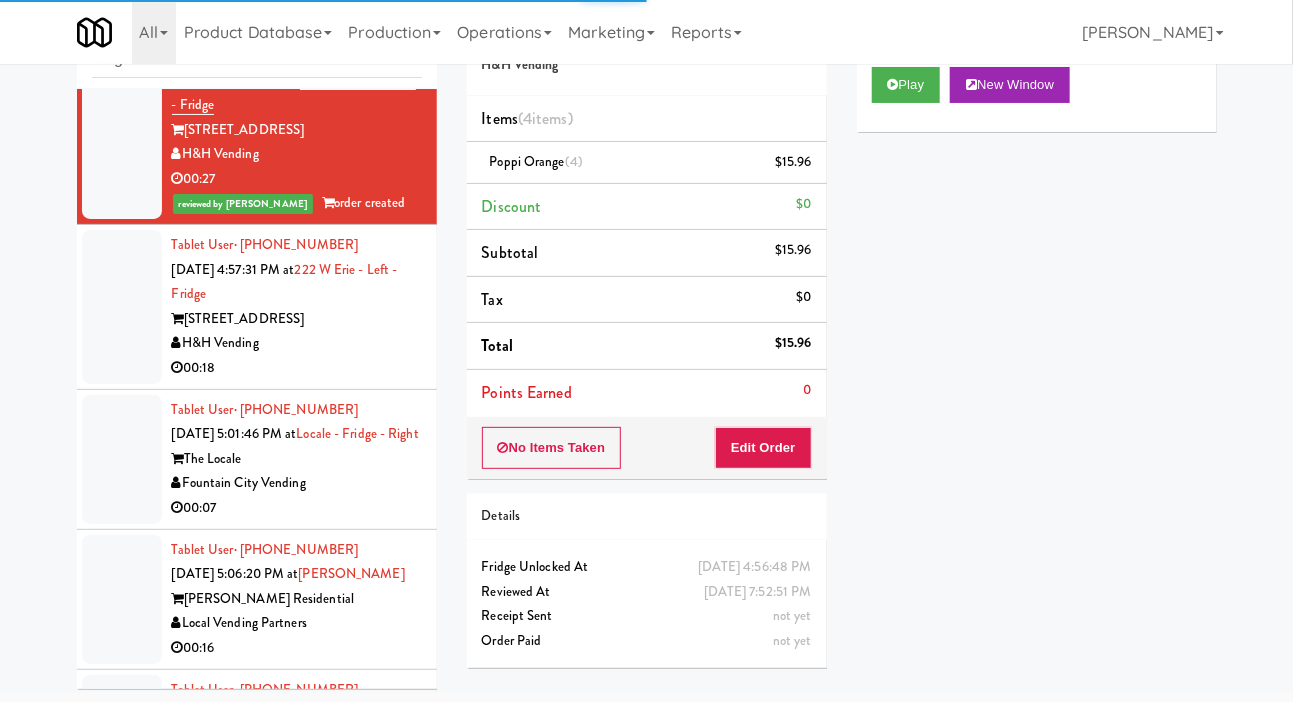click at bounding box center [122, 307] 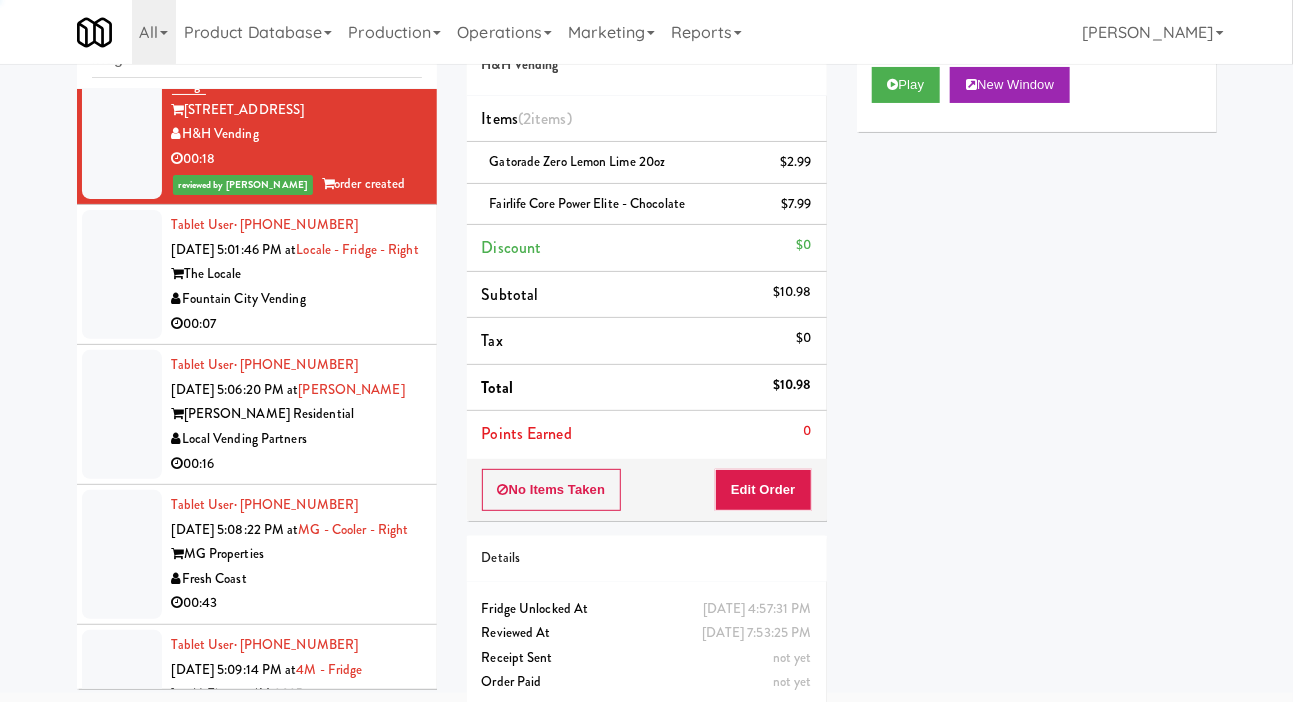 click at bounding box center [122, 274] 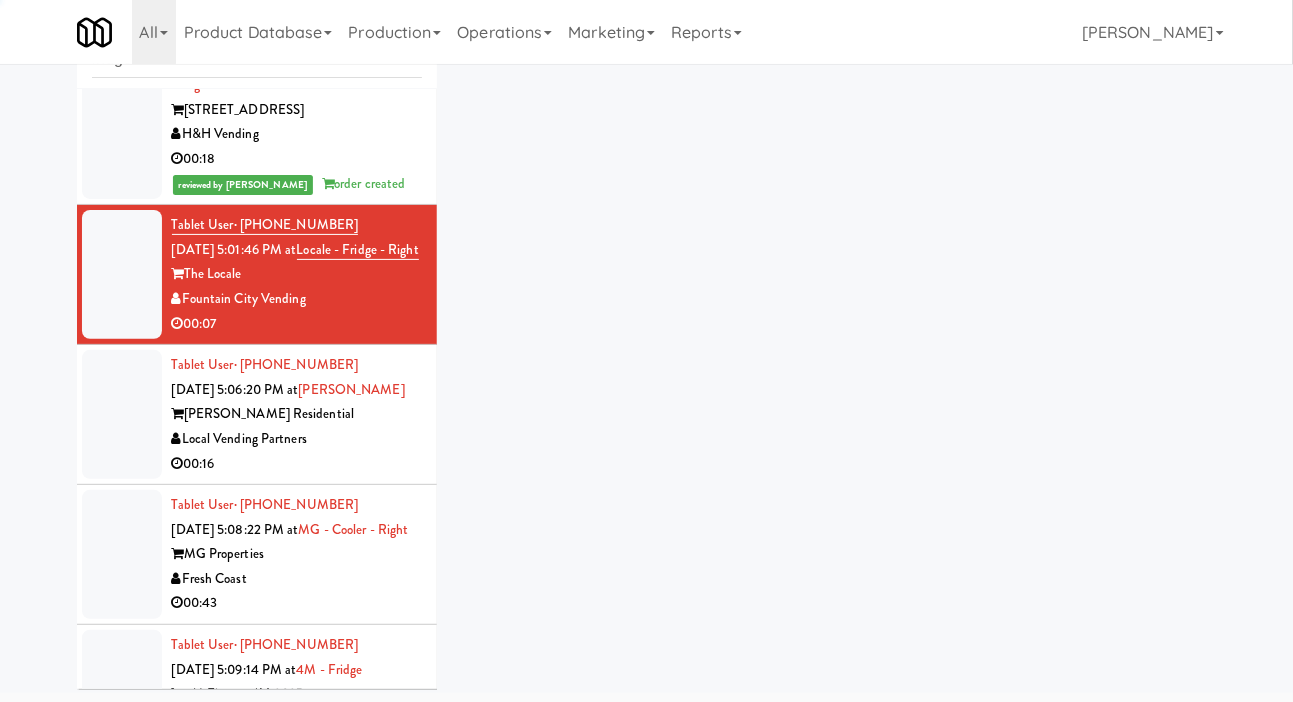click at bounding box center (122, 414) 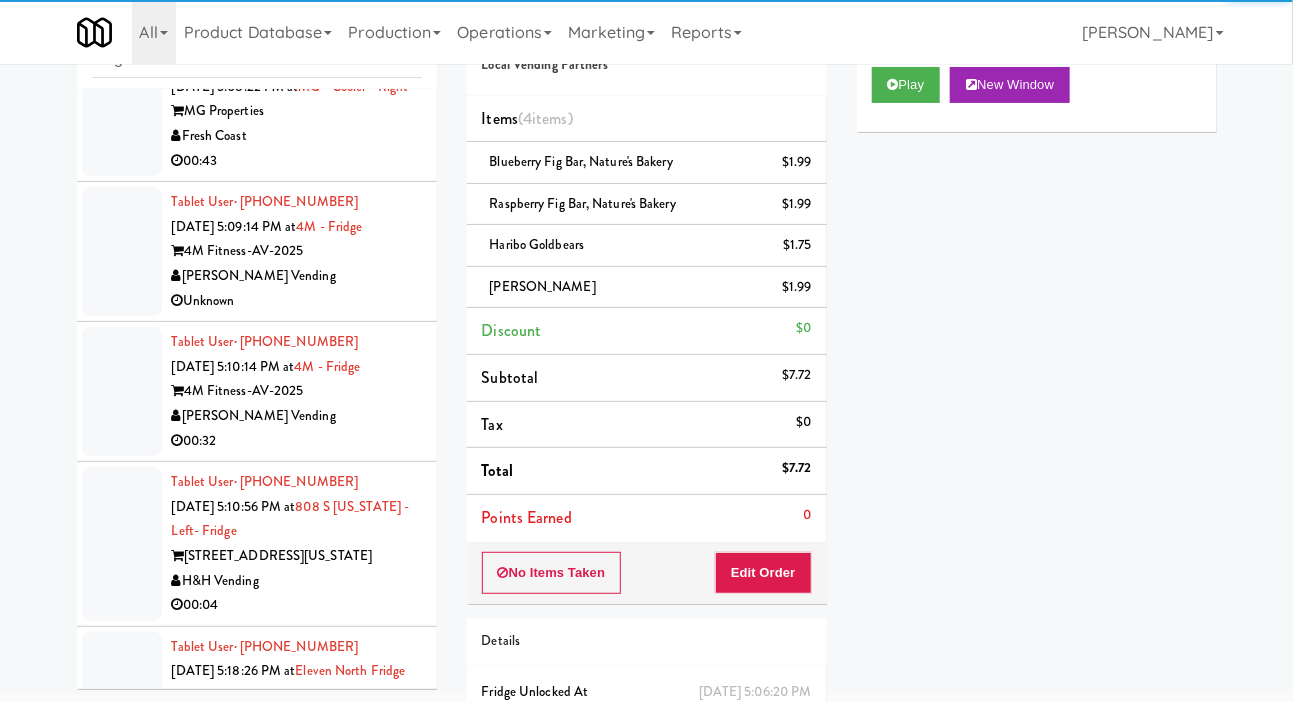 click at bounding box center [122, 111] 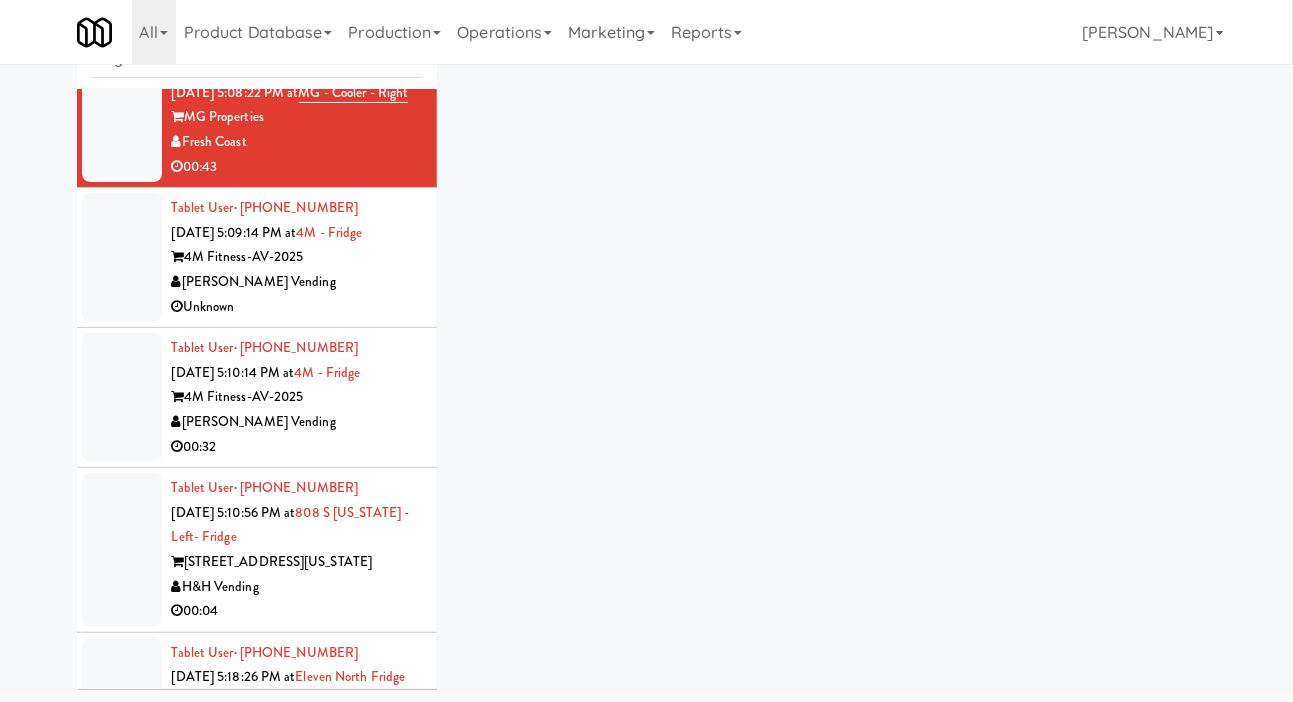 scroll, scrollTop: 5675, scrollLeft: 0, axis: vertical 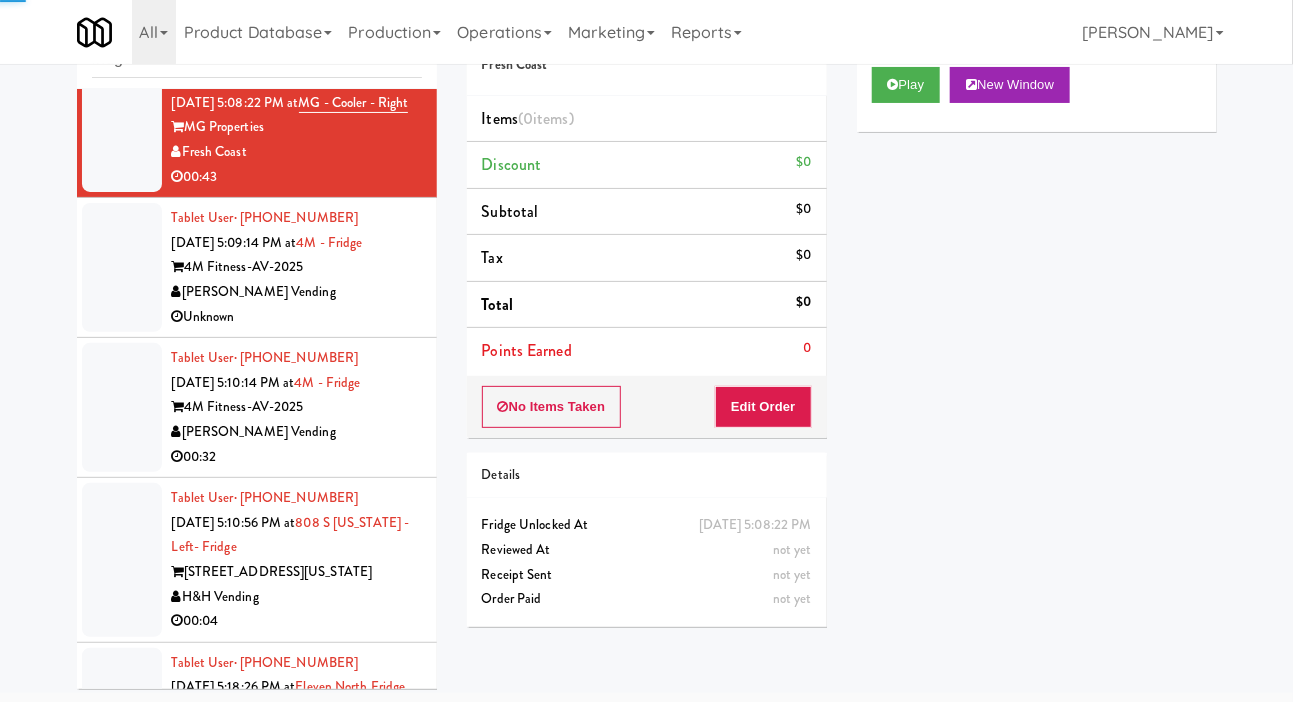 click at bounding box center (122, 267) 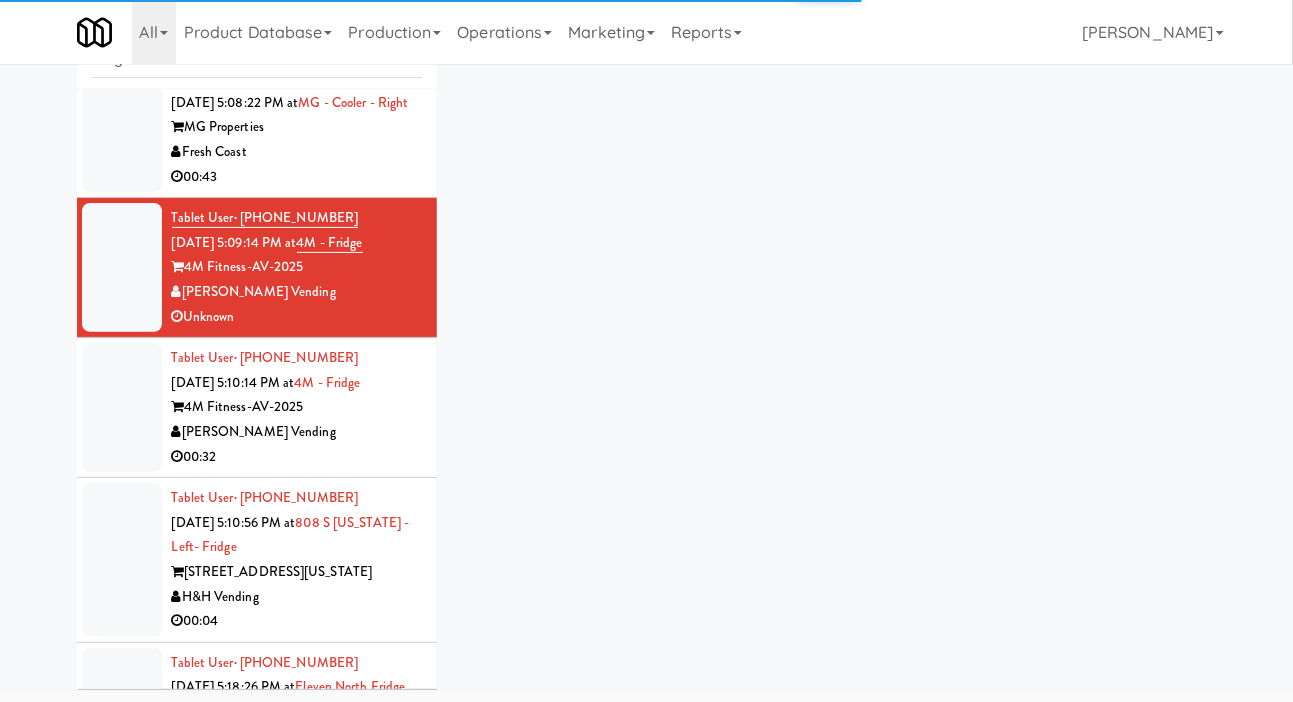 click at bounding box center [122, 127] 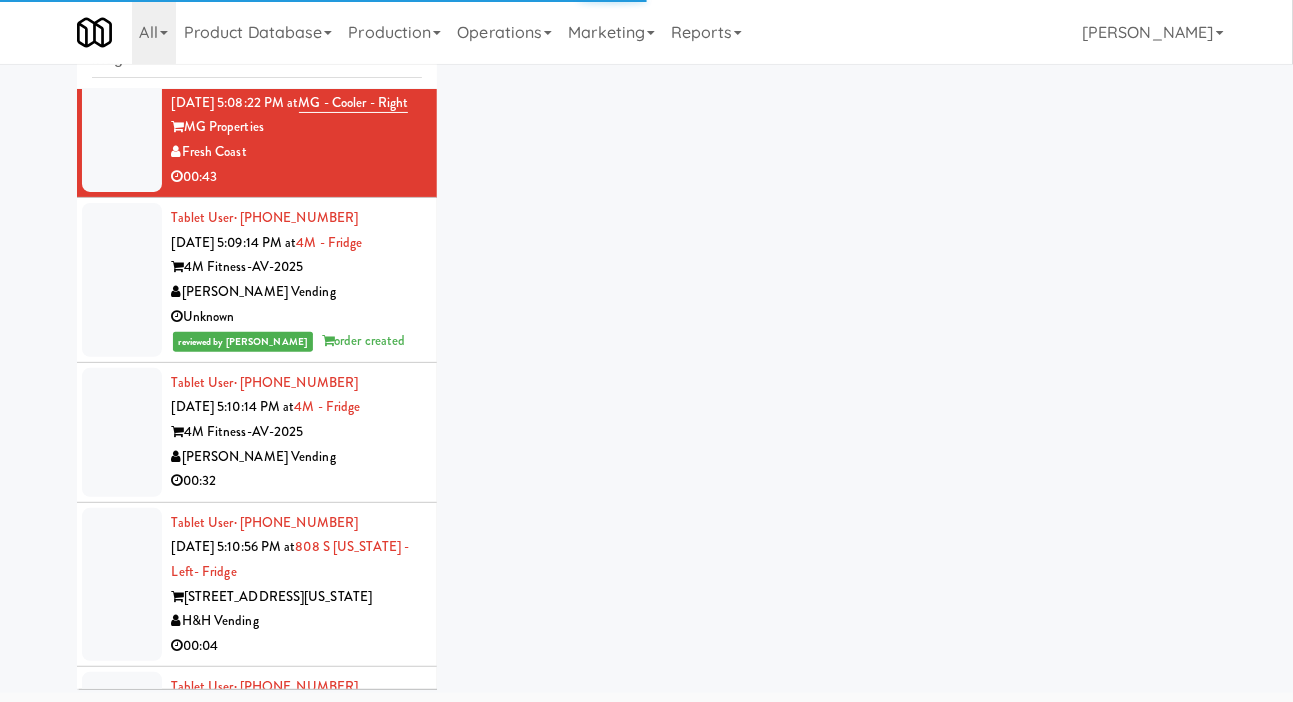 click at bounding box center (122, 432) 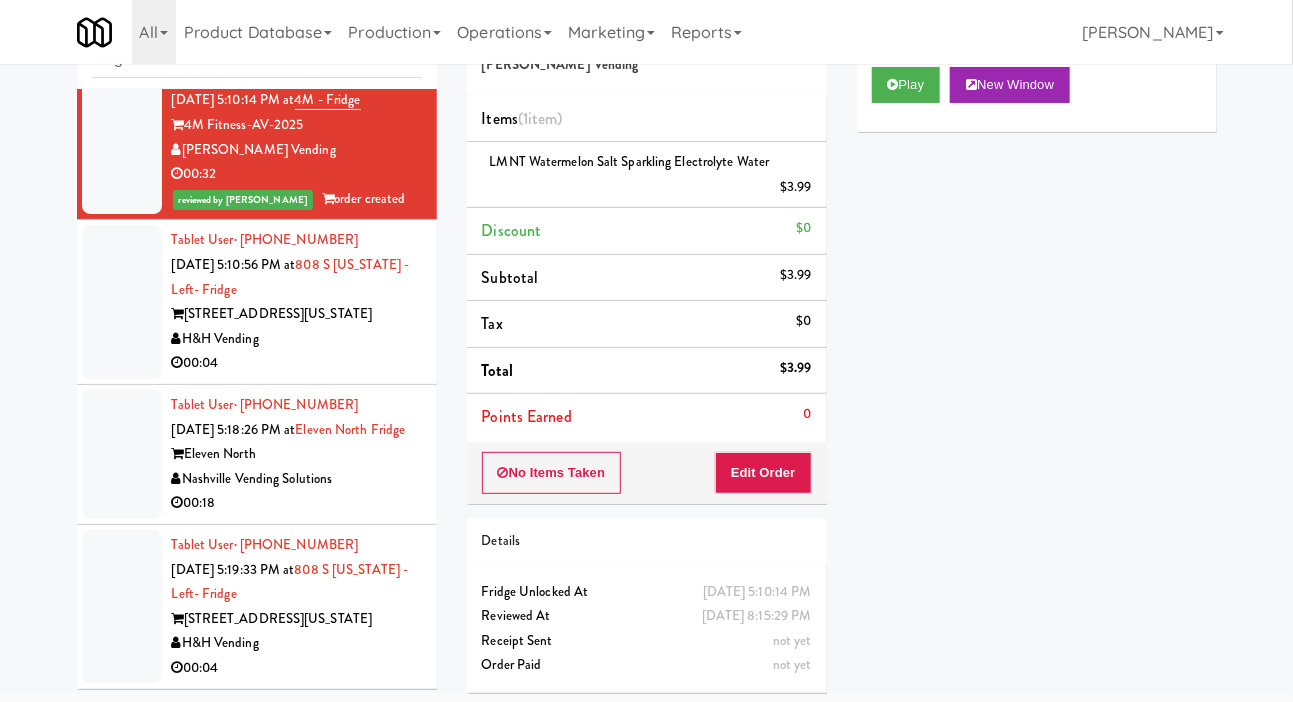 click at bounding box center (122, 302) 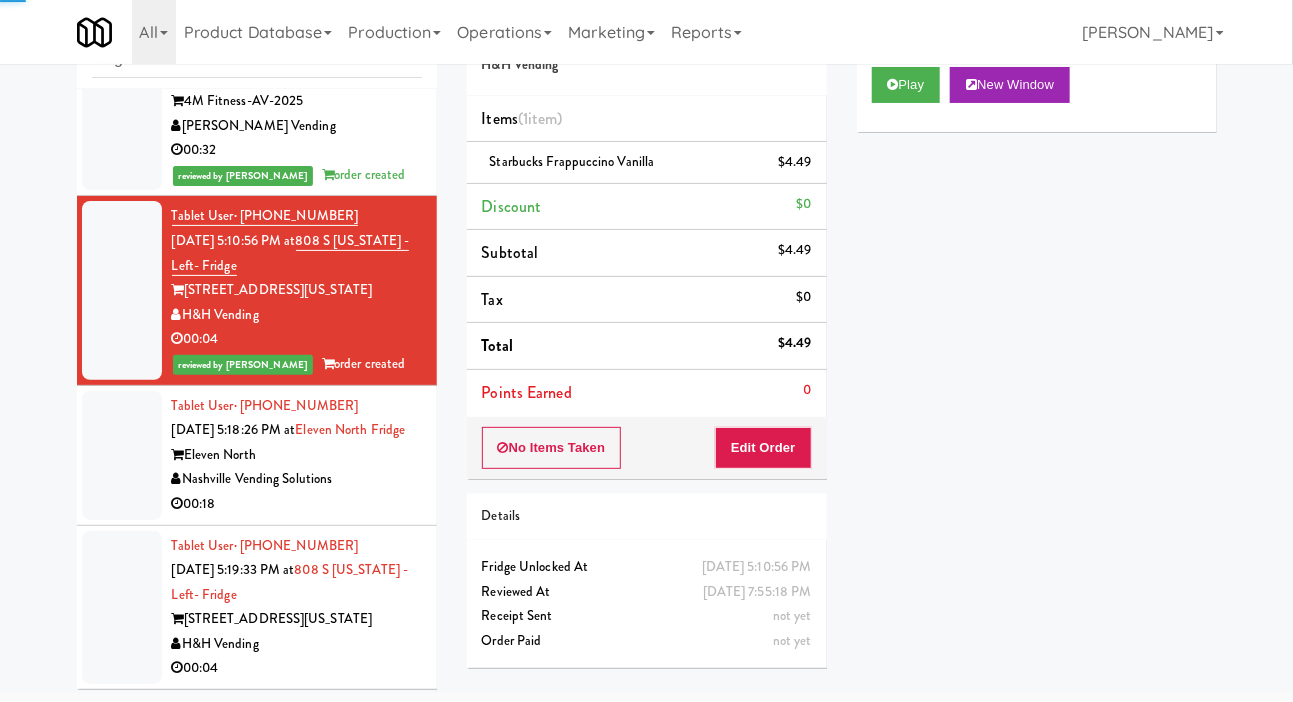 click at bounding box center (122, 455) 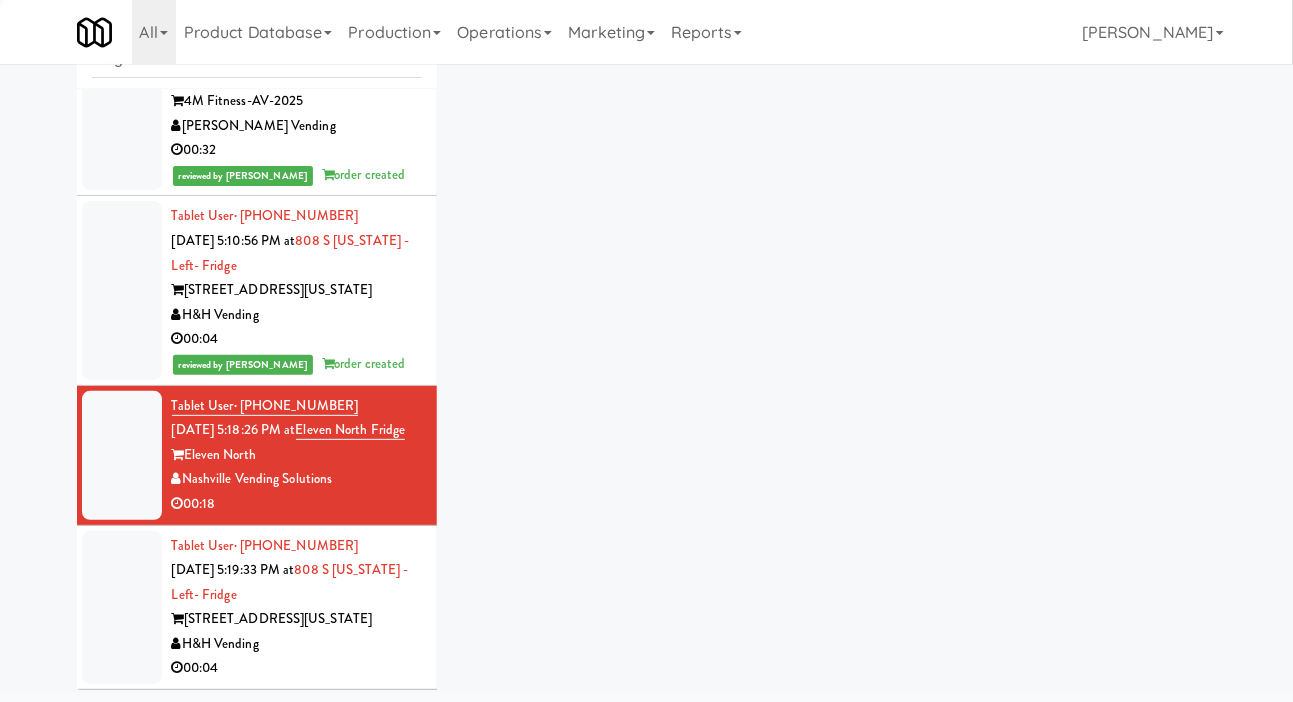 click at bounding box center [122, 455] 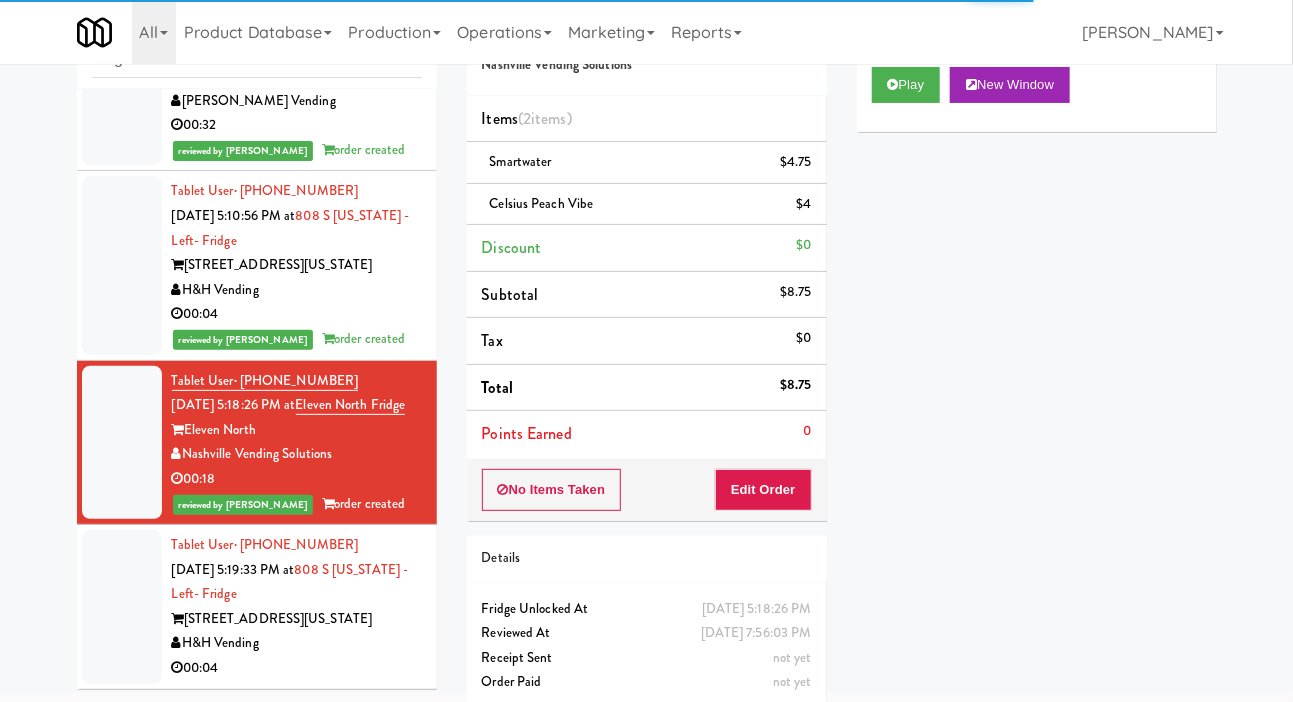 click at bounding box center (122, 607) 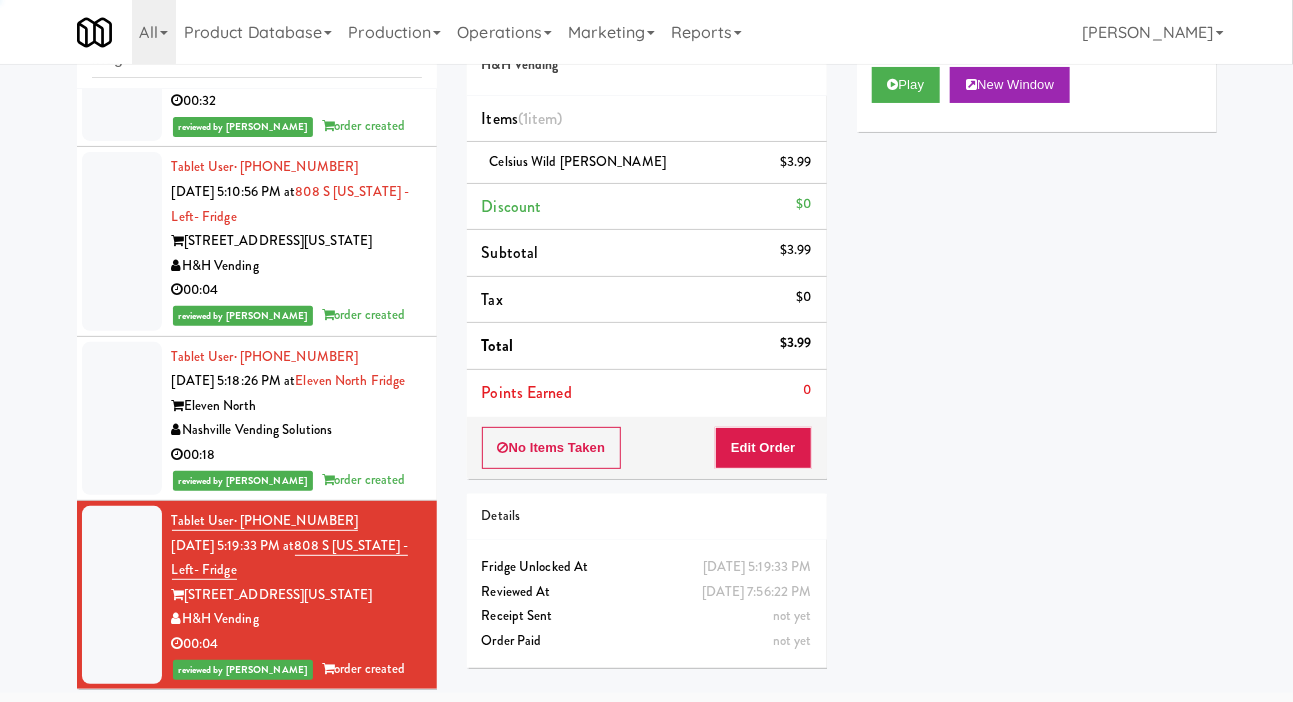 scroll, scrollTop: 6197, scrollLeft: 0, axis: vertical 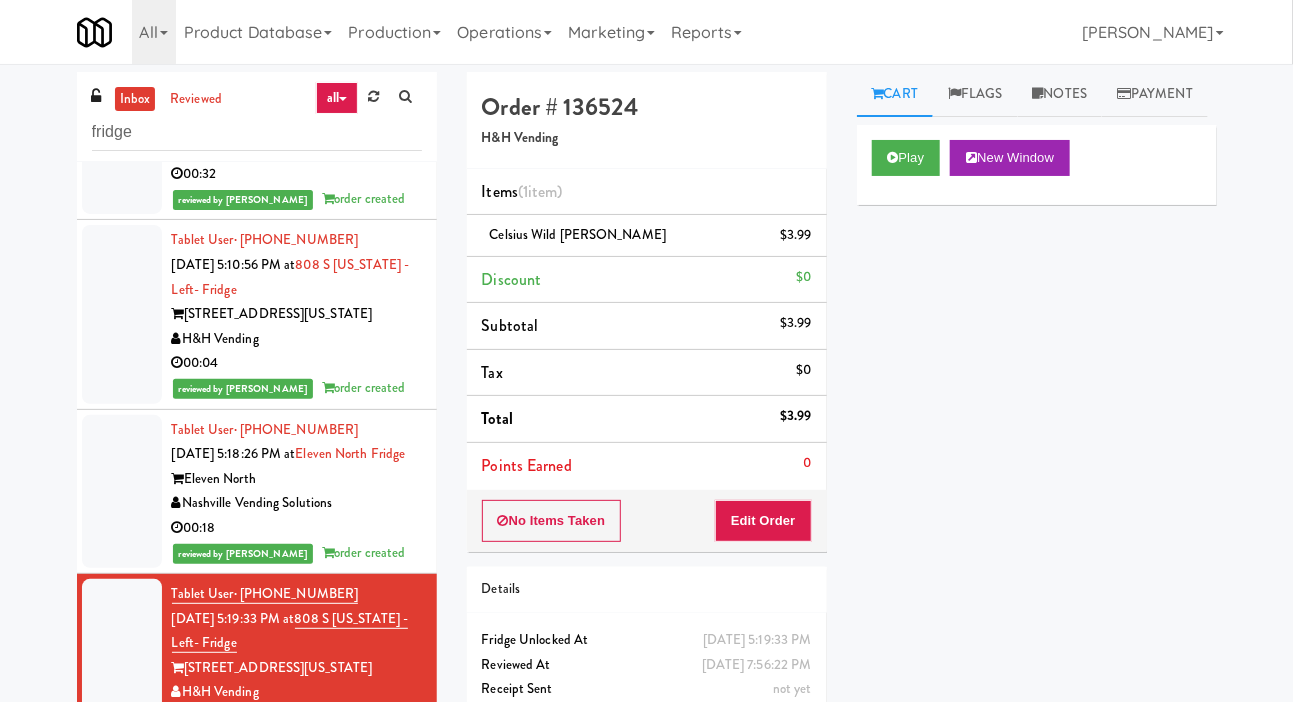 click on "inbox reviewed all    all     unclear take     inventory issue     suspicious     failed   fridge" at bounding box center (257, 117) 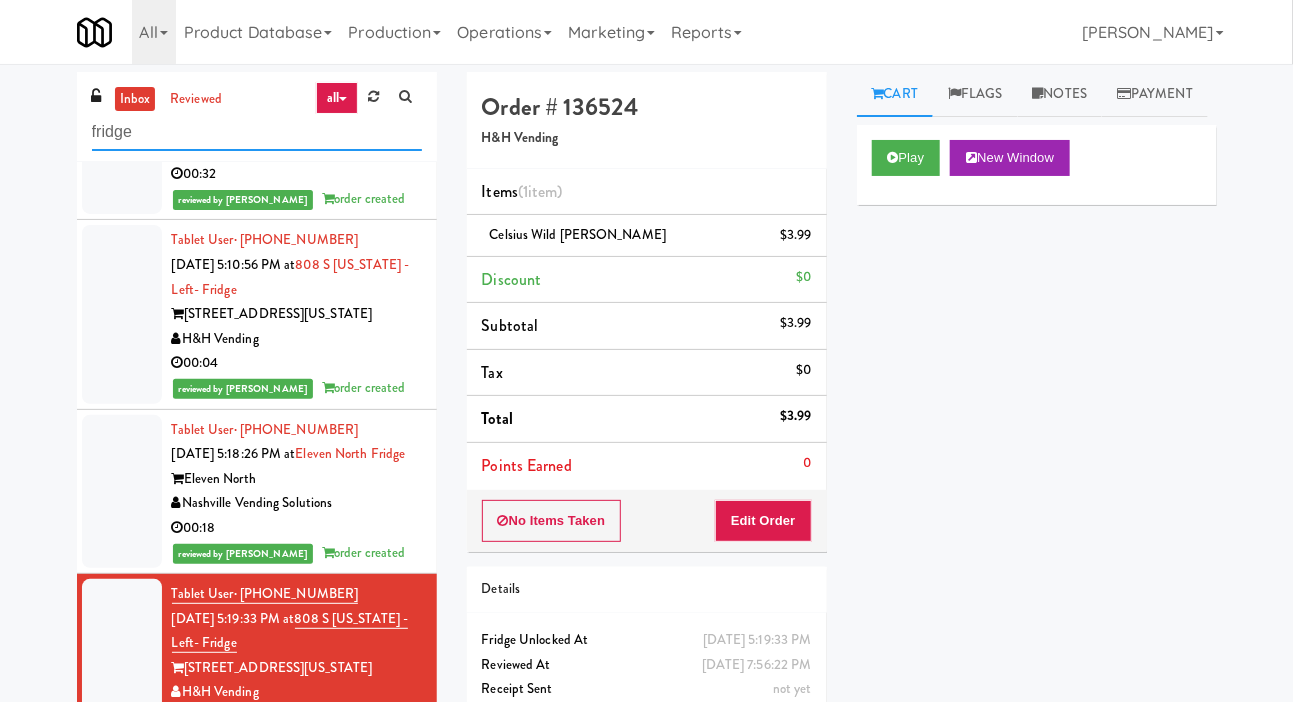 click on "fridge" at bounding box center (257, 132) 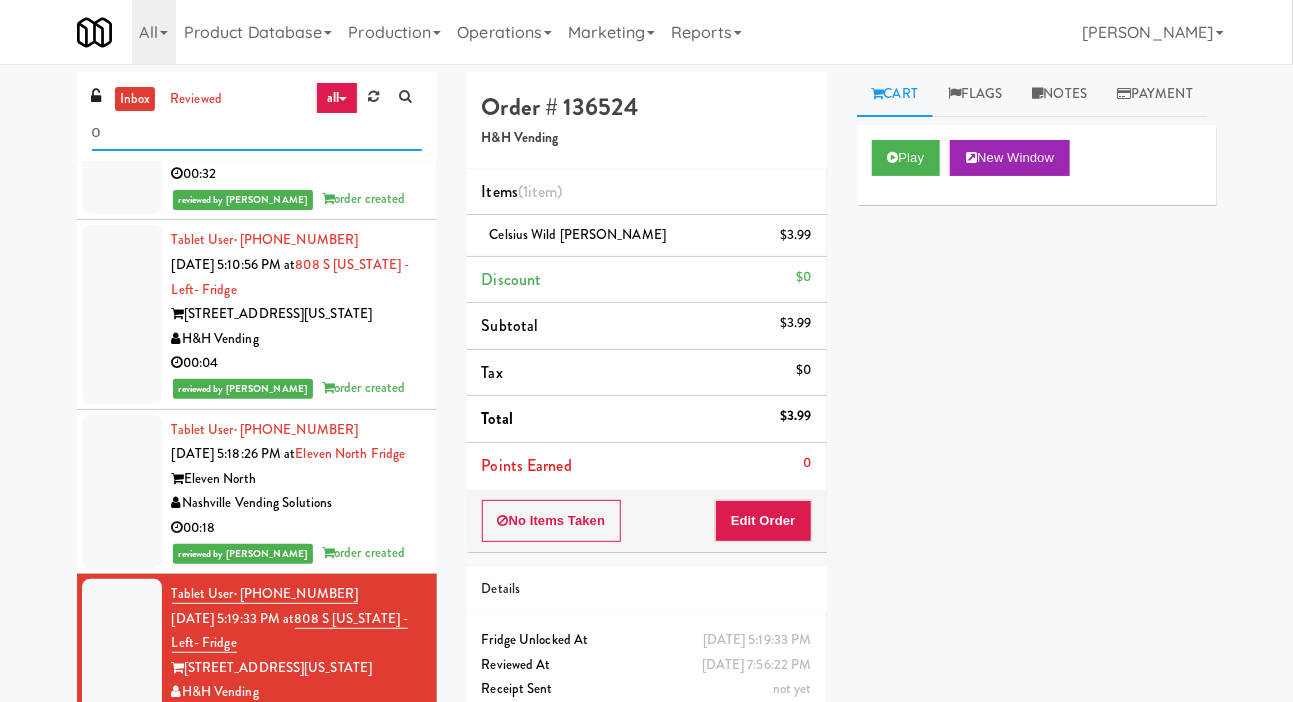 scroll, scrollTop: 0, scrollLeft: 0, axis: both 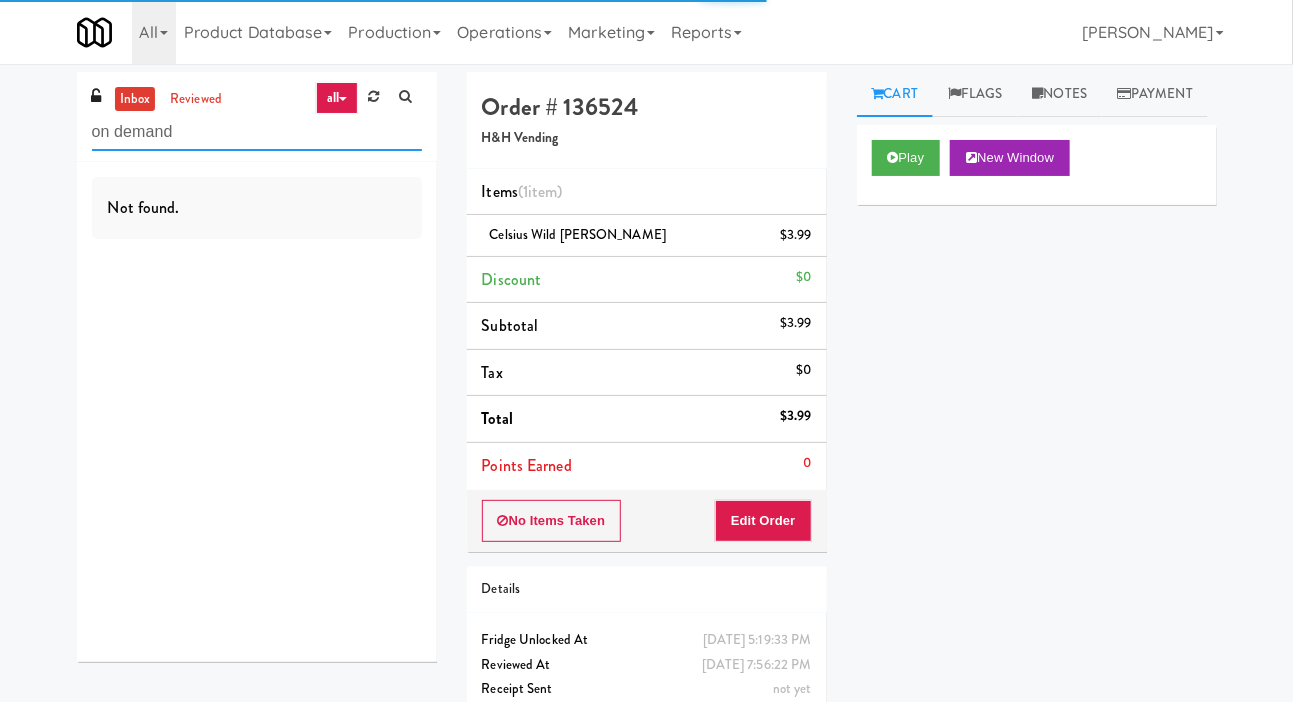 type on "on demand" 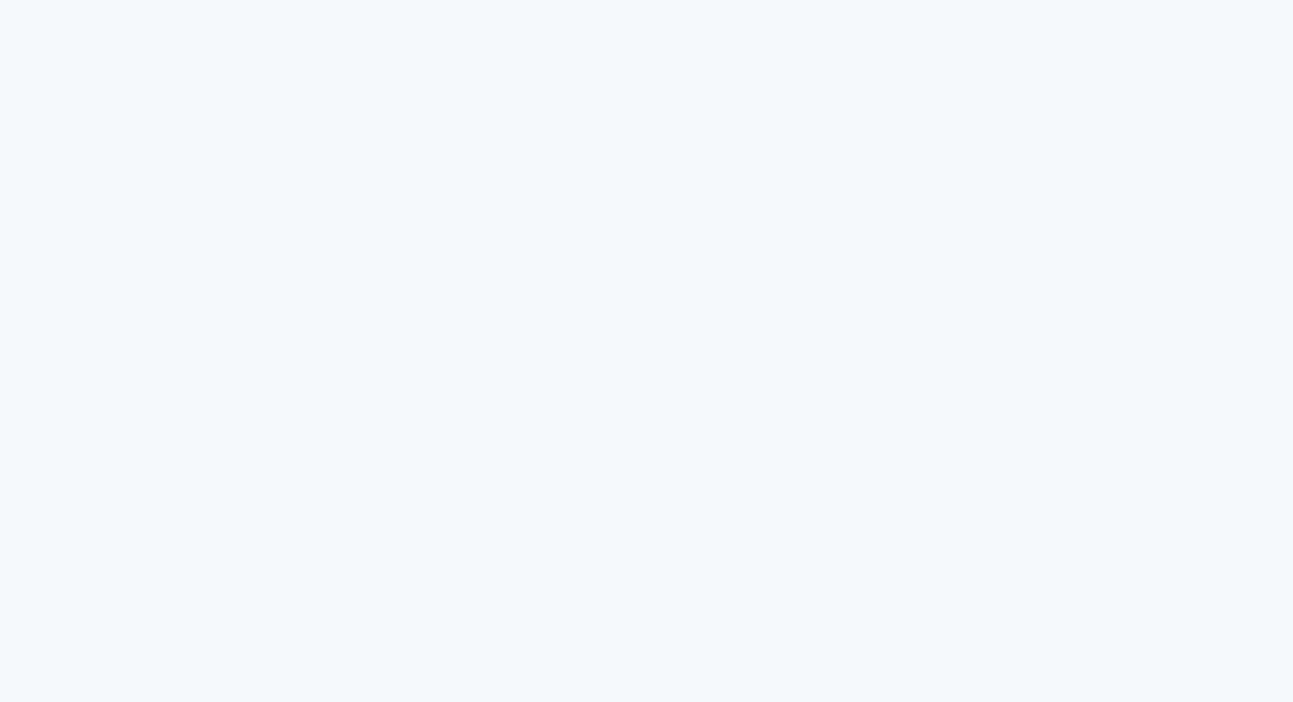 scroll, scrollTop: 0, scrollLeft: 0, axis: both 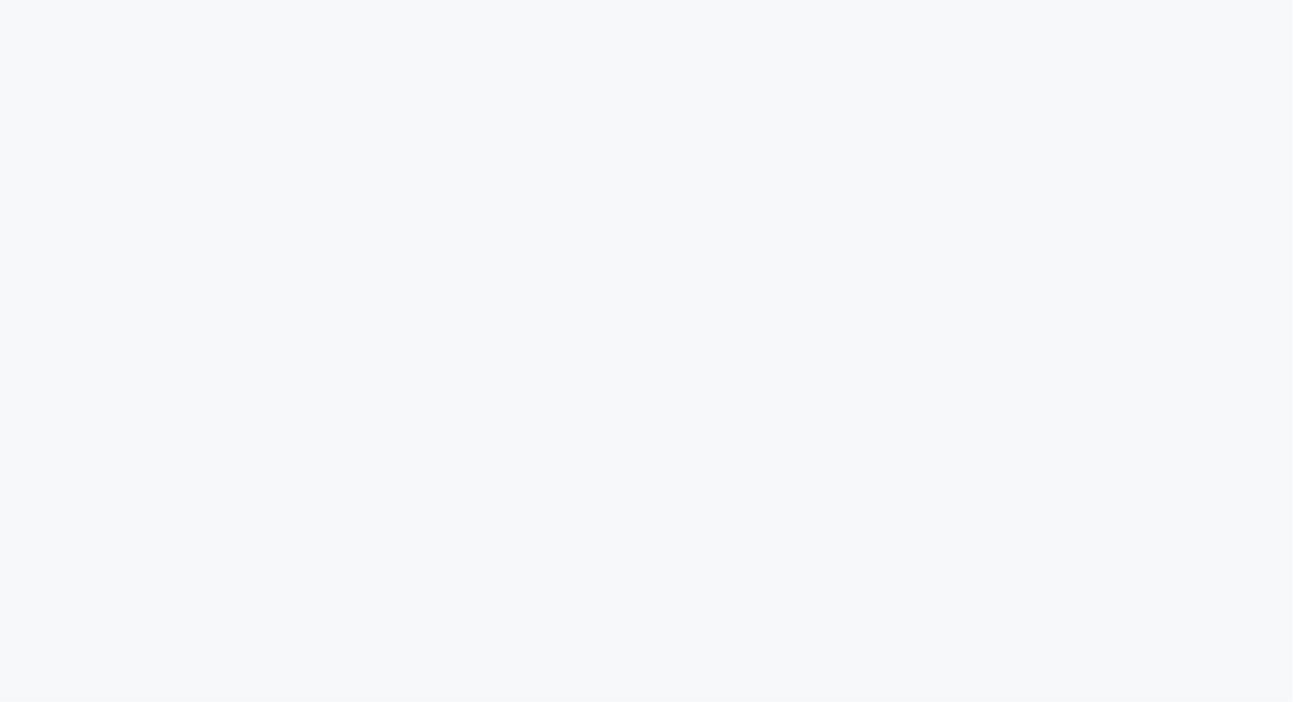 click at bounding box center (646, 0) 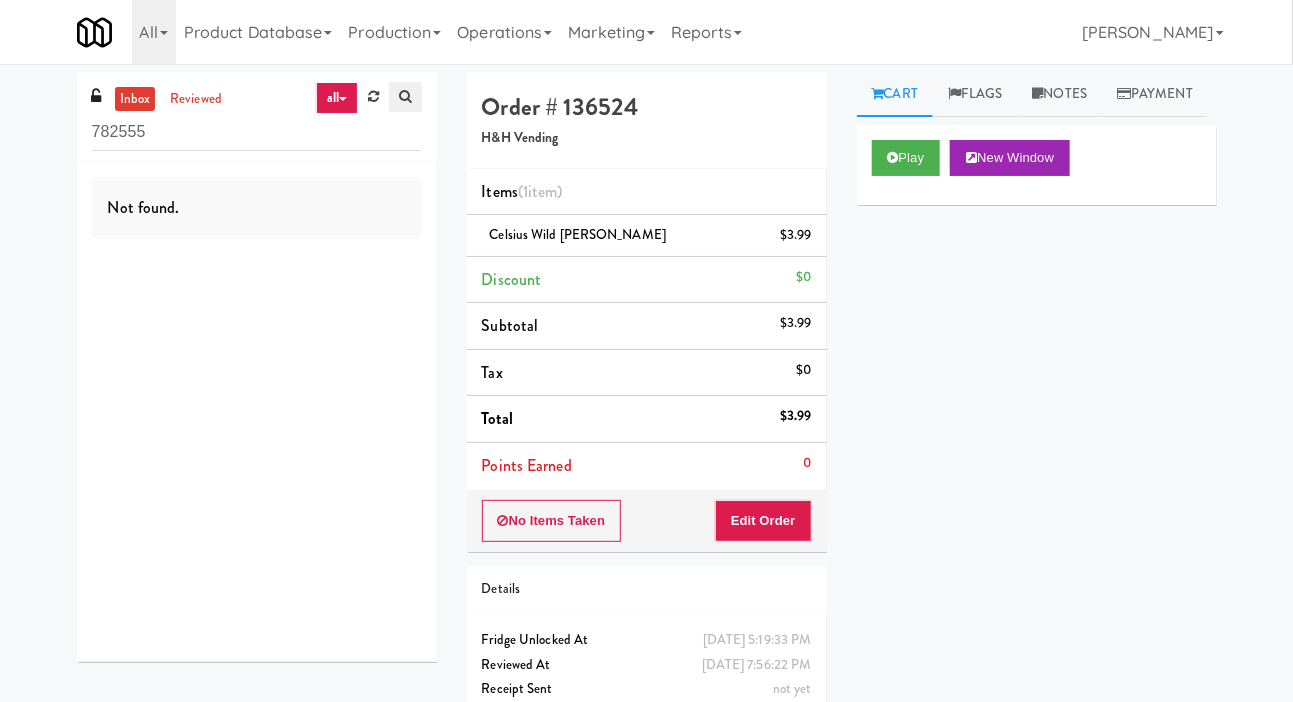click at bounding box center [405, 97] 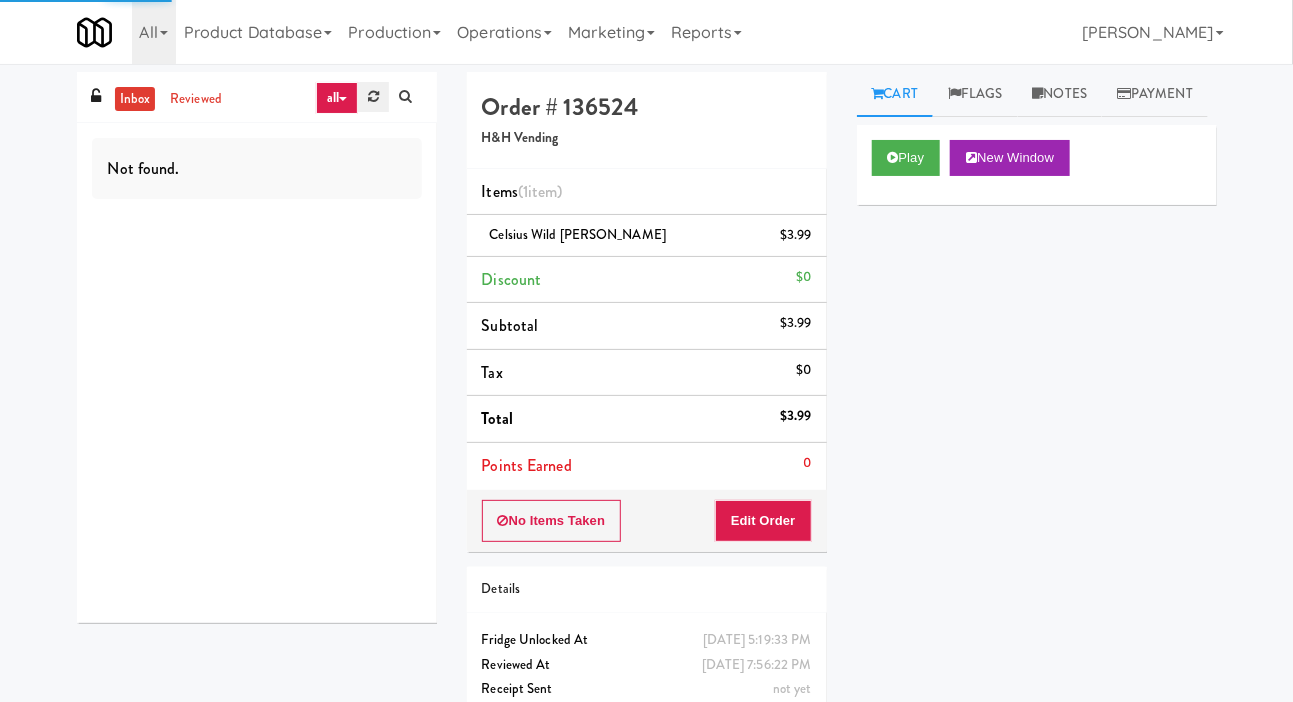 click at bounding box center (373, 97) 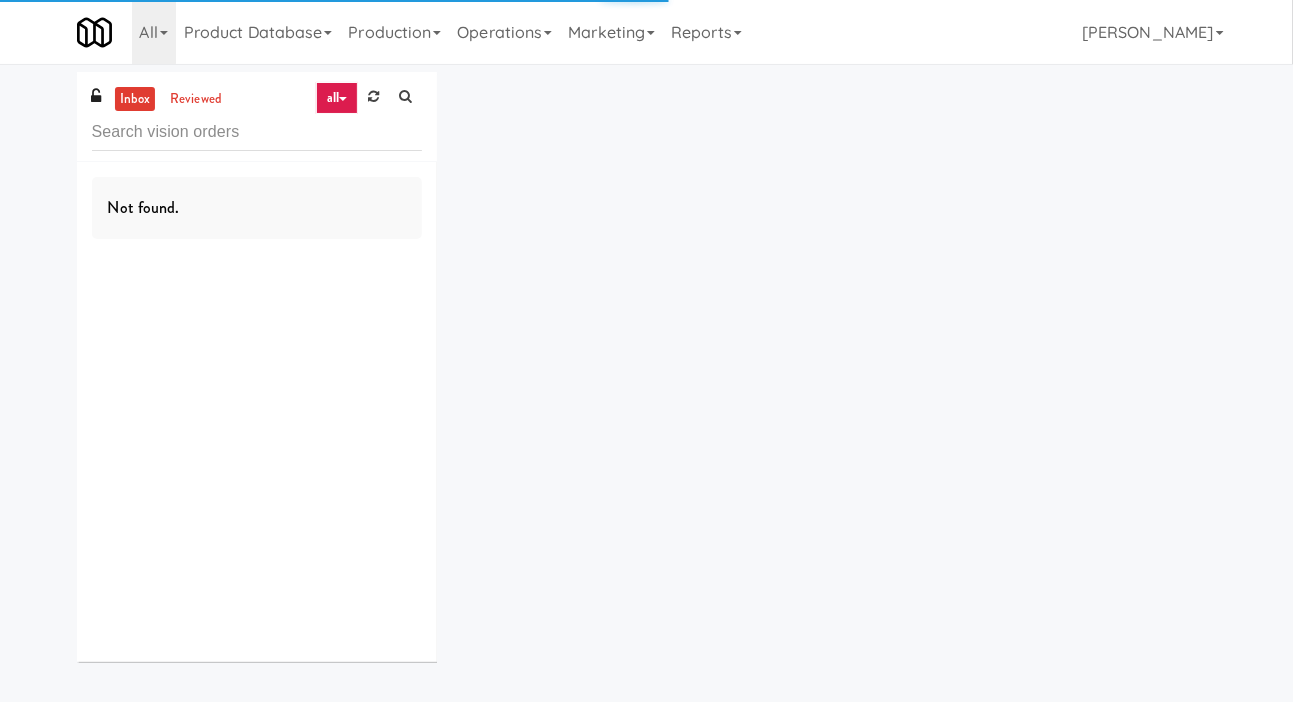 click at bounding box center (257, 132) 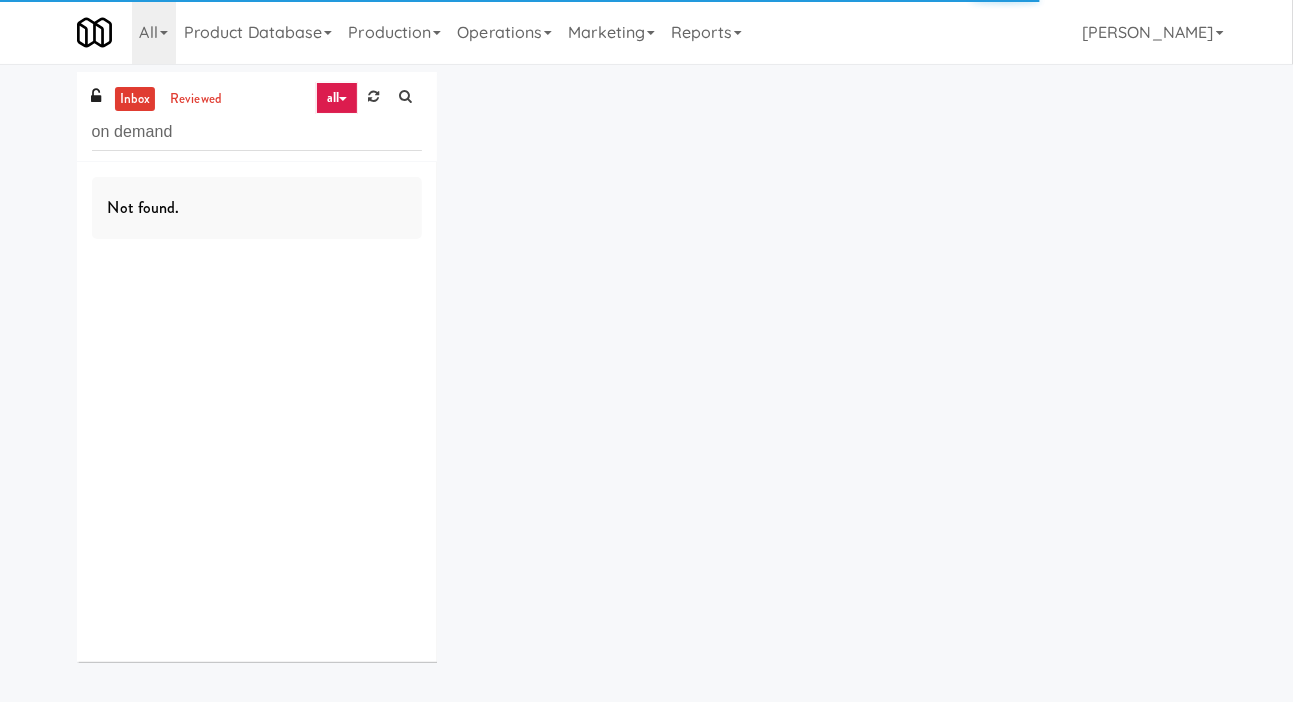 type on "on demand" 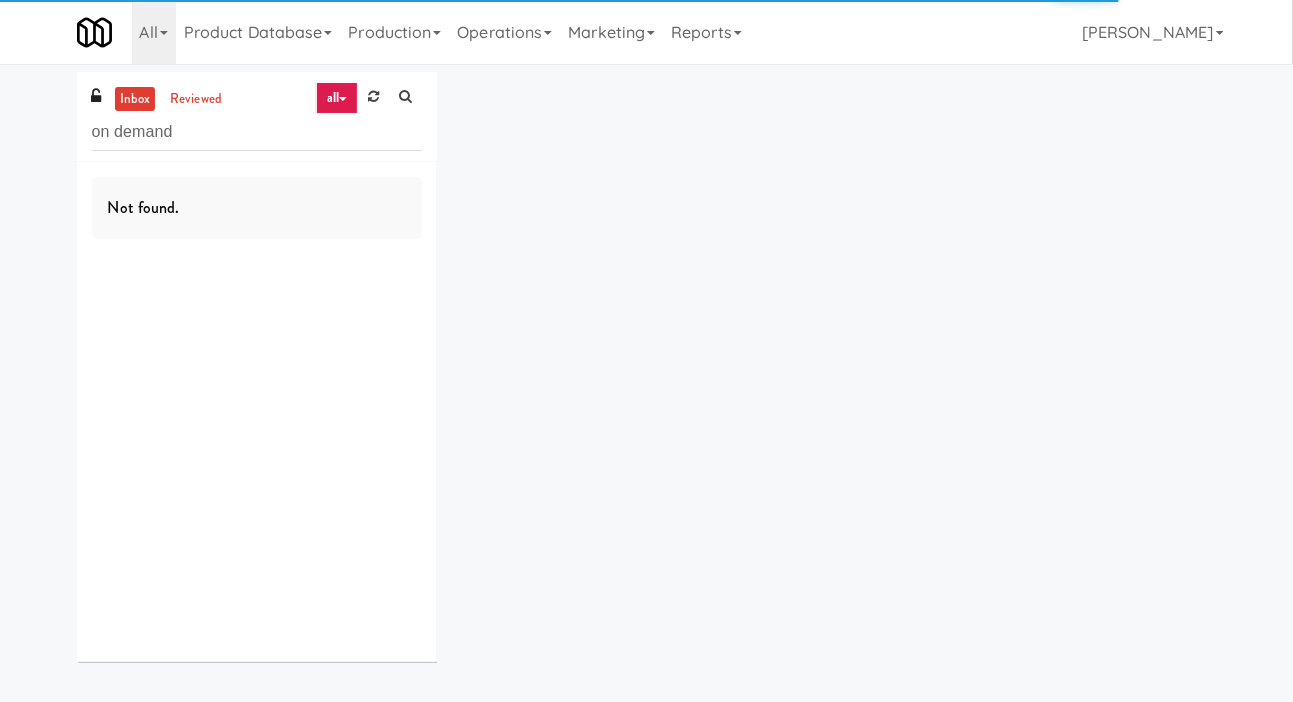 click on "inbox reviewed all    all     unclear take     inventory issue     suspicious     failed   on demand   Not found." at bounding box center [646, 374] 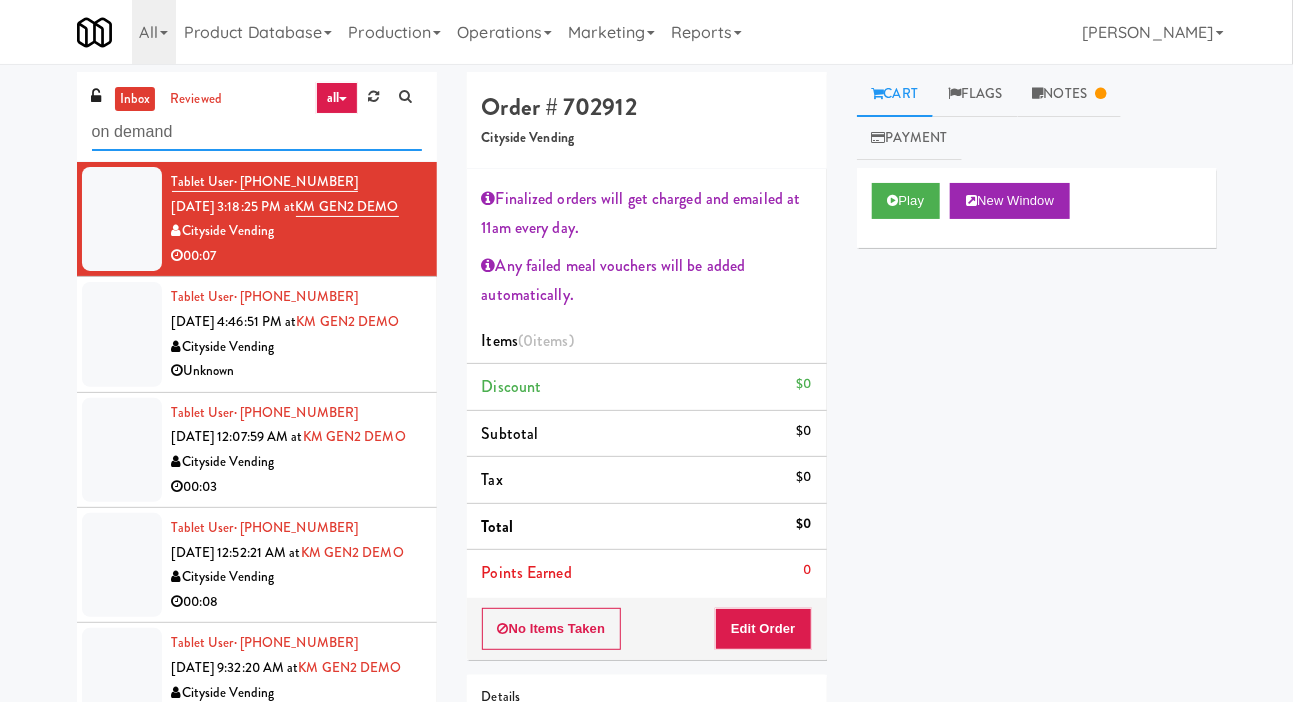 click on "on demand" at bounding box center [257, 132] 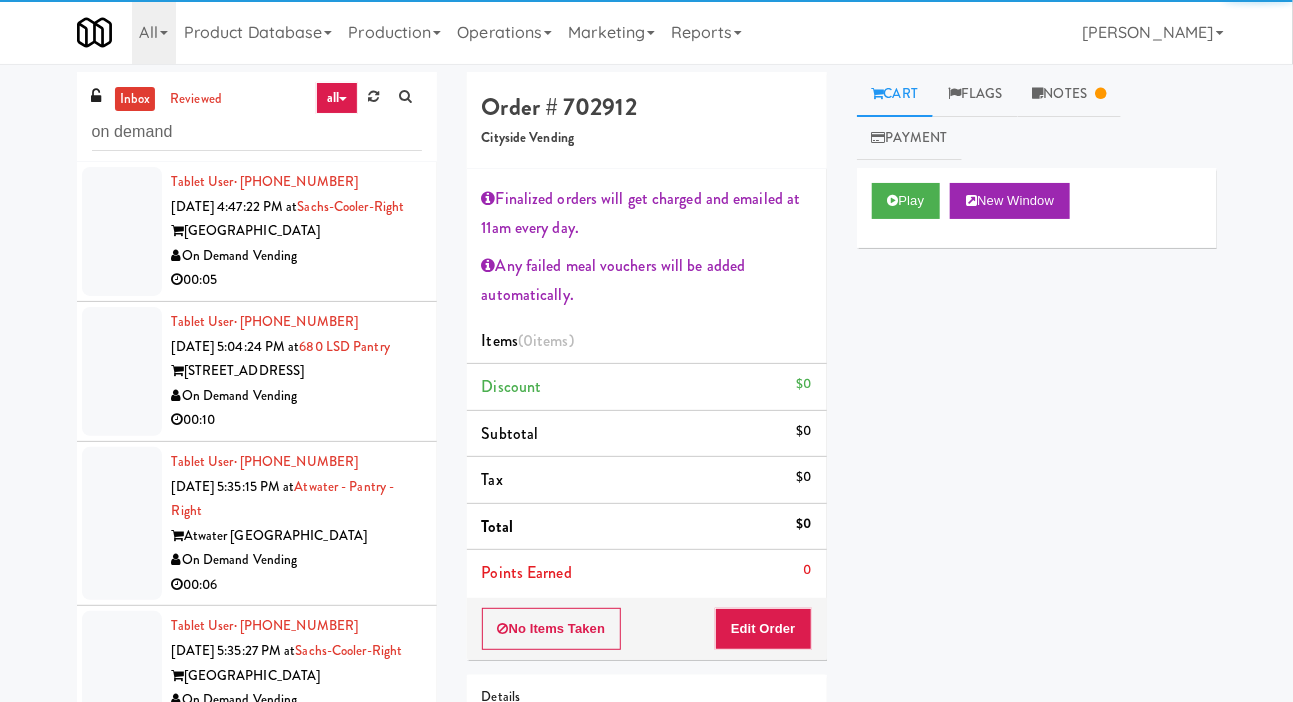 click on "inbox reviewed all    all     unclear take     inventory issue     suspicious     failed   on demand Tablet User  · (847) 527-7539 Jul 18, 2025 4:47:22 PM at  Sachs-Cooler-Right  Sachs Center  On Demand Vending  00:05     Tablet User  · (773) 733-6947 Jul 18, 2025 5:04:24 PM at  680 LSD Pantry    680 N. Lake Shore  On Demand Vending  00:10     Tablet User  · (317) 414-7952 Jul 18, 2025 5:35:15 PM at  Atwater - Pantry - Right  Atwater Chicago   On Demand Vending  00:06     Tablet User  · (616) 799-4969 Jul 18, 2025 5:35:27 PM at  Sachs-Cooler-Right  Sachs Center  On Demand Vending  00:04     Tablet User  · (847) 666-7926 Jul 18, 2025 5:44:40 PM at  Sachs-Cooler-Right  Sachs Center  On Demand Vending  00:03     Tablet User  · (727) 560-8828 Jul 18, 2025 5:59:34 PM at  311 W. Illinois   3Eleven  On Demand Vending  00:12     Tablet User  · (630) 945-0581 Jul 18, 2025 6:00:22 PM at  311 W. Illinois   3Eleven  On Demand Vending  00:10     Tablet User  · (224) 230-8046 One Arlington-Combo" at bounding box center (646, 468) 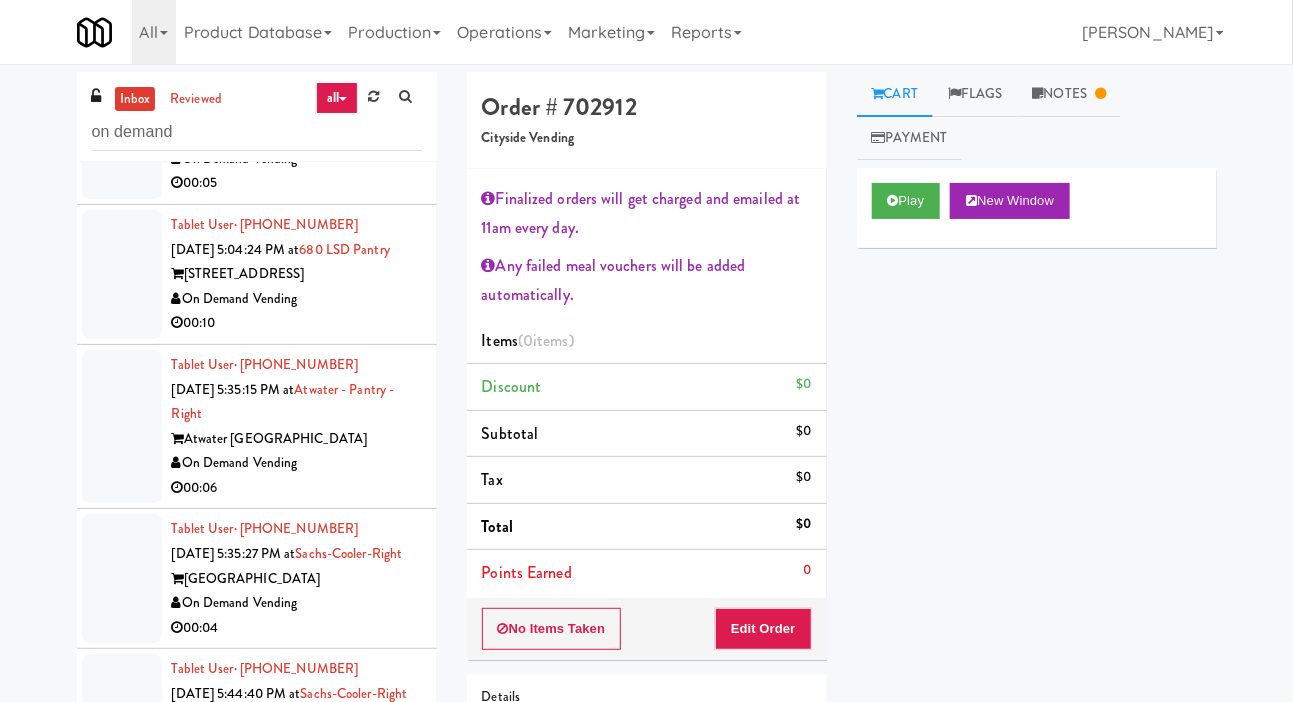 scroll, scrollTop: 0, scrollLeft: 0, axis: both 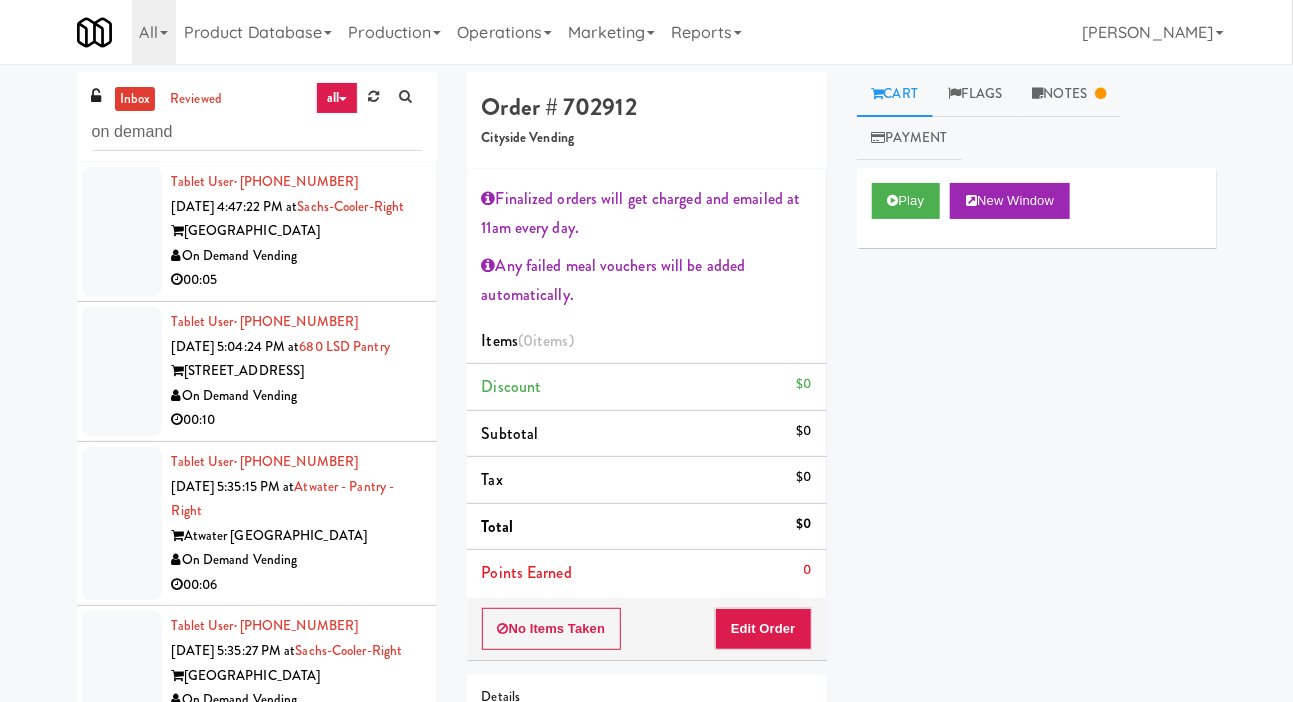 click at bounding box center [122, 231] 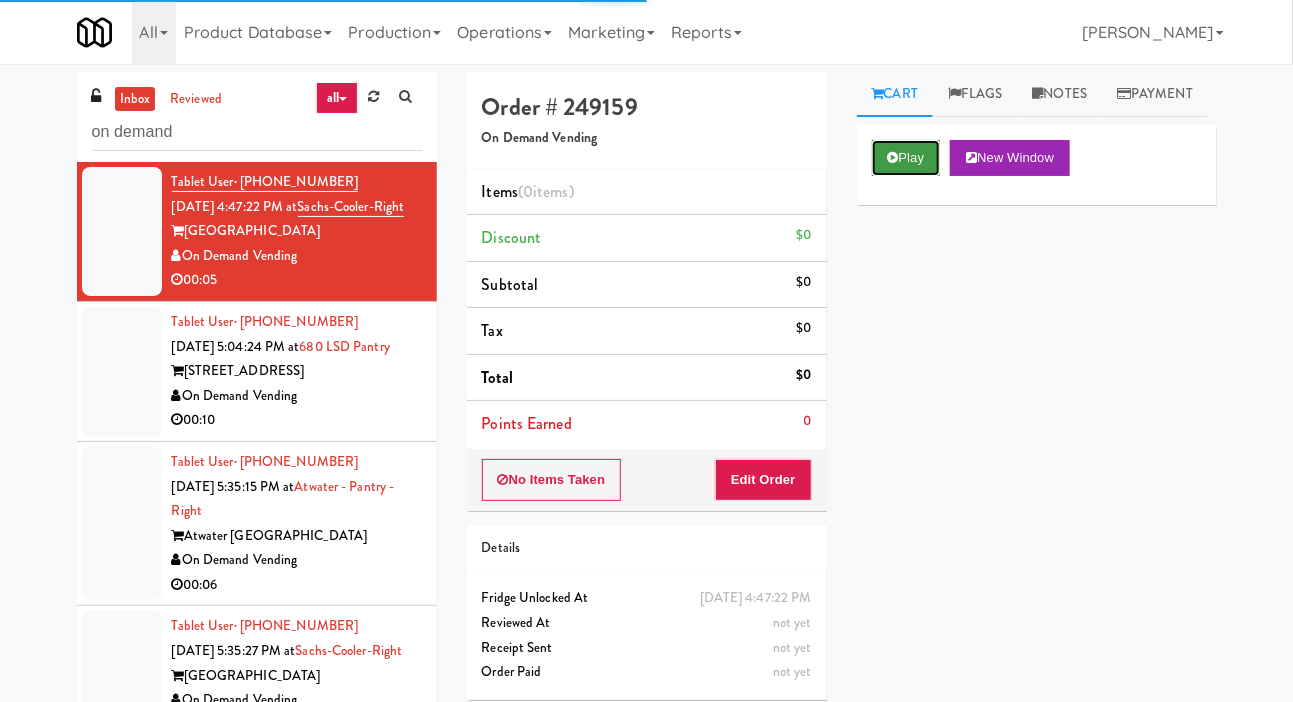 click on "Play" at bounding box center [906, 158] 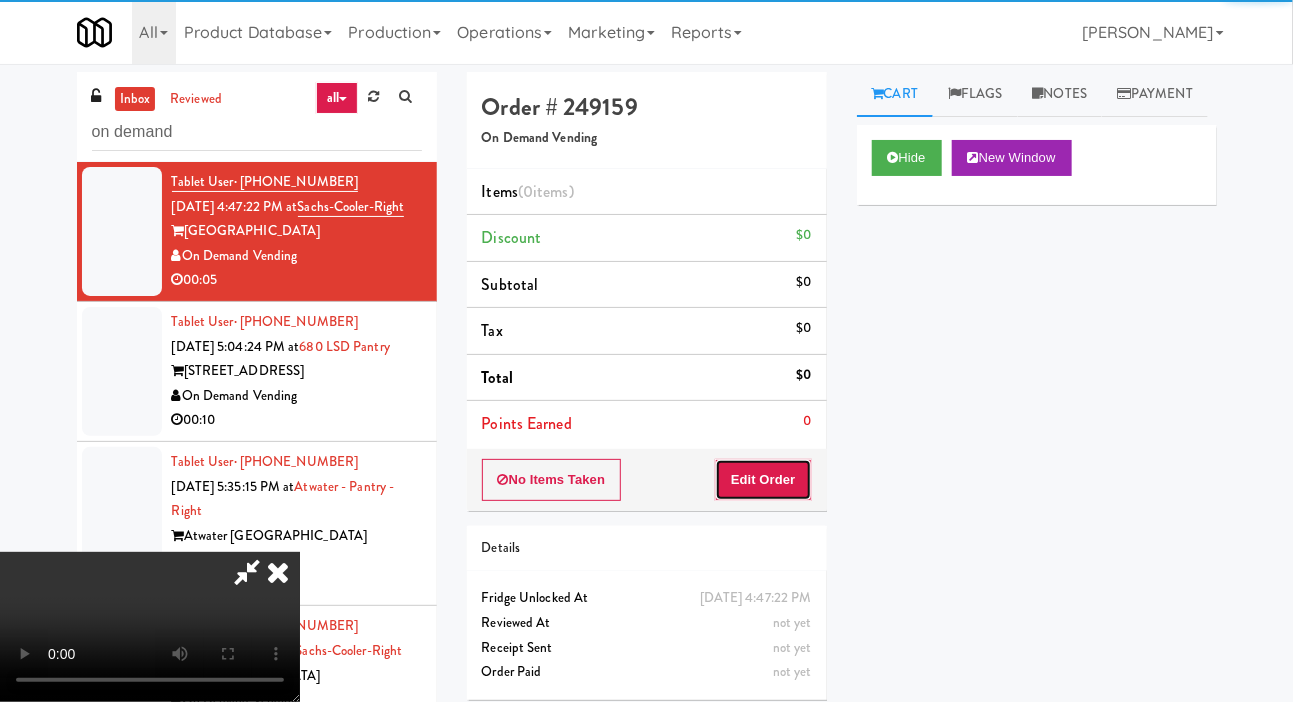 click on "Edit Order" at bounding box center (763, 480) 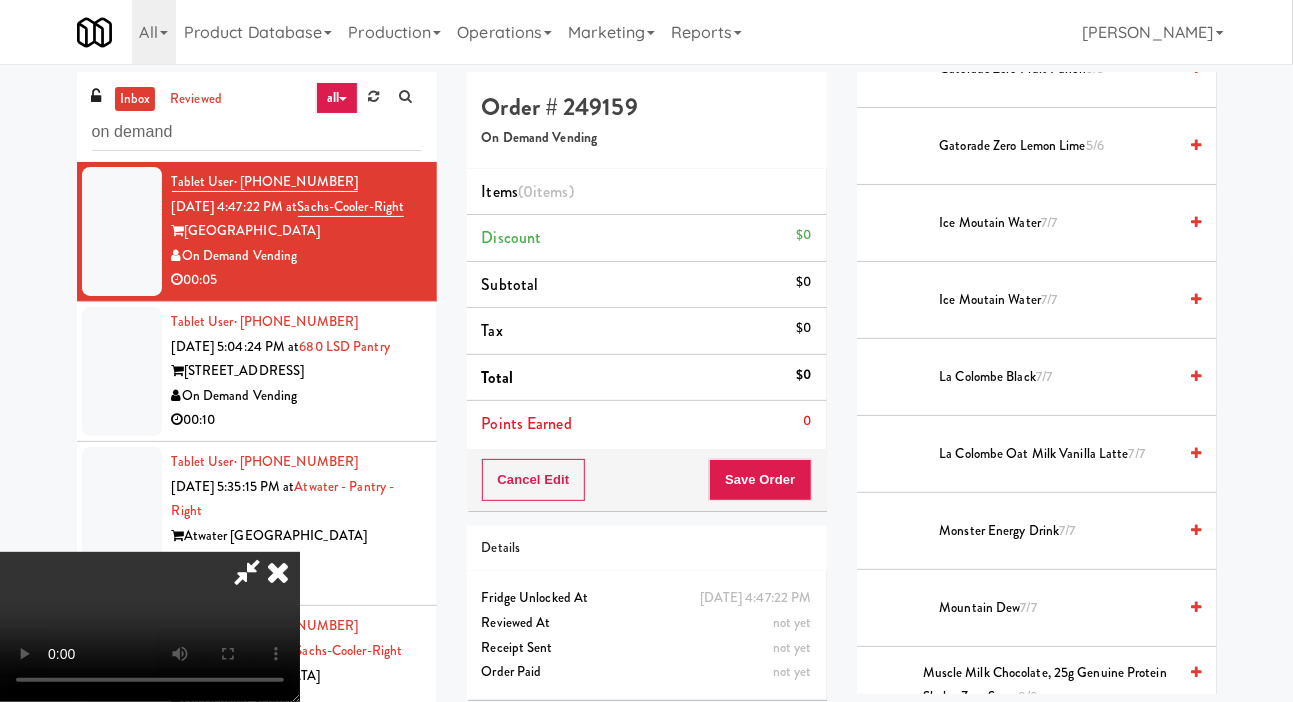scroll, scrollTop: 2002, scrollLeft: 0, axis: vertical 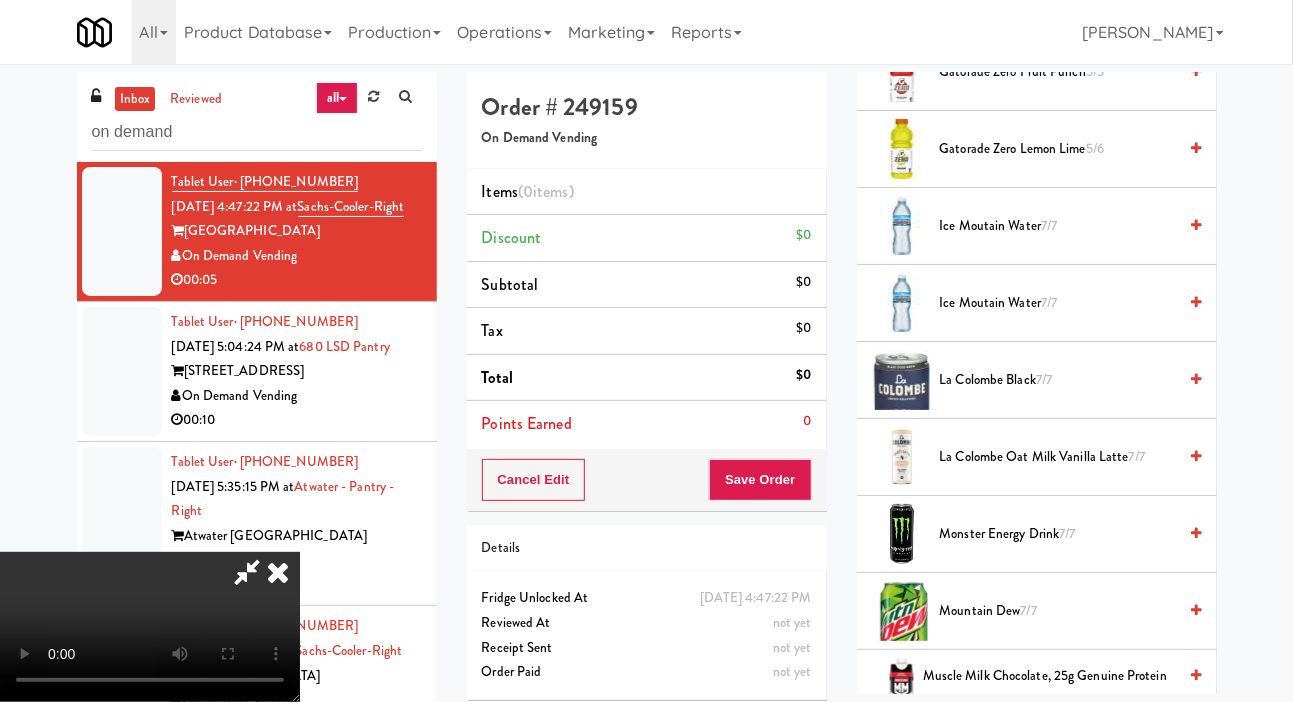 click on "Ice Moutain Water  7/7" at bounding box center [1058, 226] 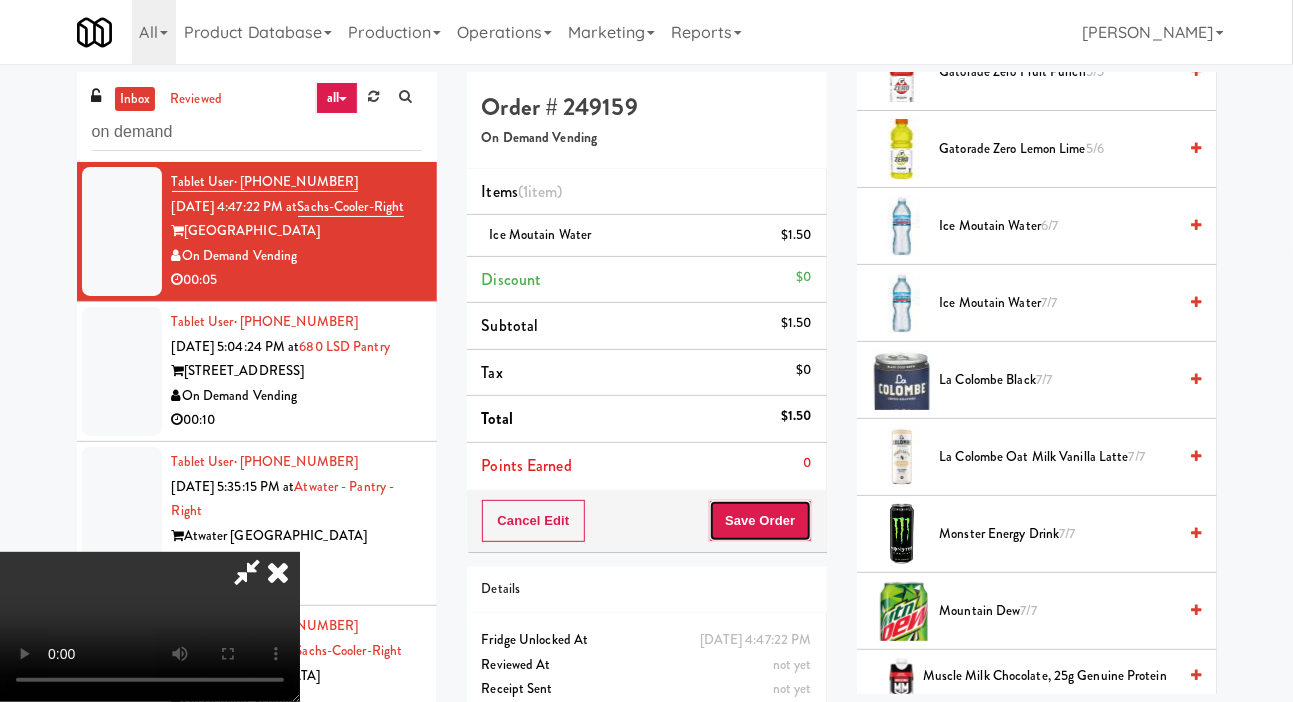 click on "Save Order" at bounding box center (760, 521) 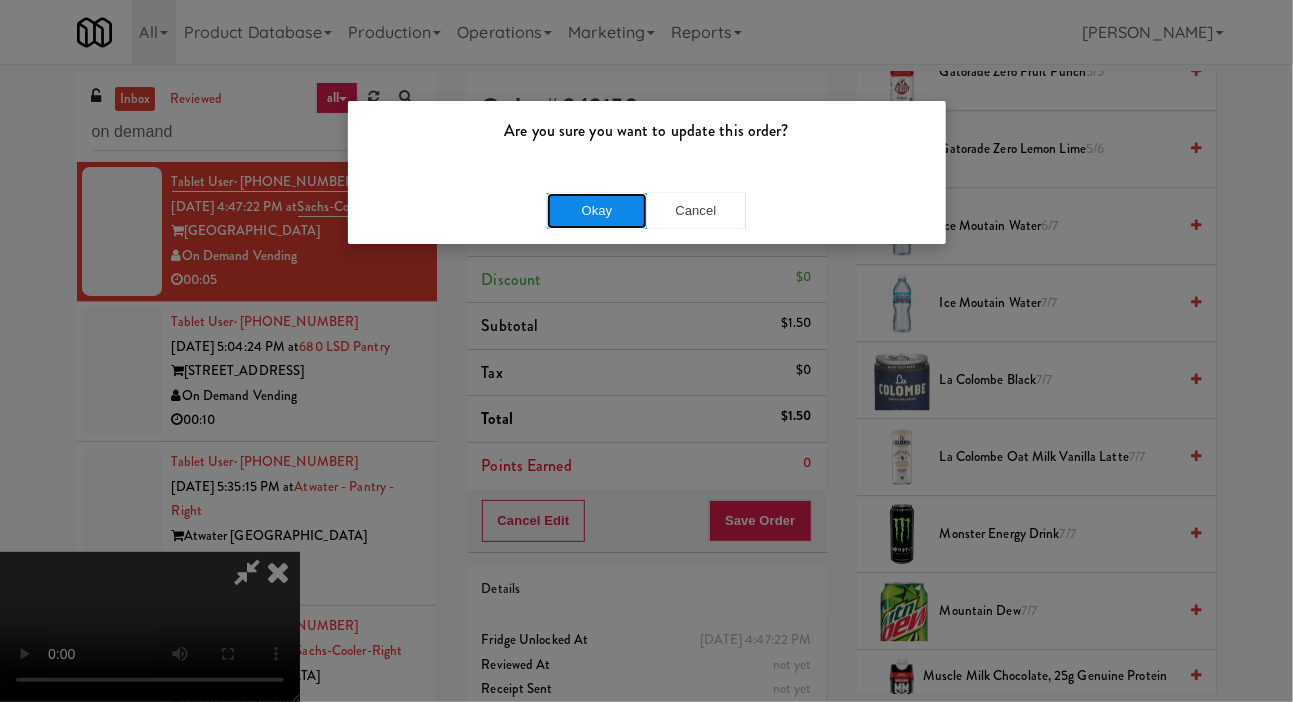 click on "Okay" at bounding box center (597, 211) 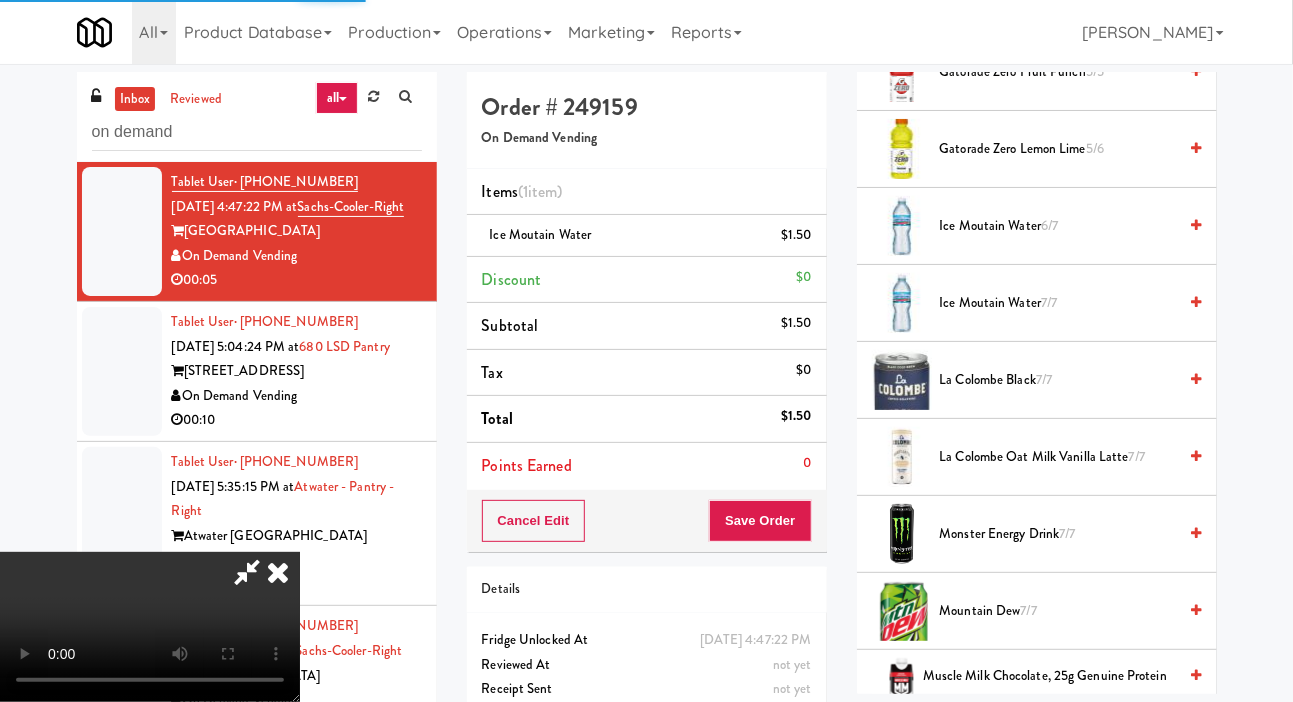 scroll, scrollTop: 116, scrollLeft: 0, axis: vertical 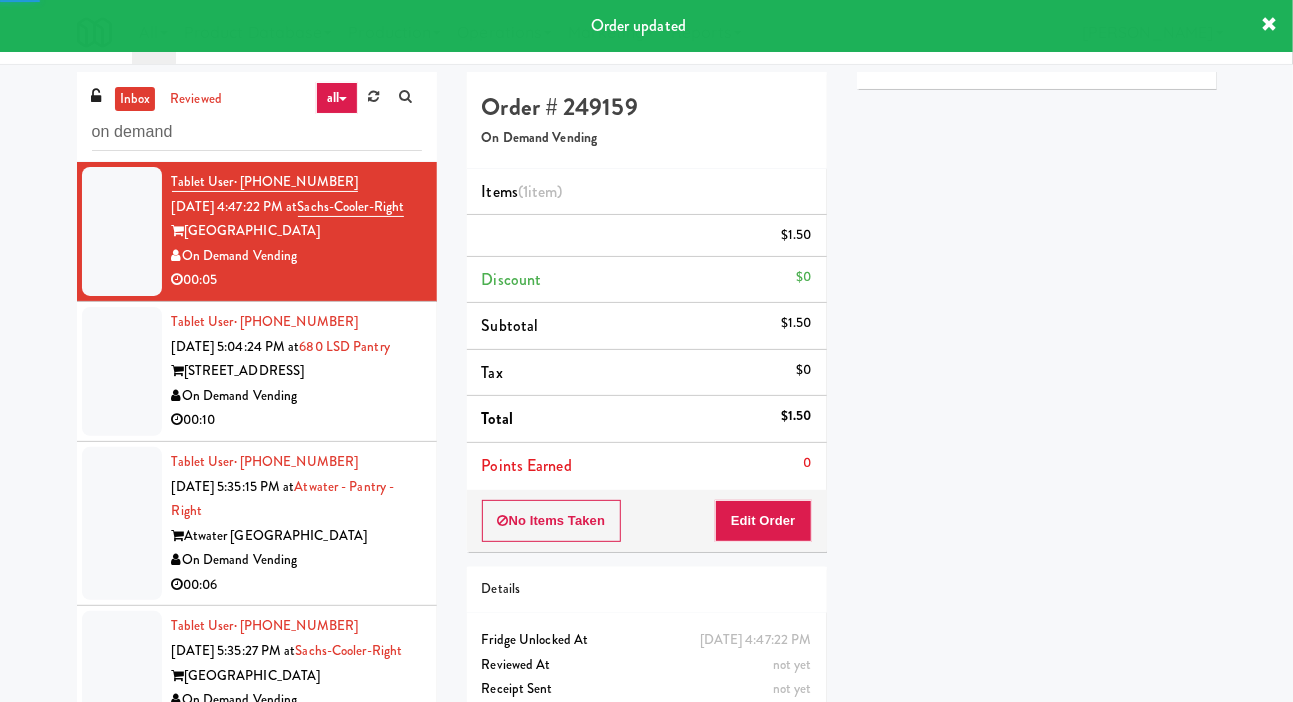 click at bounding box center (122, 371) 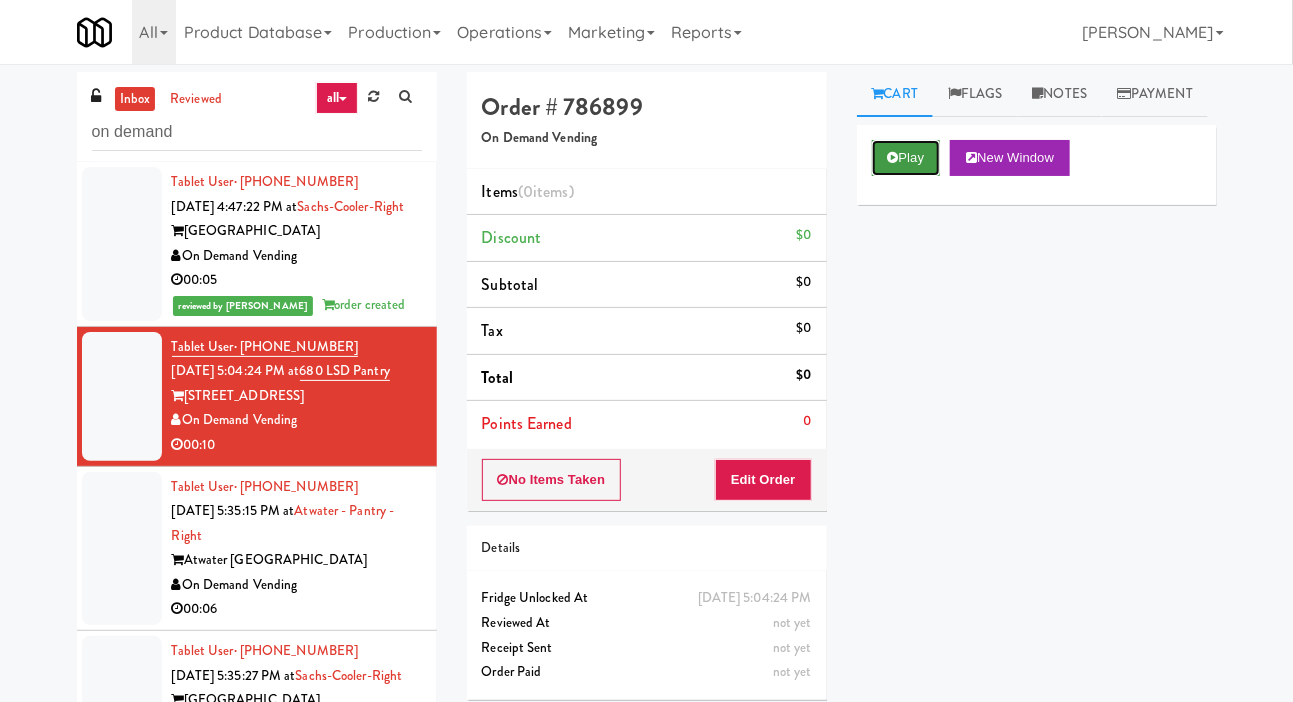 click on "Play" at bounding box center [906, 158] 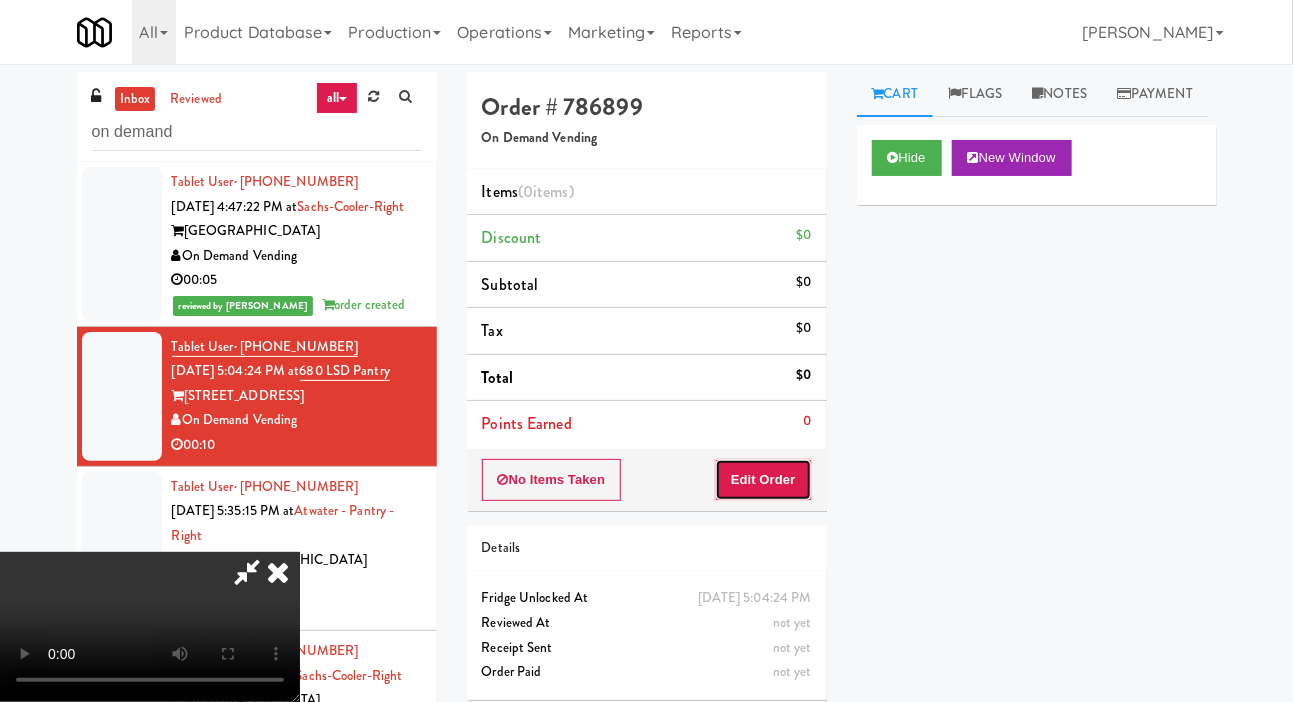 click on "Edit Order" at bounding box center (763, 480) 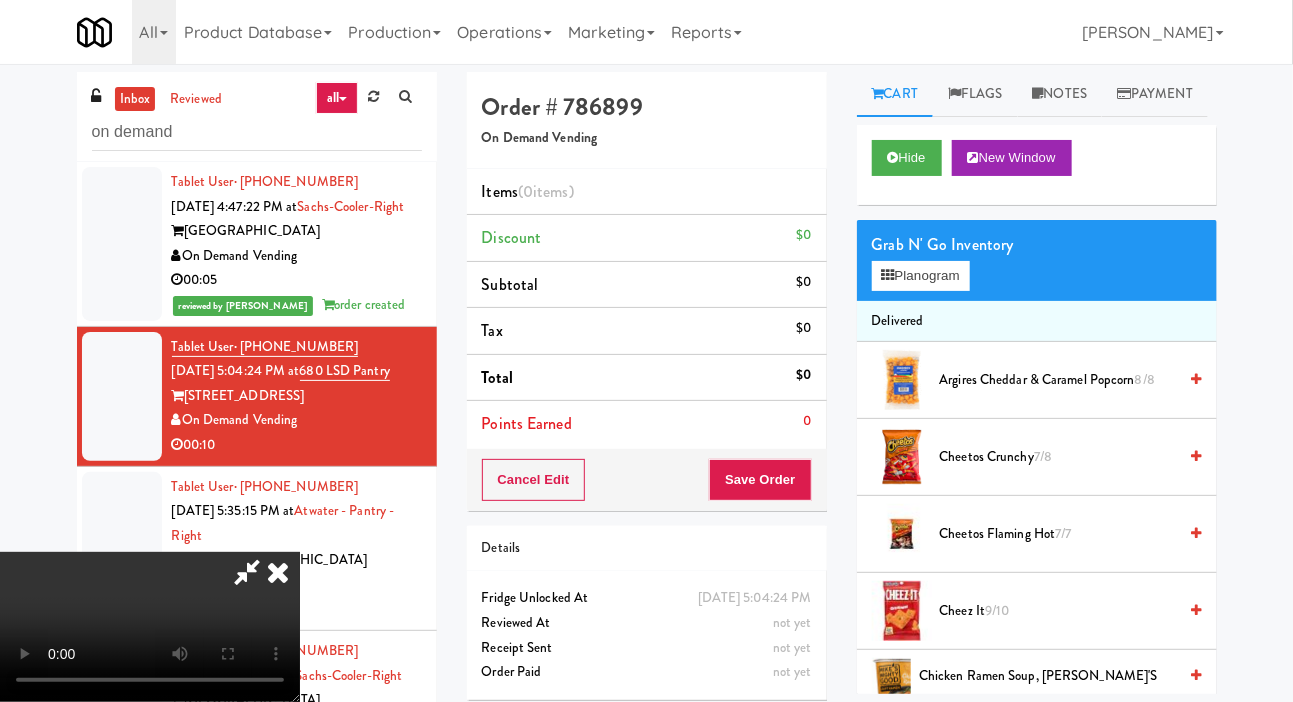 type 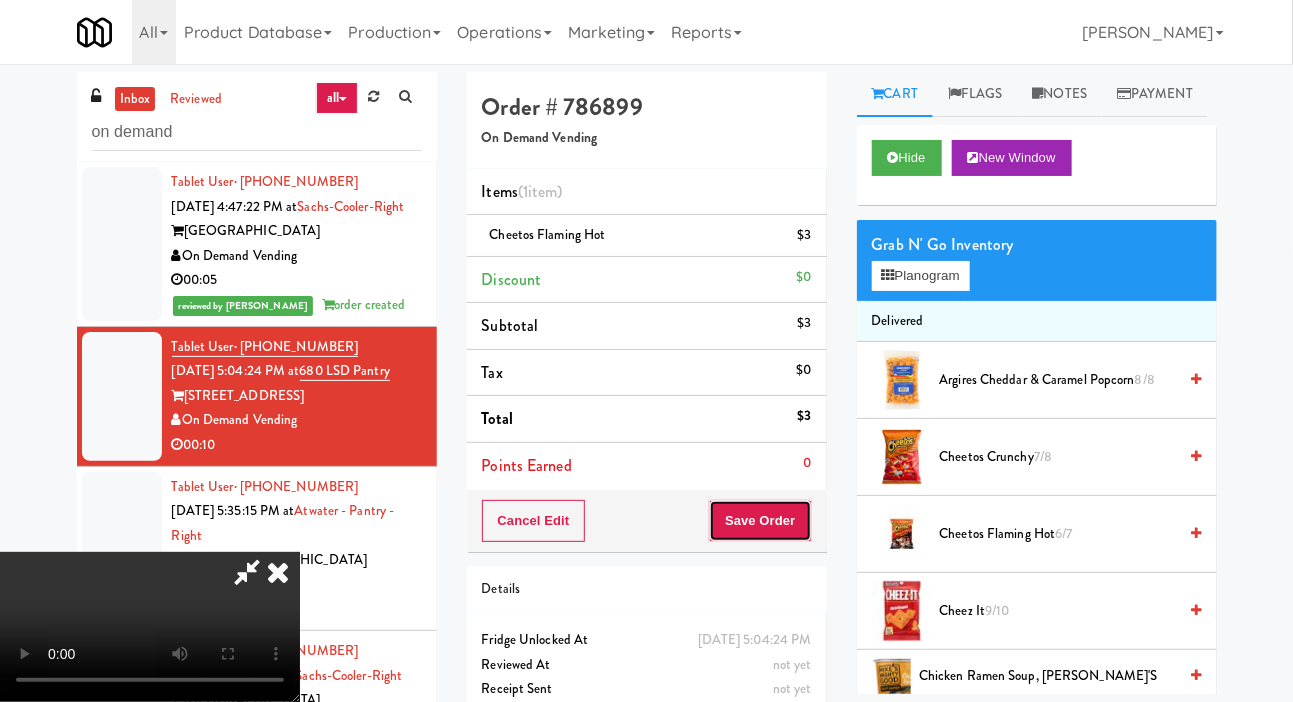 click on "Save Order" at bounding box center [760, 521] 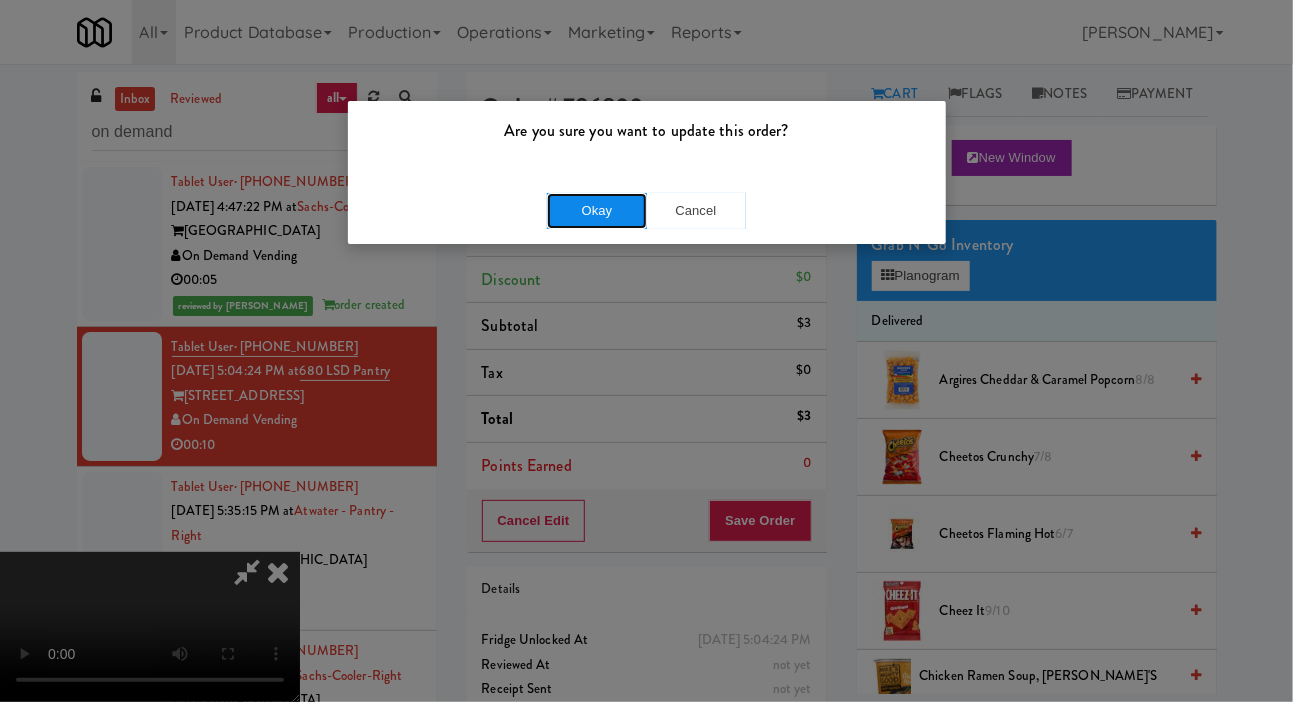 click on "Okay" at bounding box center [597, 211] 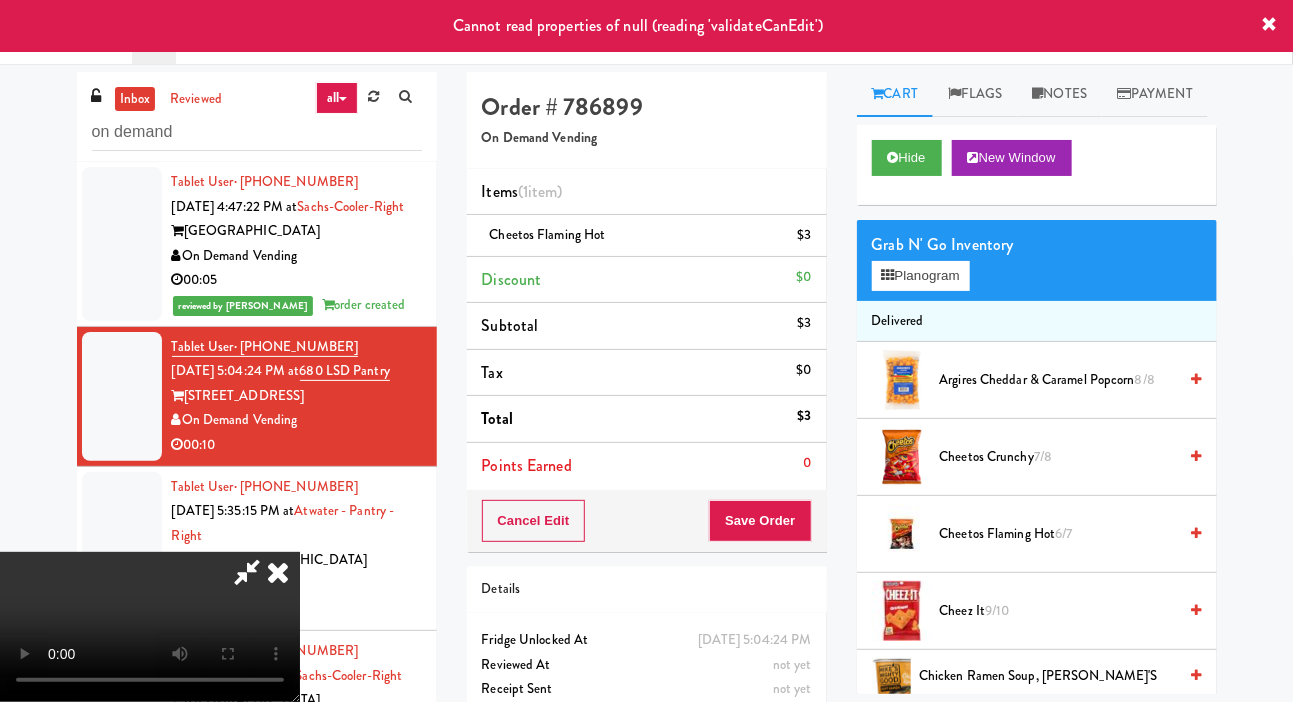 click at bounding box center [278, 572] 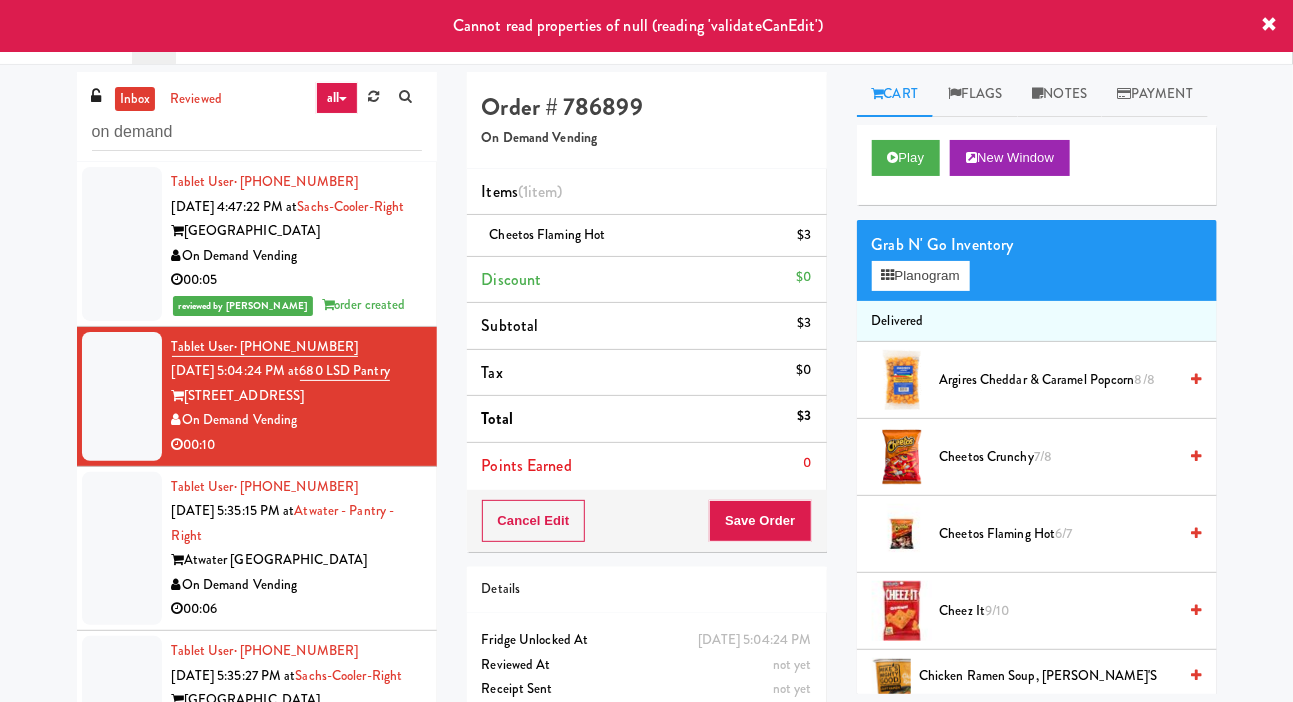 click at bounding box center [122, 549] 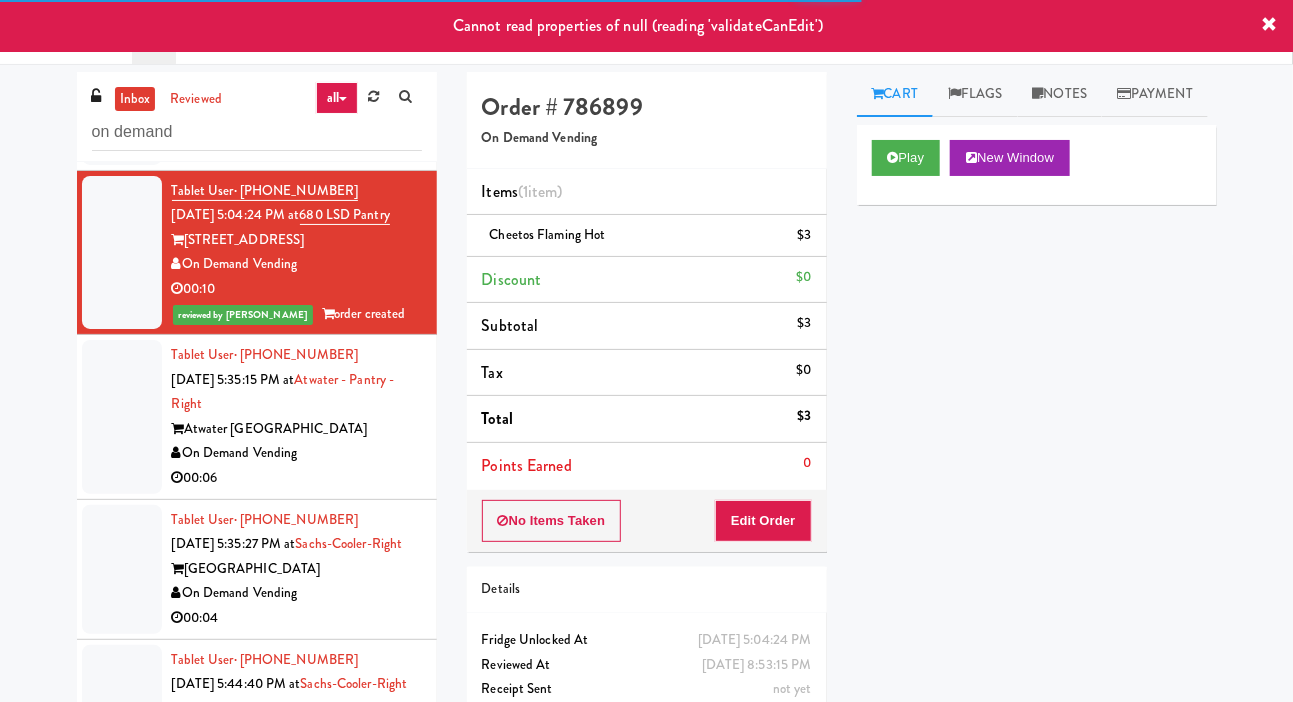click at bounding box center [122, 417] 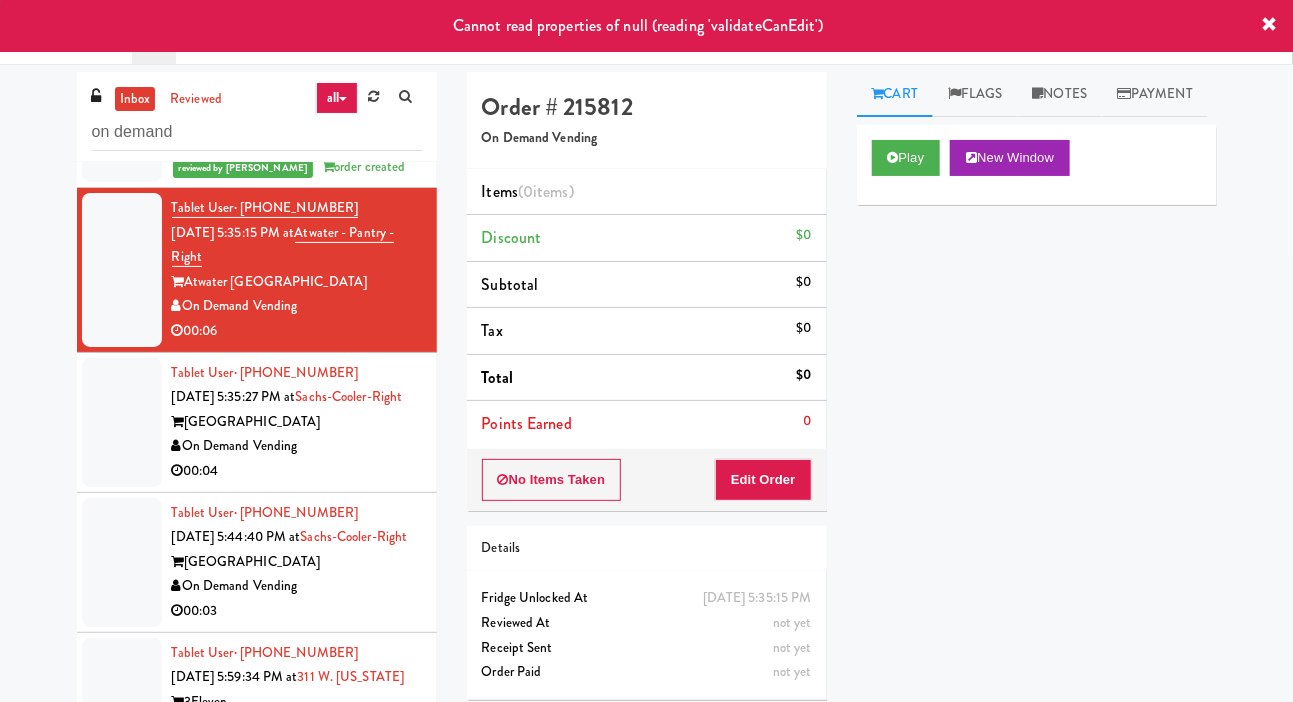 scroll, scrollTop: 295, scrollLeft: 0, axis: vertical 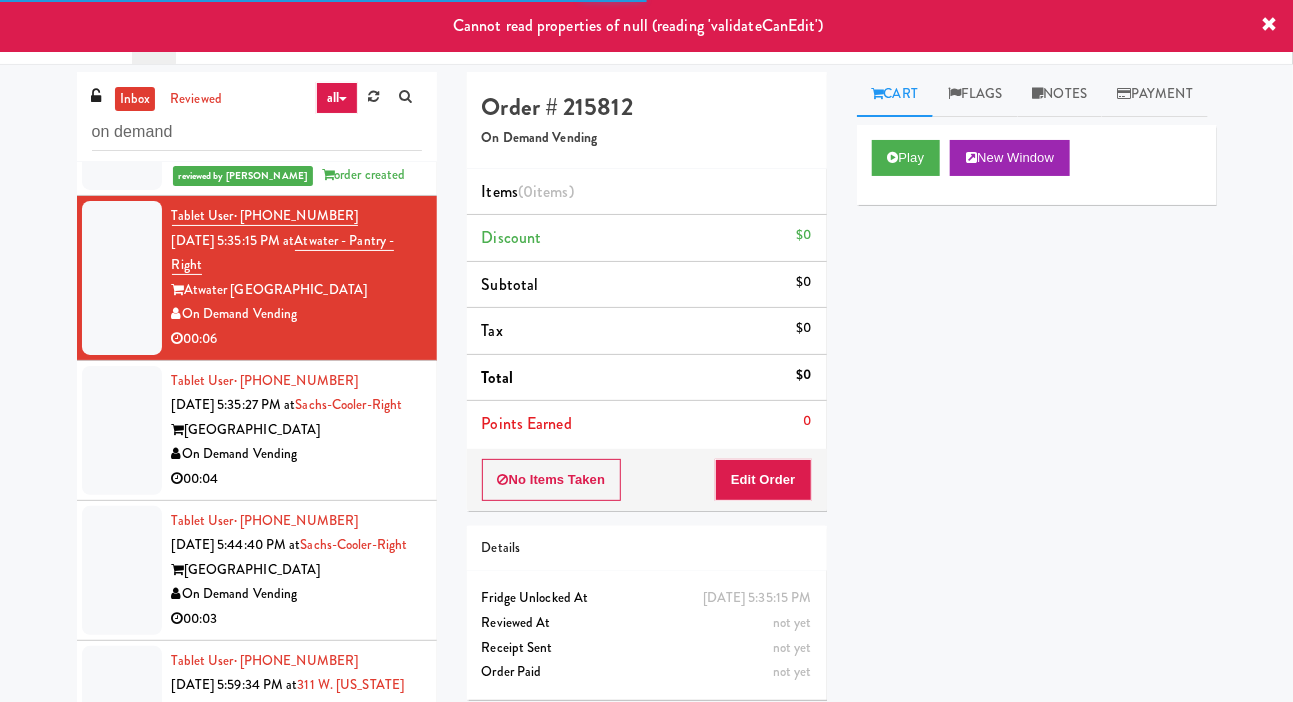 click at bounding box center (122, 430) 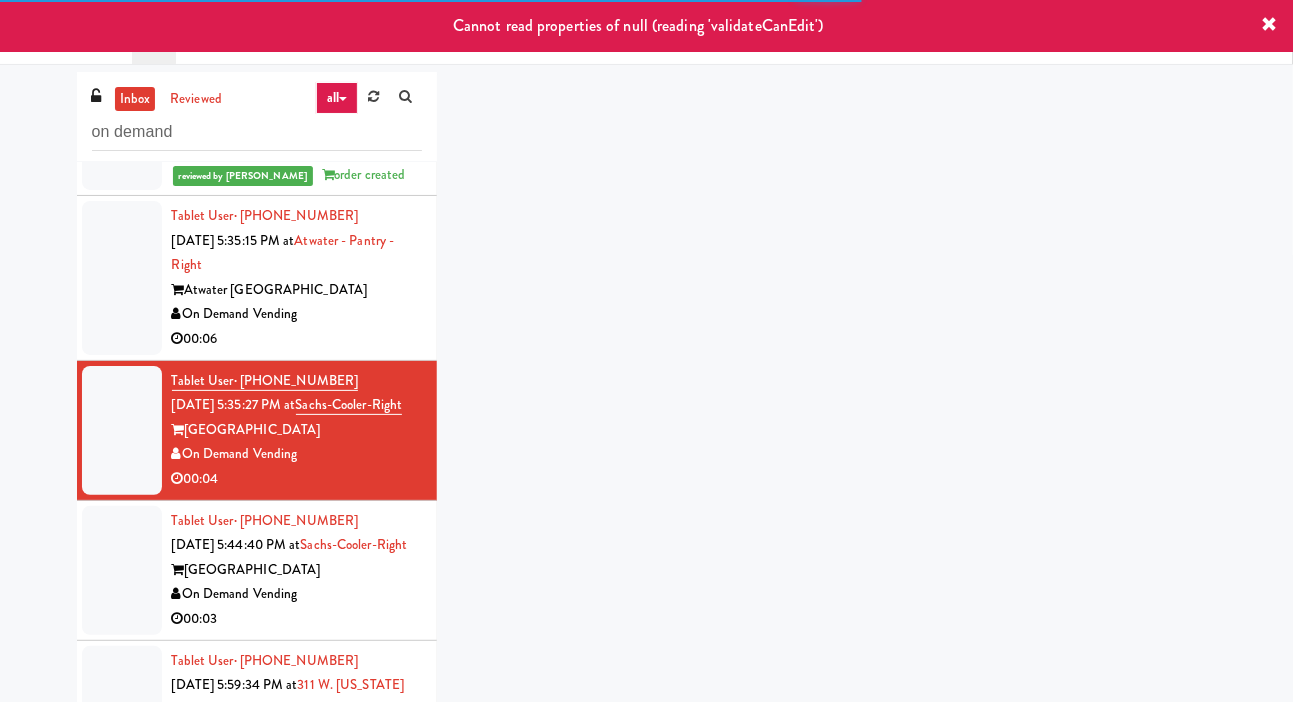 click at bounding box center (122, 278) 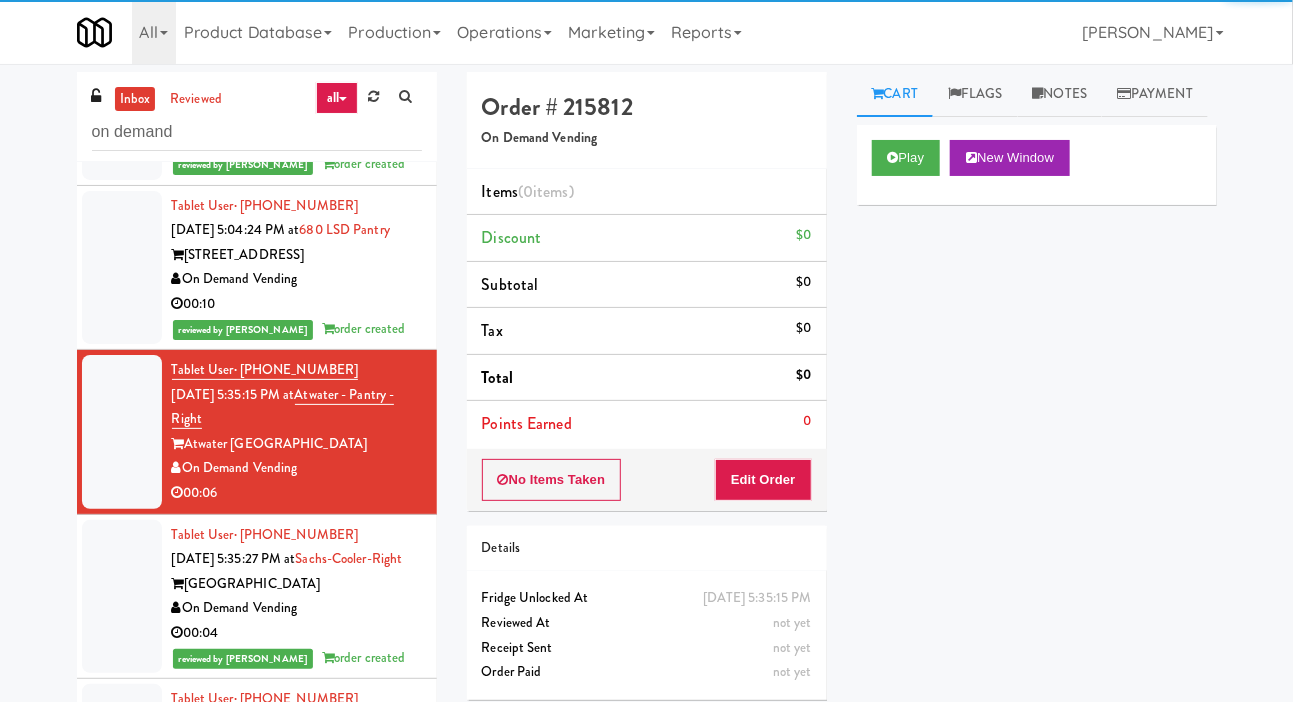 scroll, scrollTop: 138, scrollLeft: 0, axis: vertical 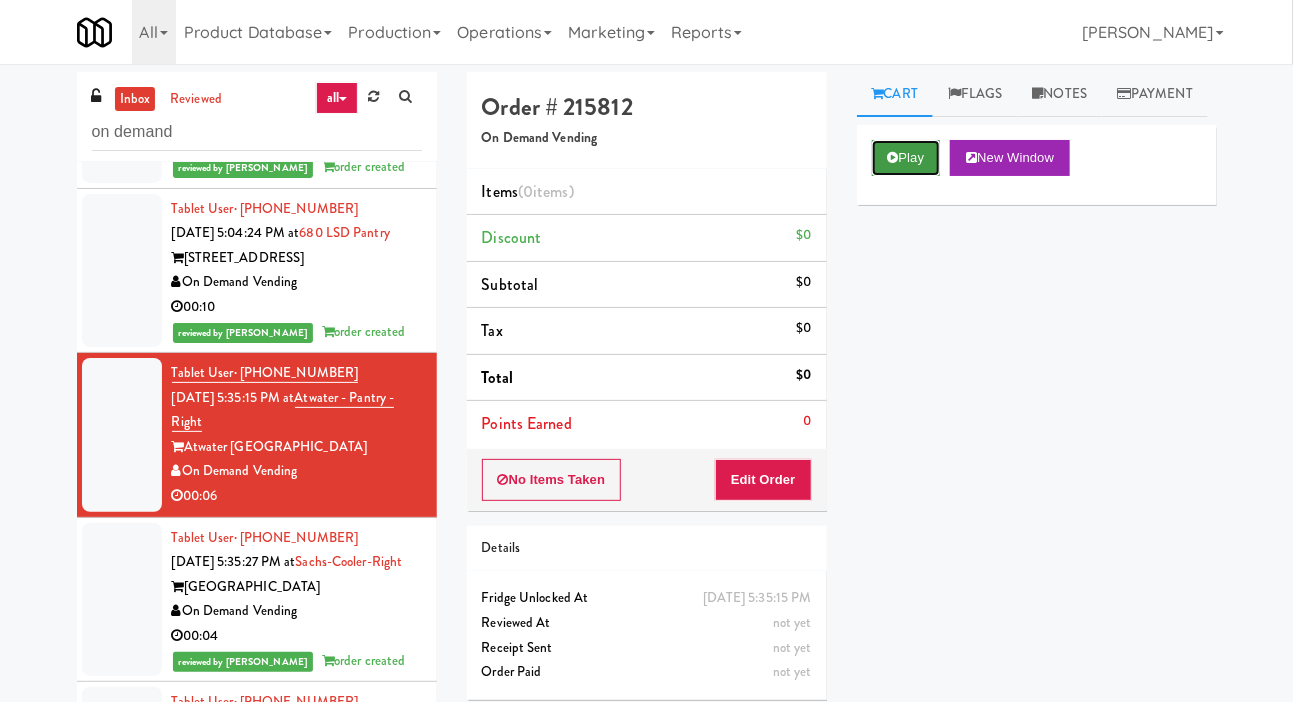 click on "Play" at bounding box center (906, 158) 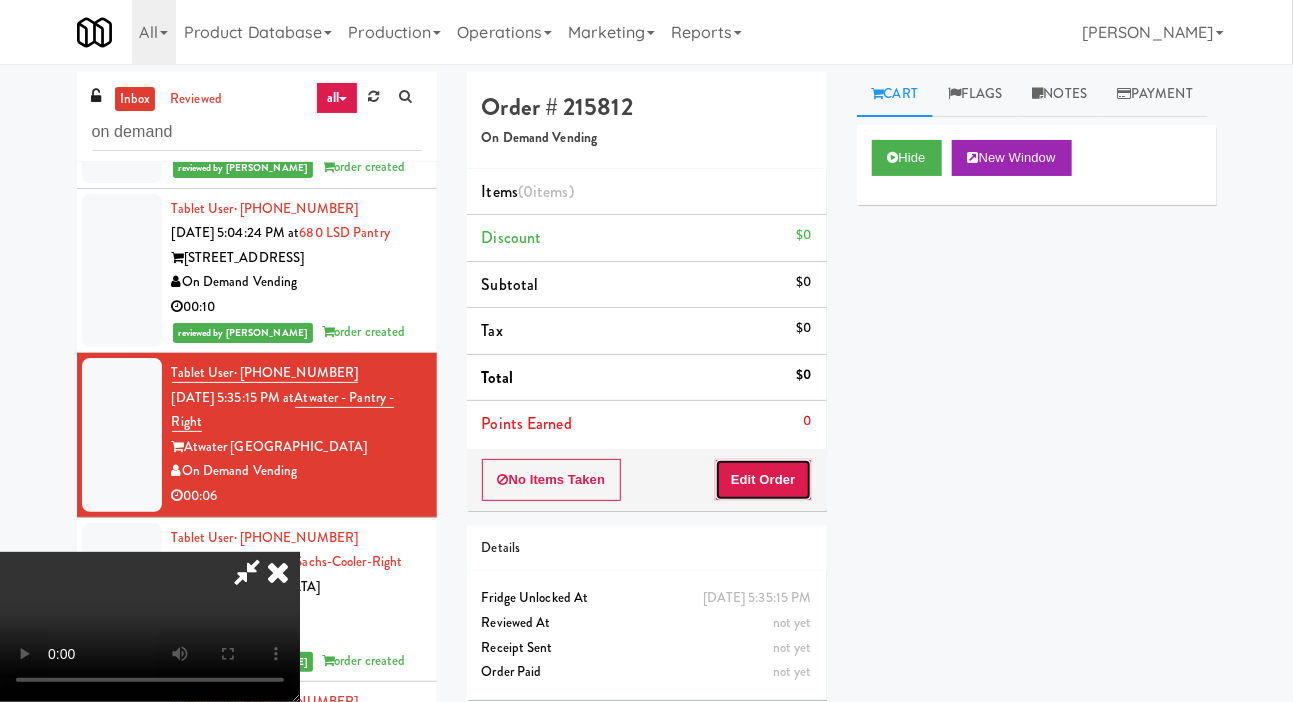 click on "Edit Order" at bounding box center (763, 480) 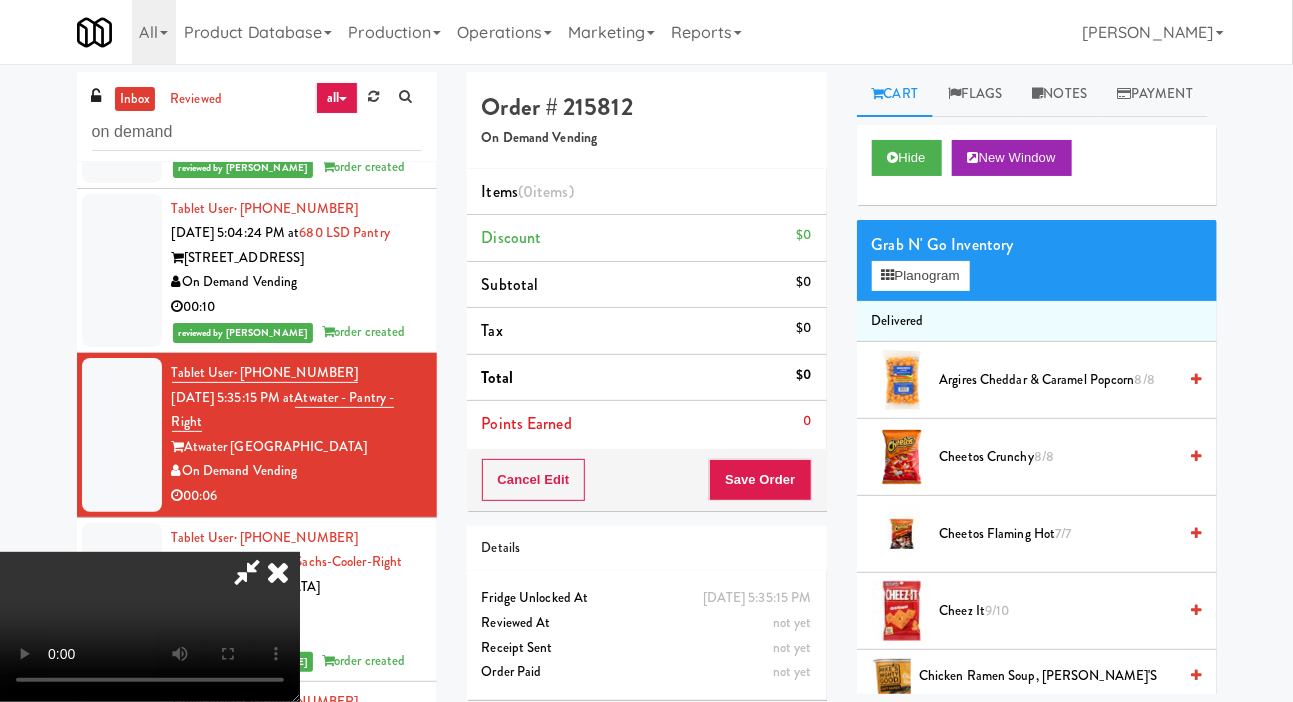 type 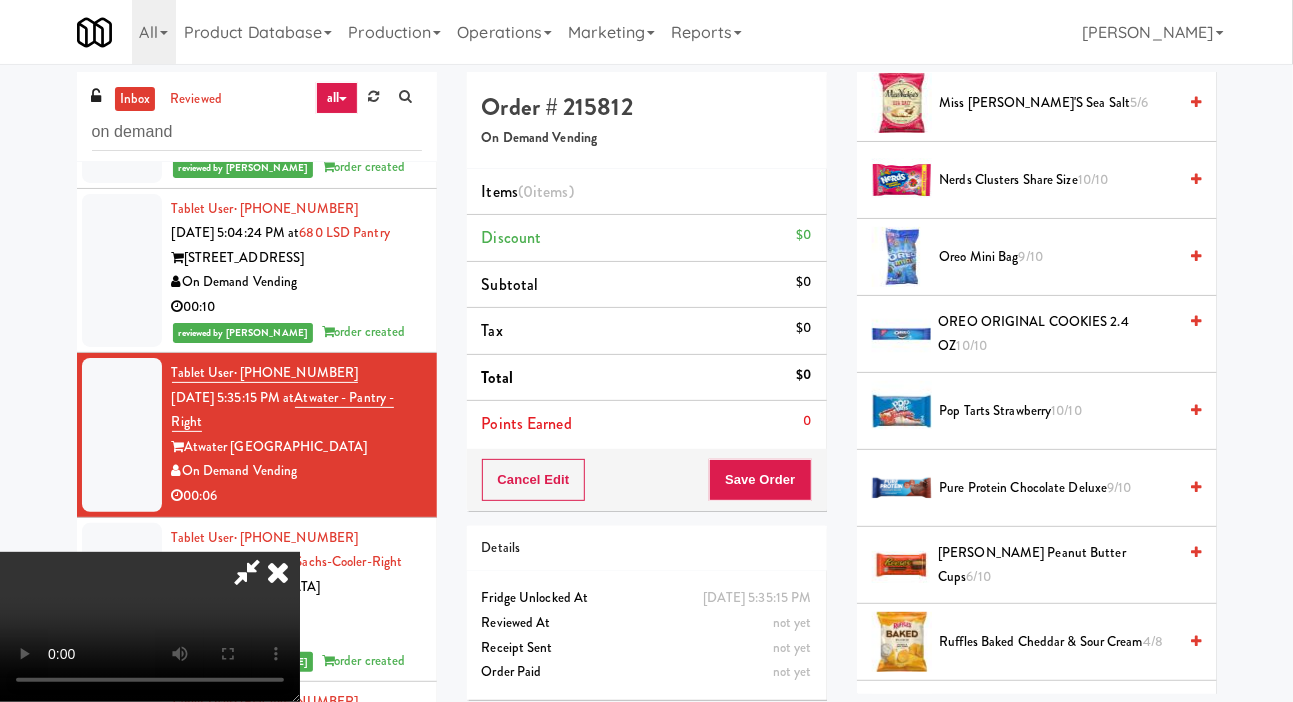 scroll, scrollTop: 2503, scrollLeft: 0, axis: vertical 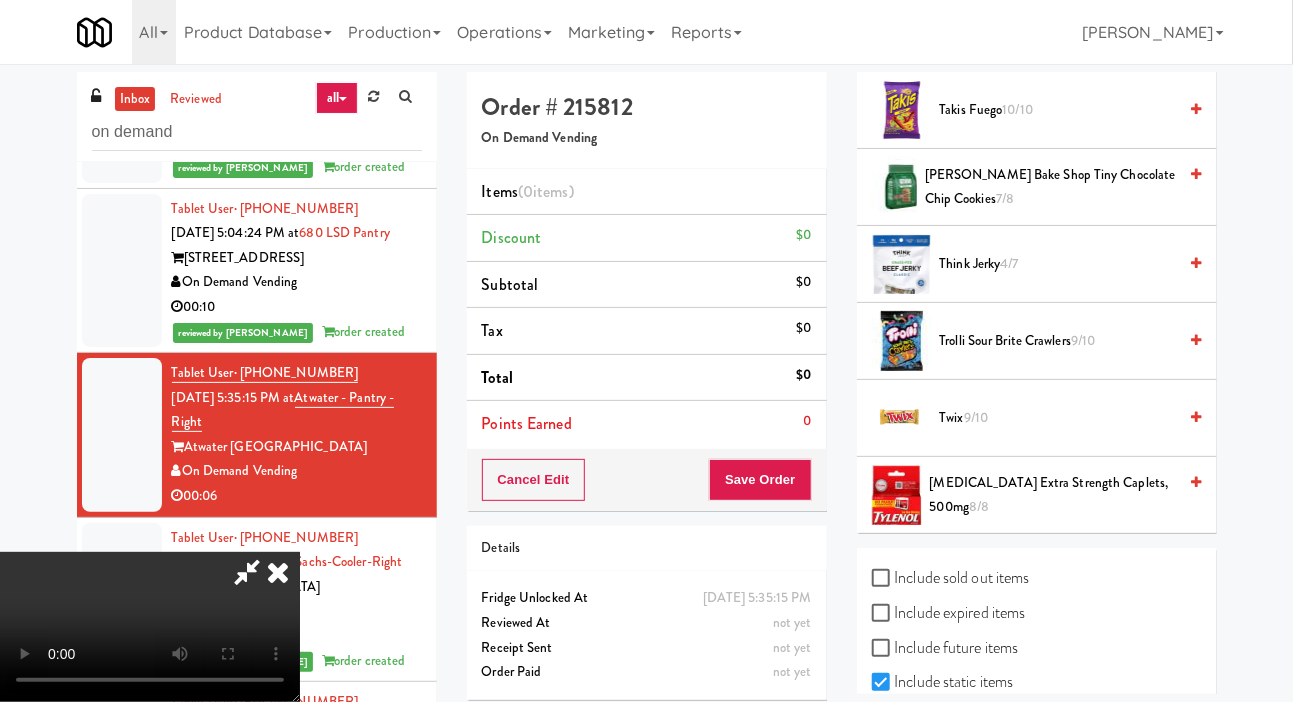 click on "Twix  9/10" at bounding box center [1058, 418] 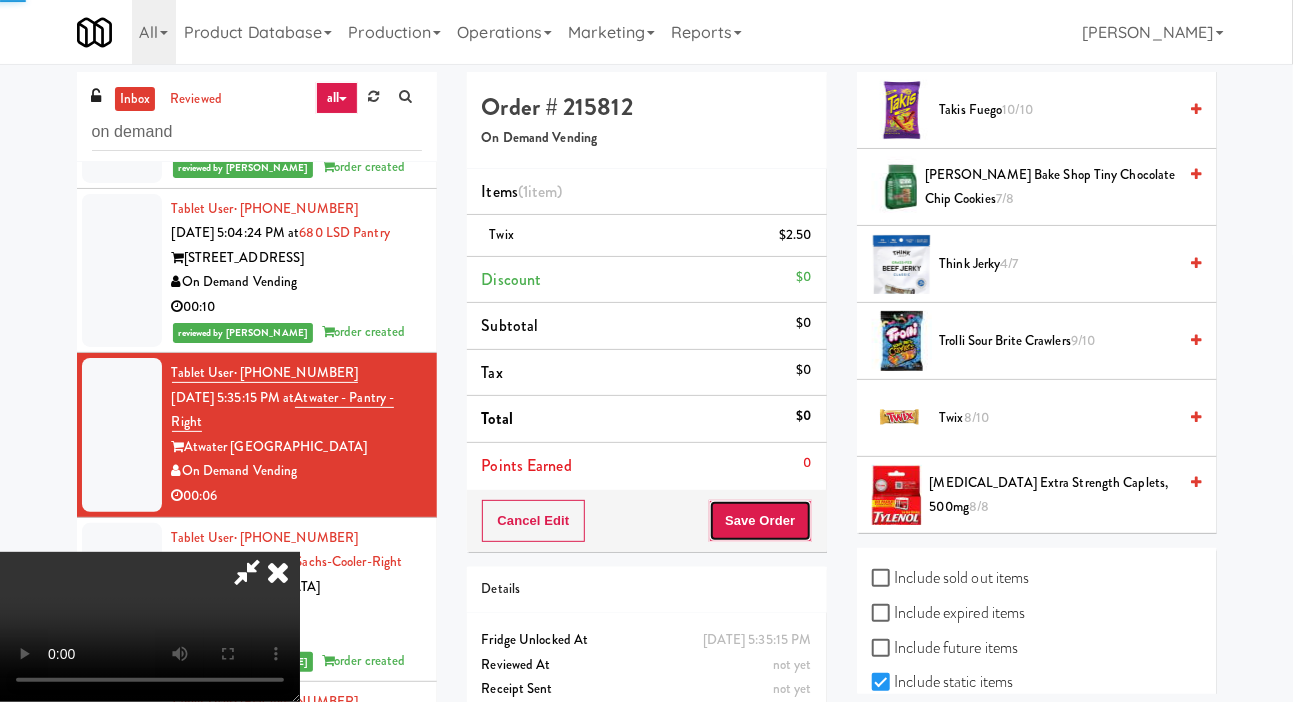 click on "Save Order" at bounding box center [760, 521] 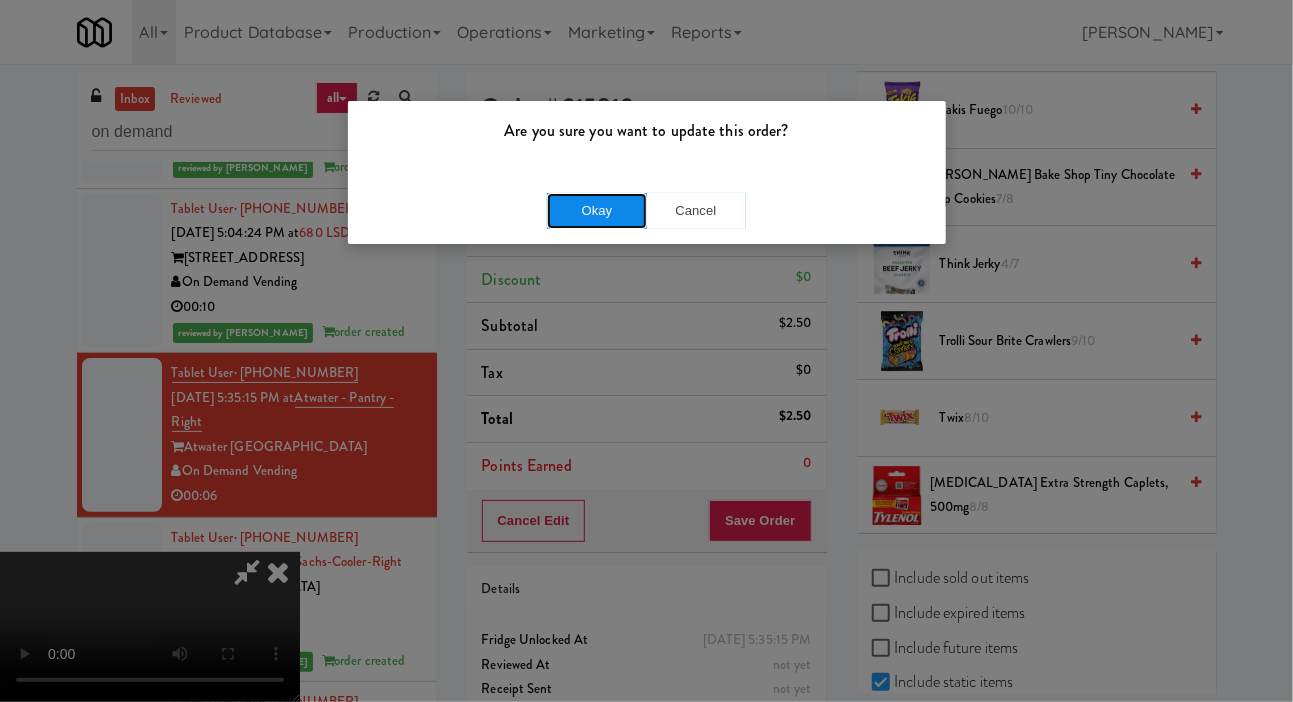 click on "Okay" at bounding box center (597, 211) 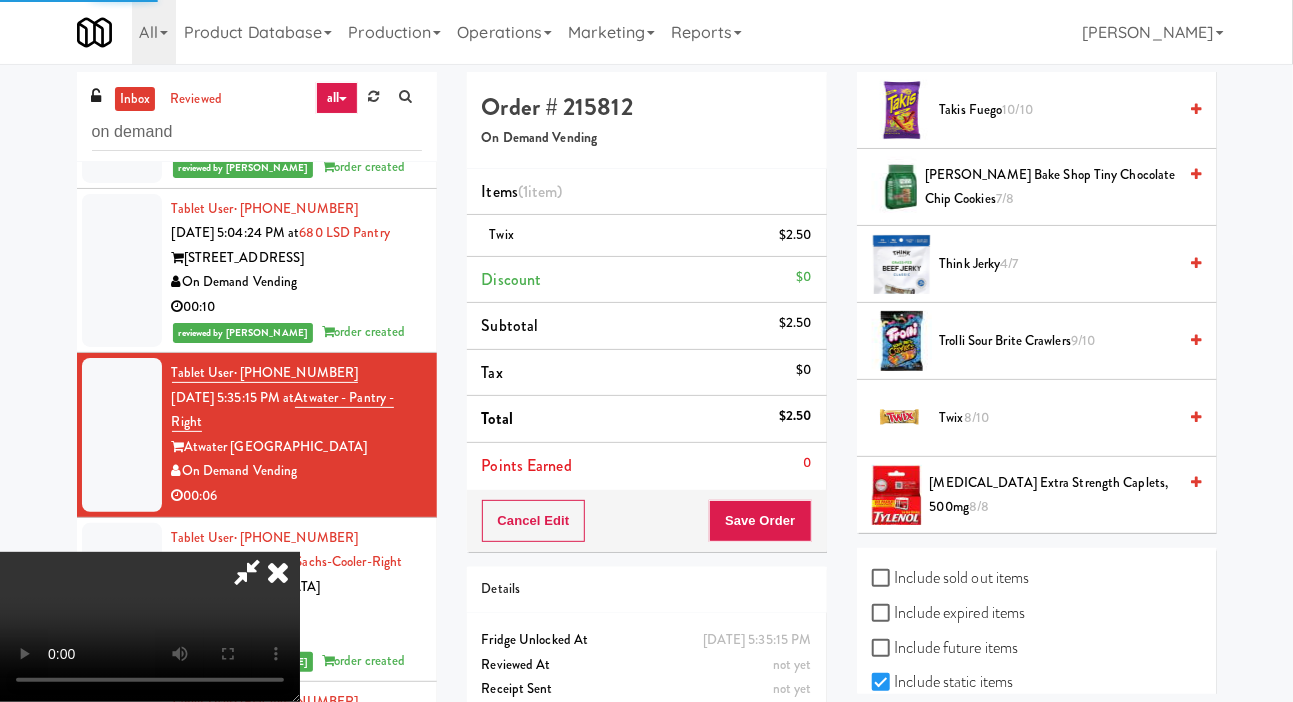 scroll, scrollTop: 116, scrollLeft: 0, axis: vertical 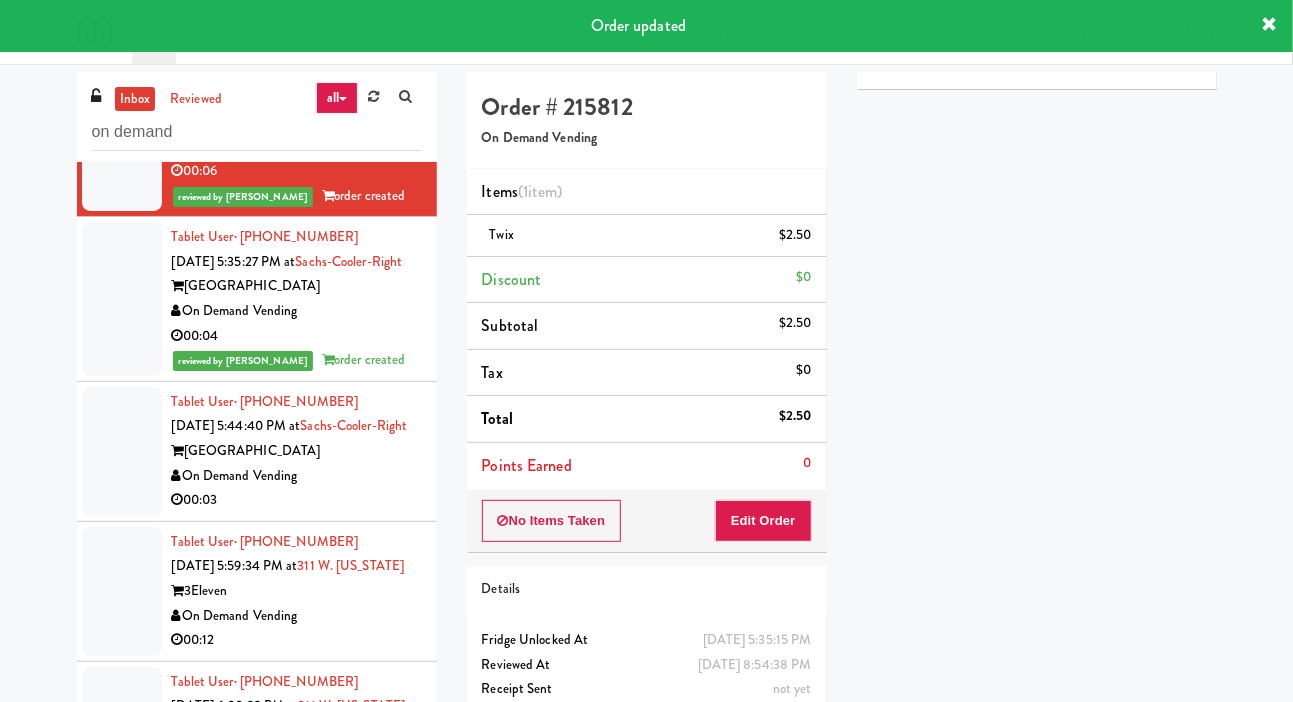 click at bounding box center [122, 451] 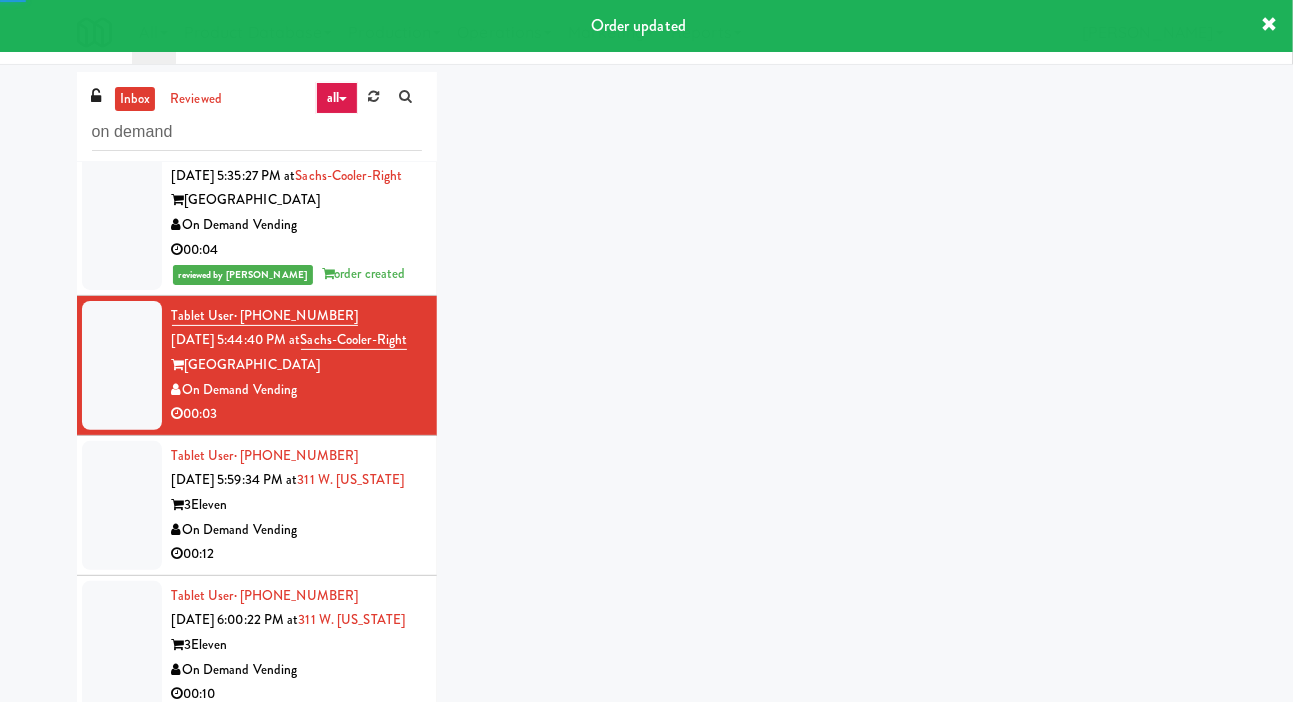 scroll, scrollTop: 631, scrollLeft: 0, axis: vertical 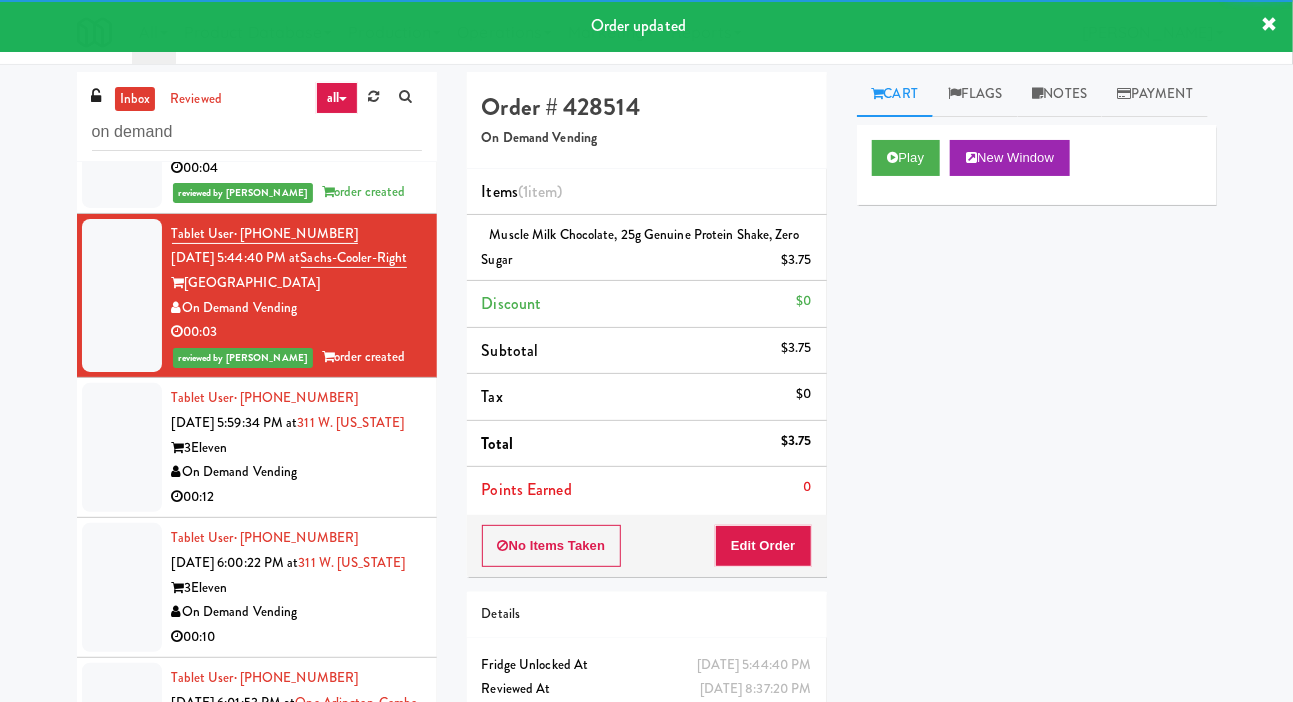click at bounding box center (122, 447) 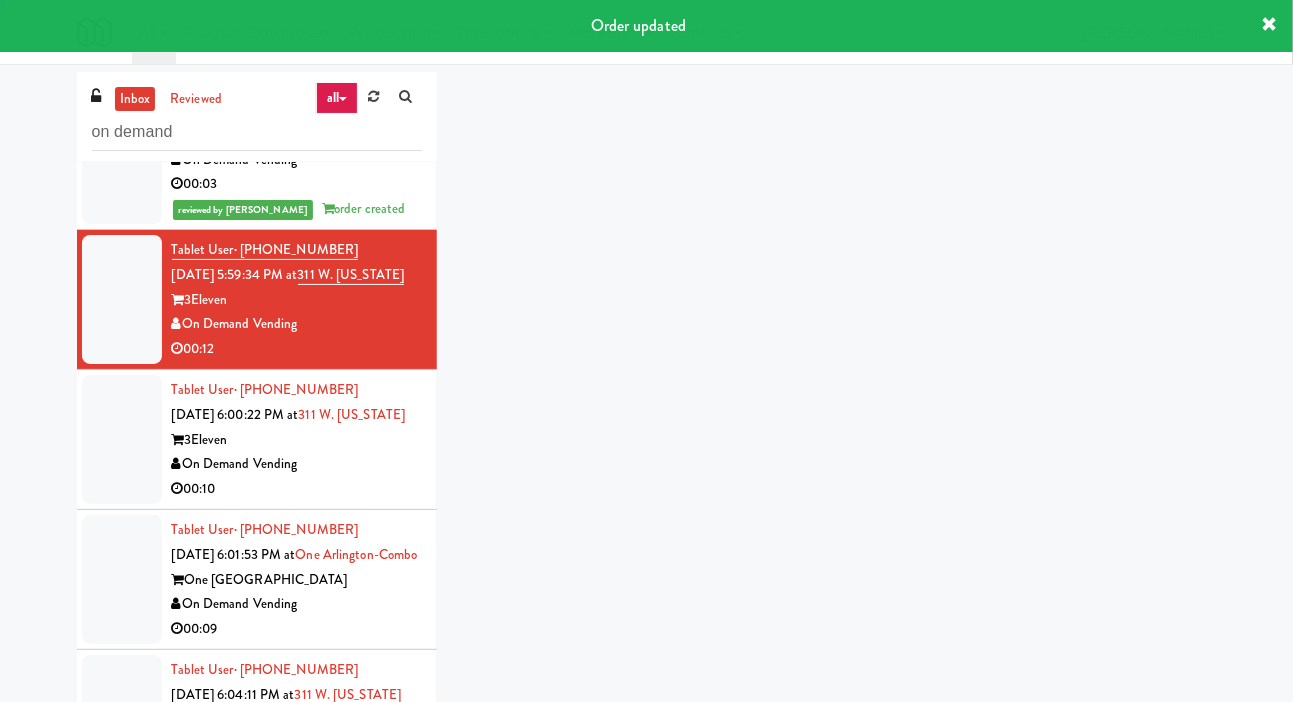 scroll, scrollTop: 799, scrollLeft: 0, axis: vertical 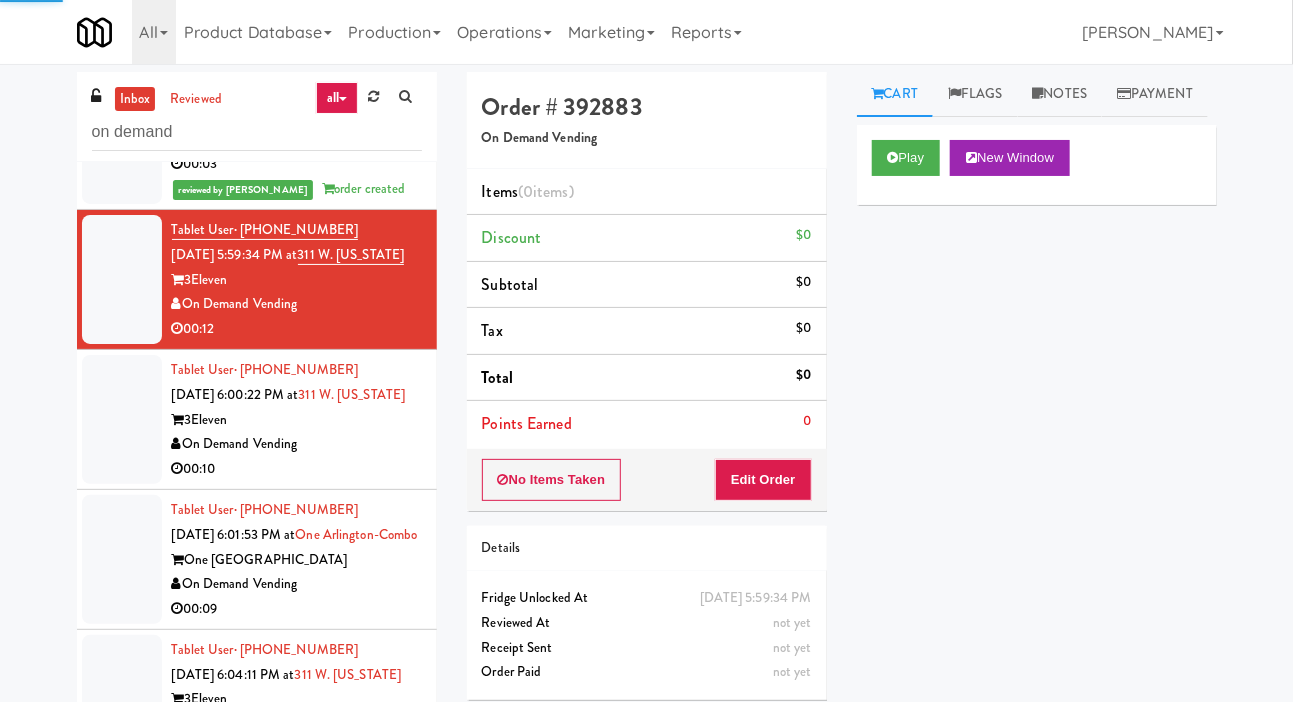 click at bounding box center (122, 419) 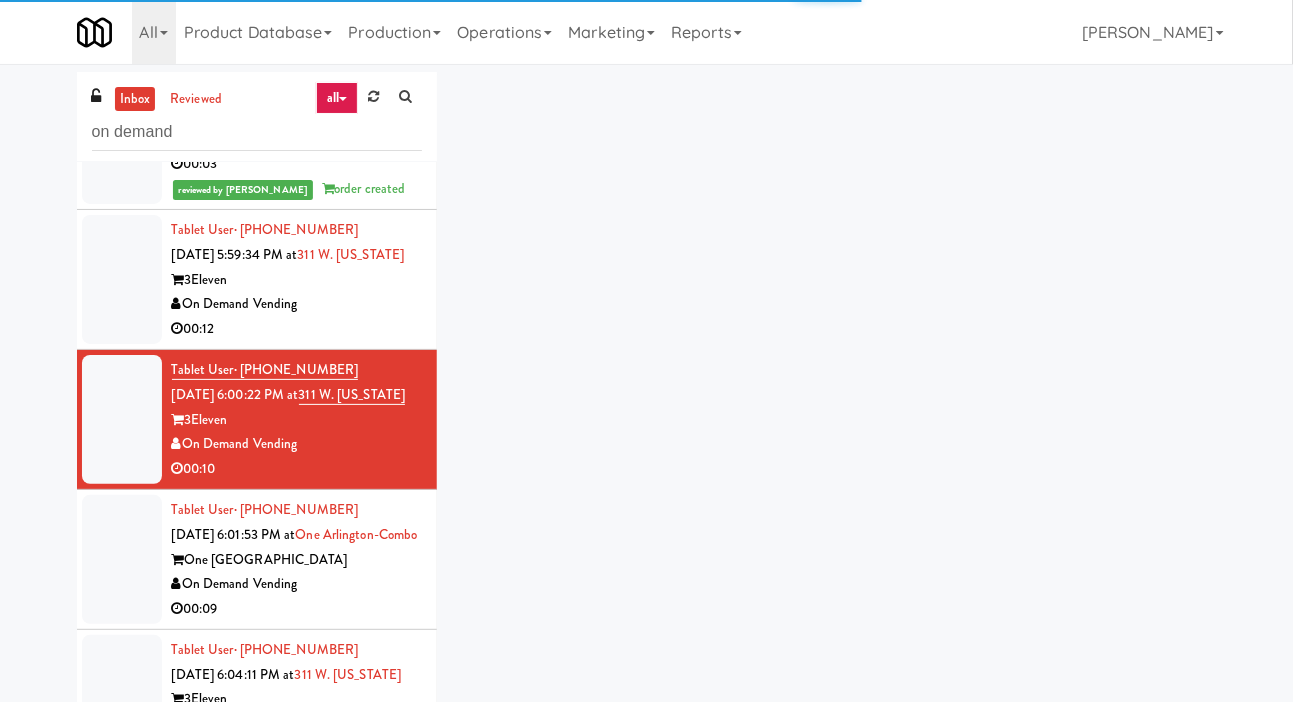 click at bounding box center [122, 279] 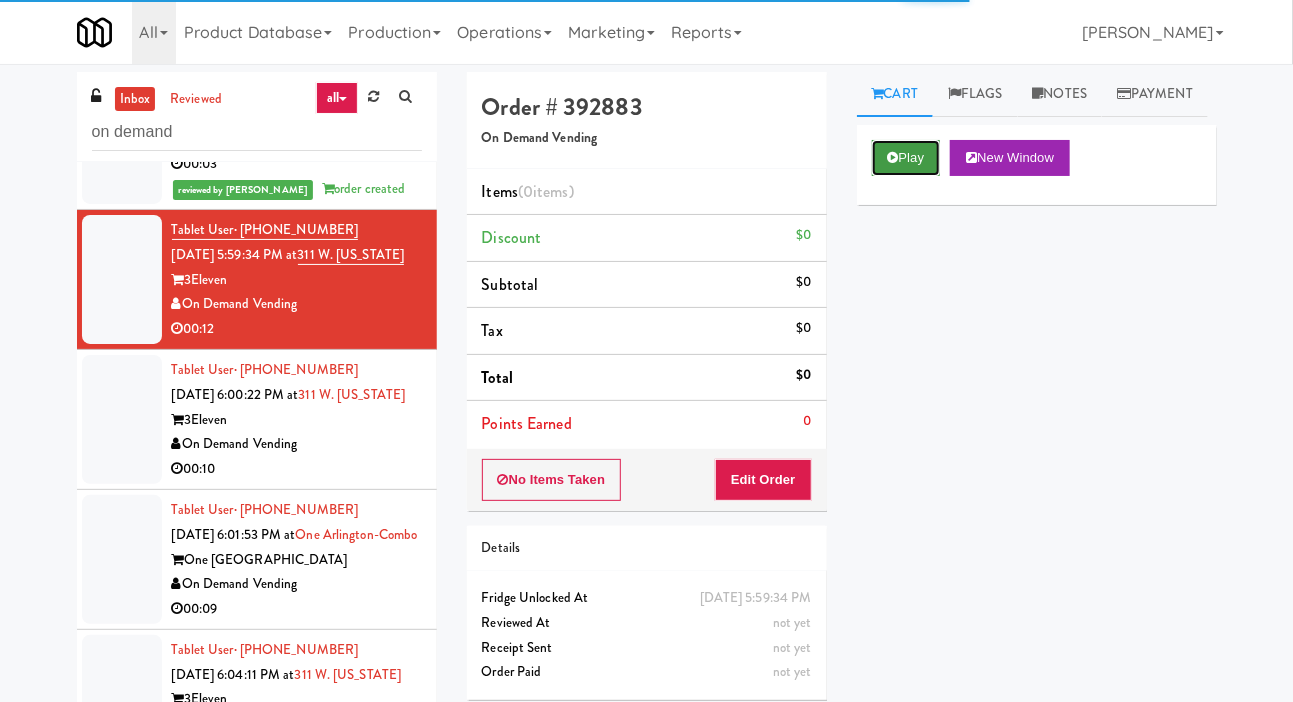 click on "Play" at bounding box center (906, 158) 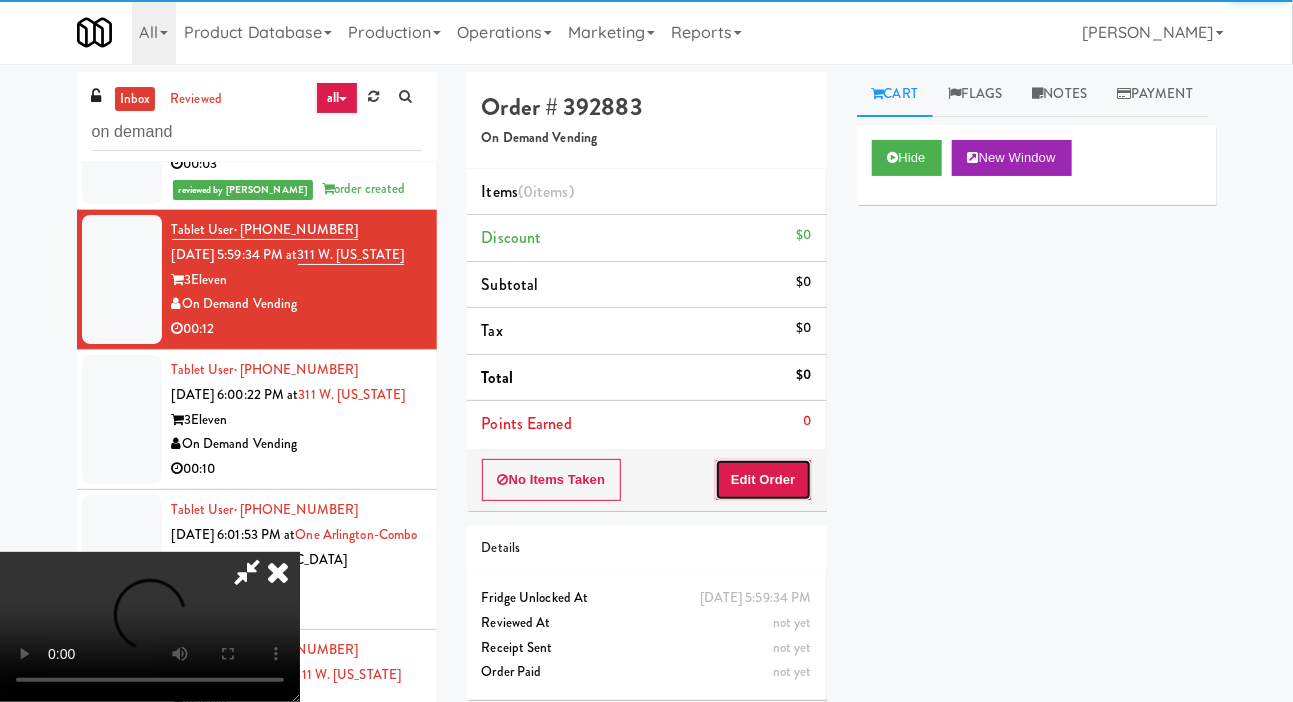click on "Edit Order" at bounding box center [763, 480] 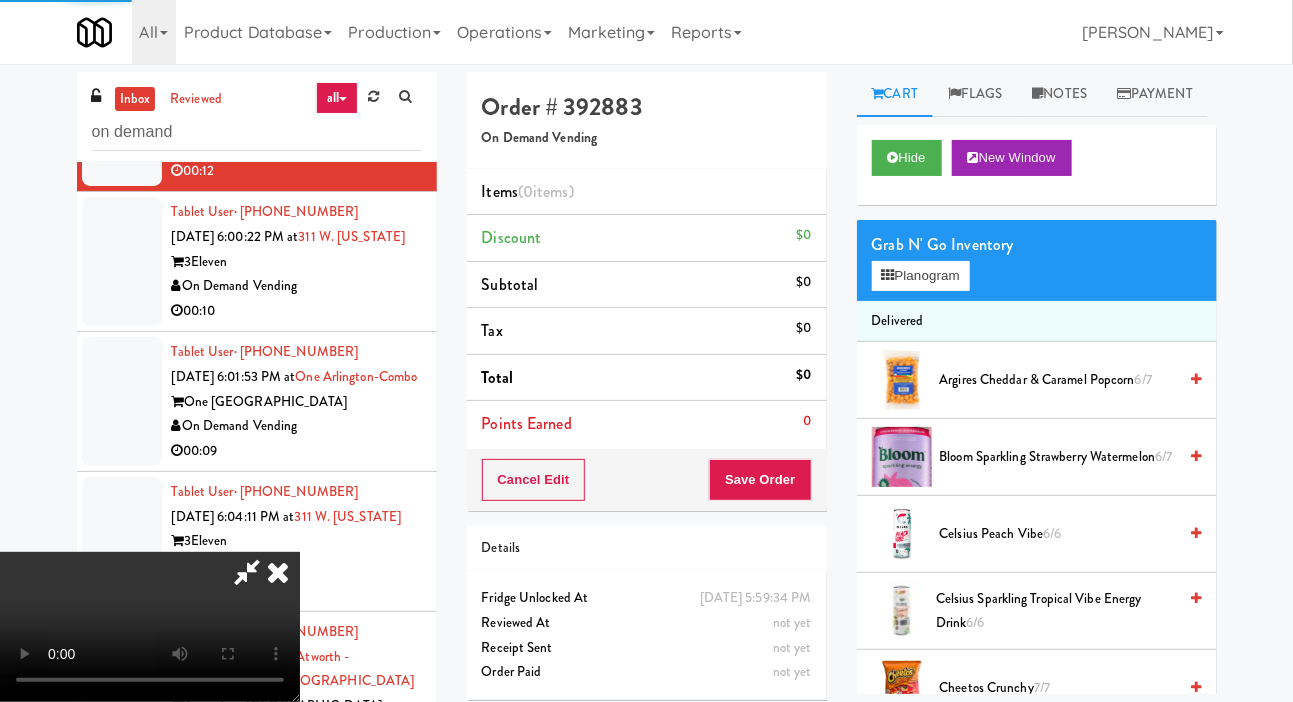 scroll, scrollTop: 957, scrollLeft: 0, axis: vertical 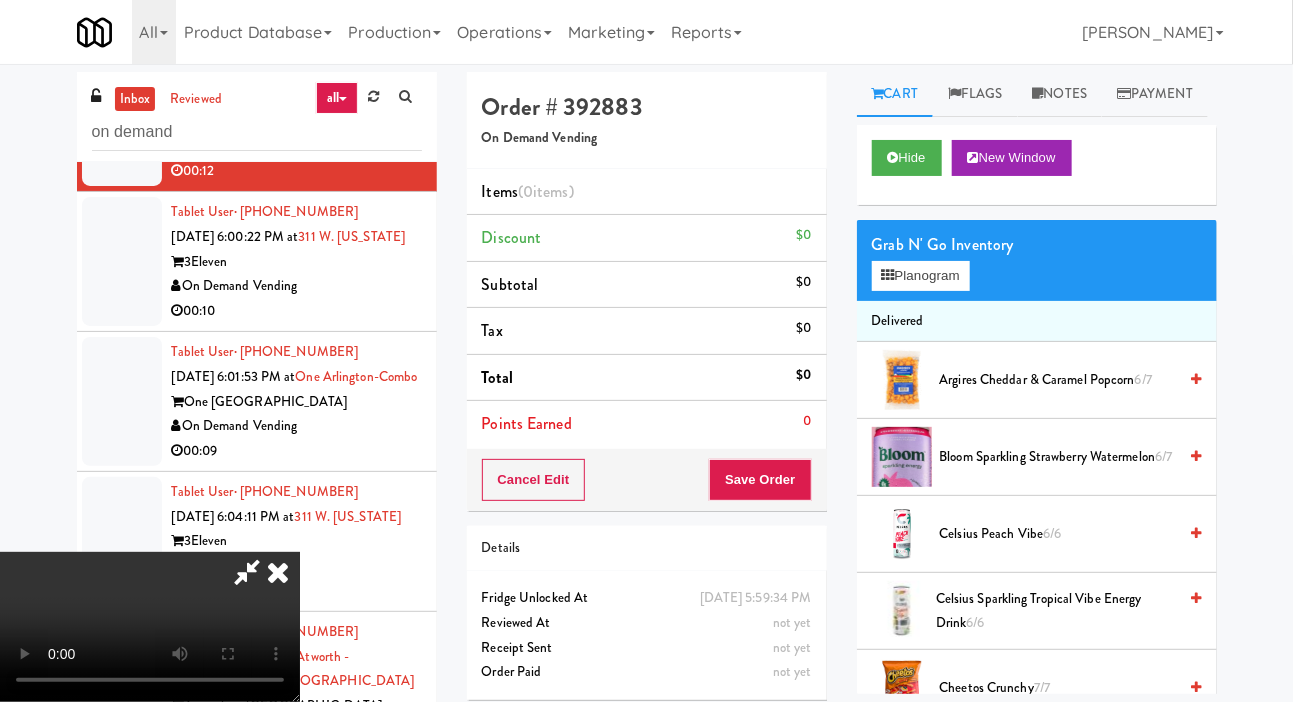 type 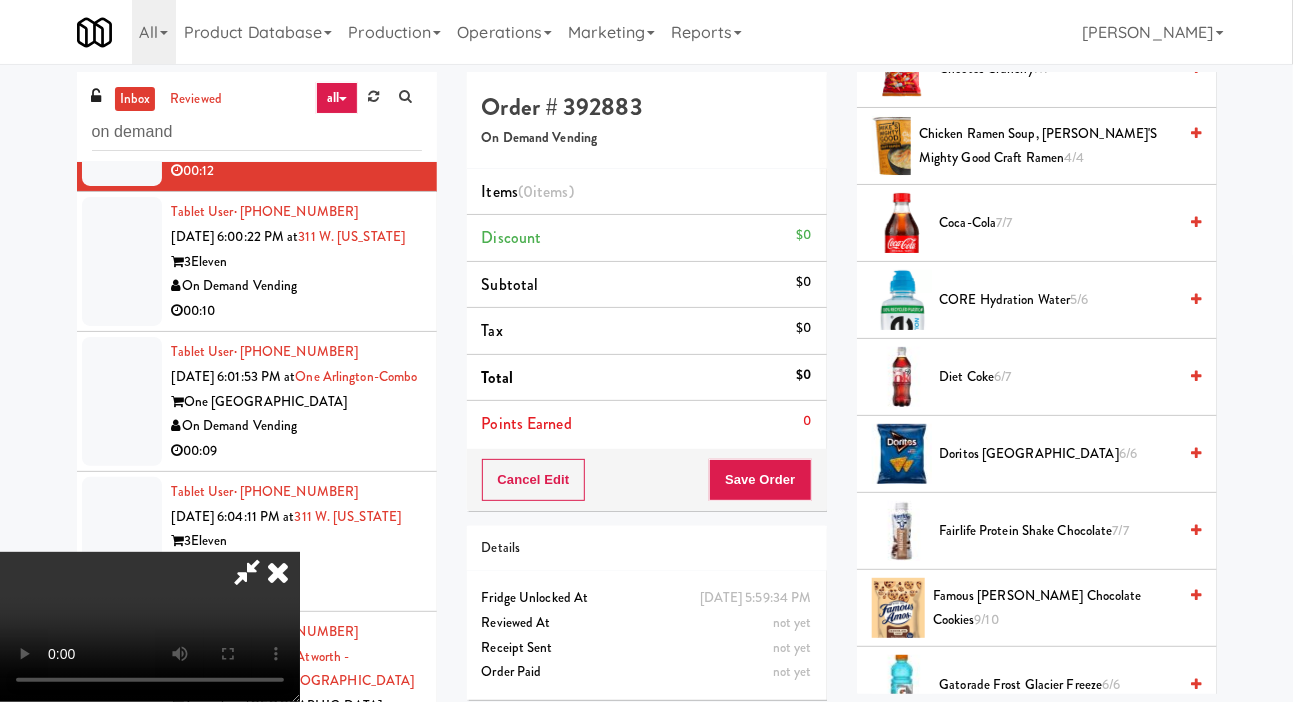 scroll, scrollTop: 665, scrollLeft: 0, axis: vertical 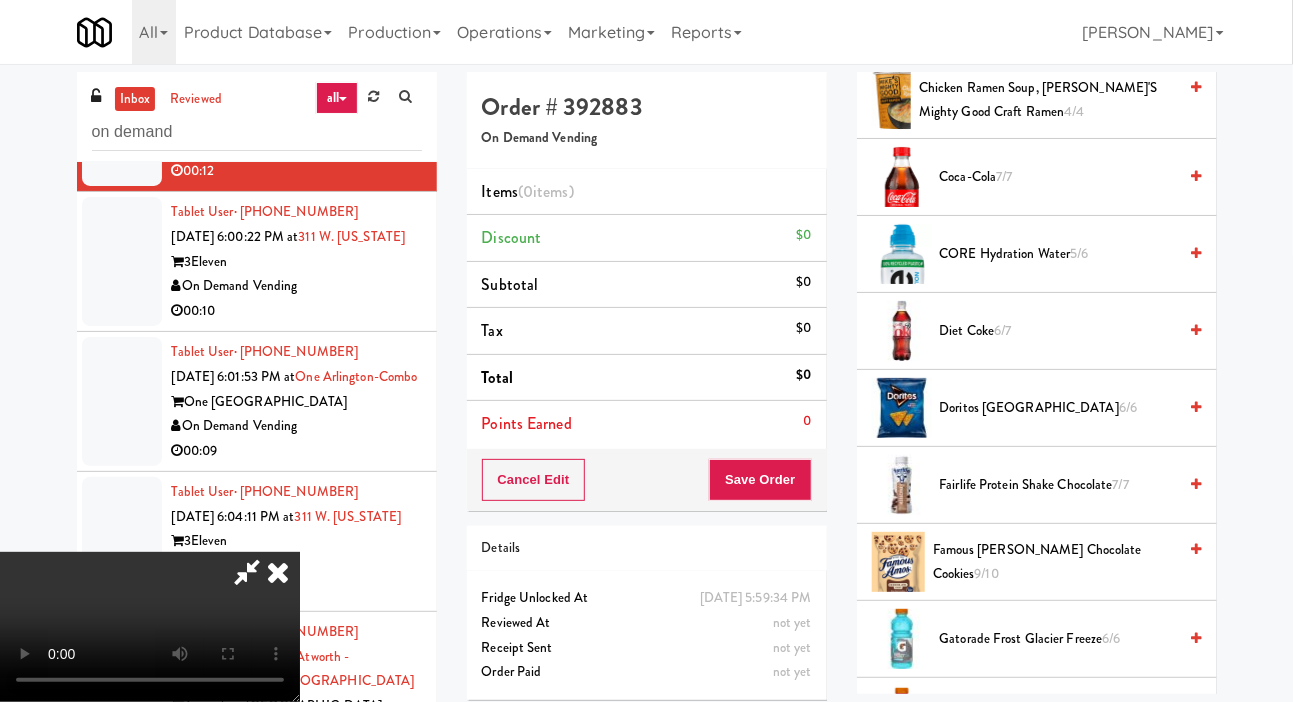 click on "Diet Coke  6/7" at bounding box center [1058, 331] 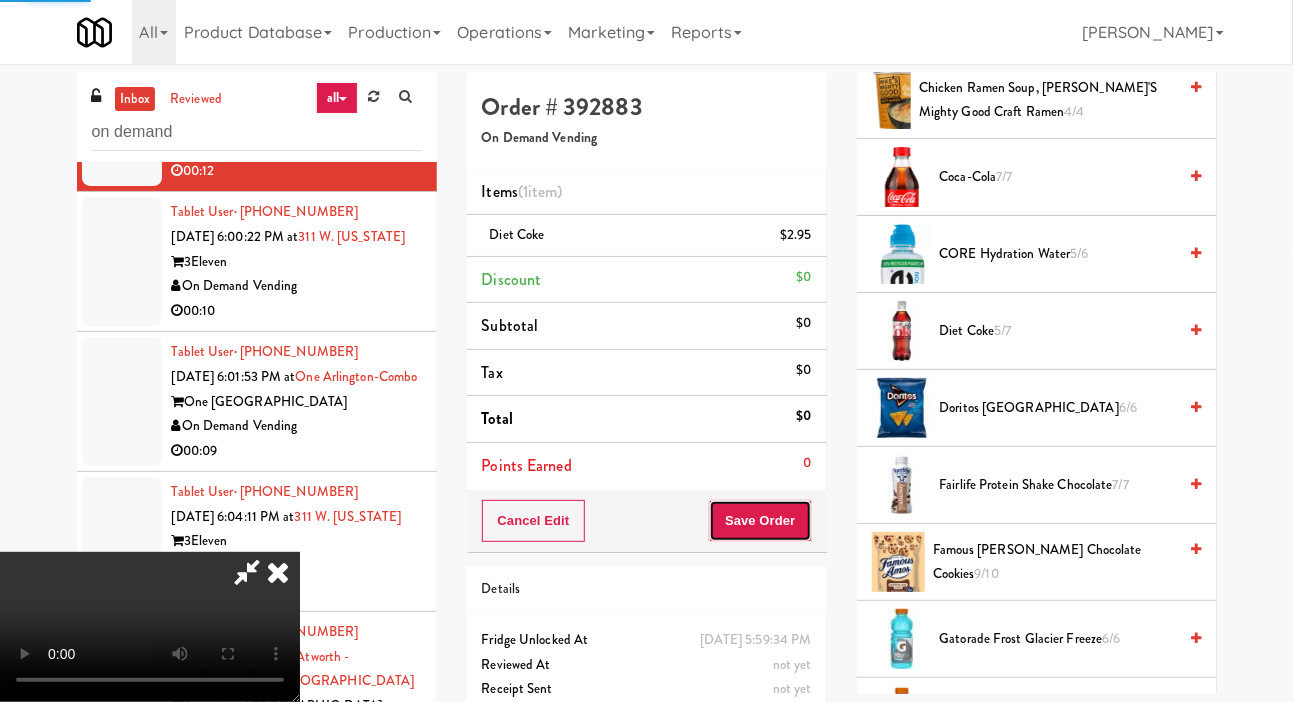 click on "Save Order" at bounding box center [760, 521] 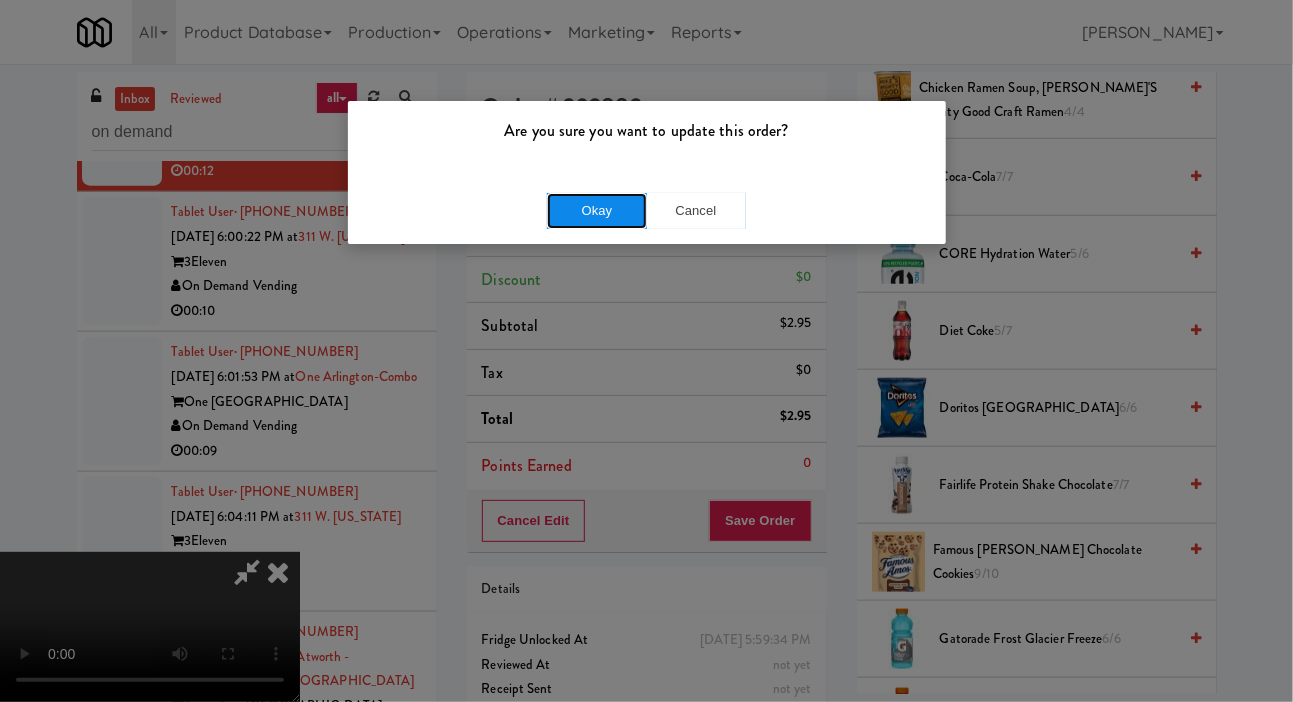 click on "Okay" at bounding box center [597, 211] 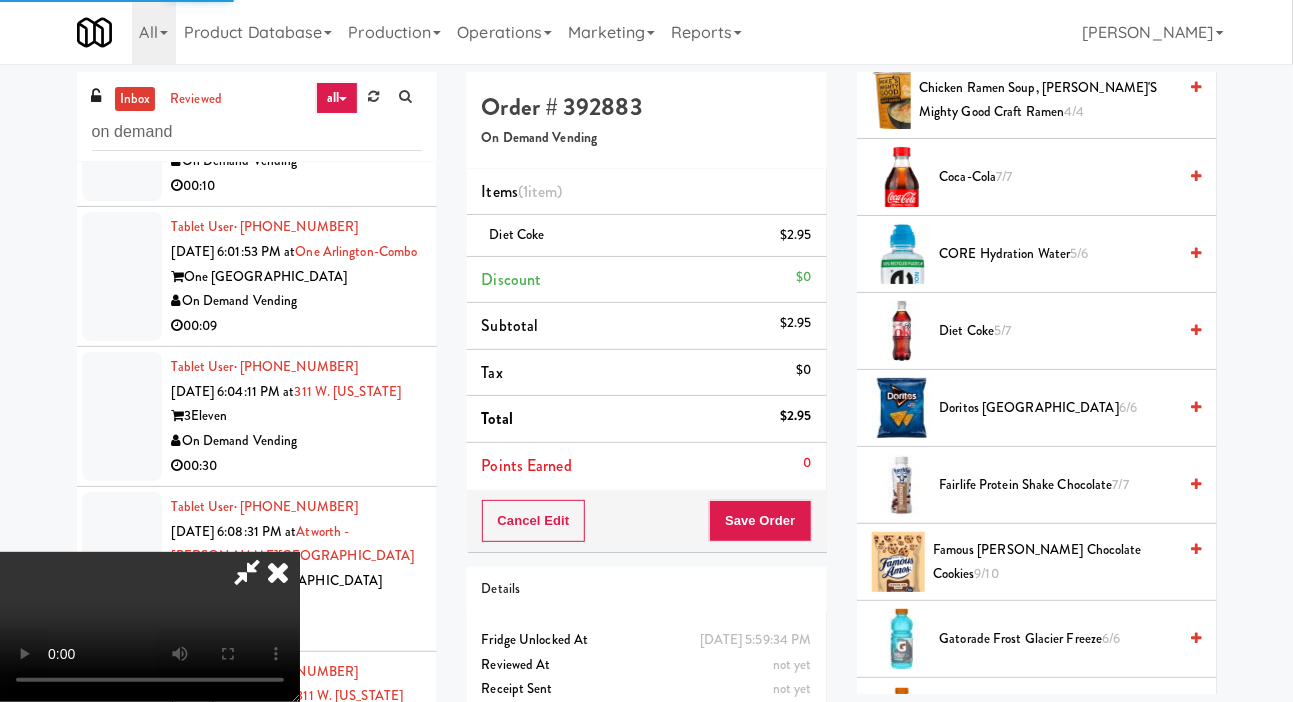 scroll, scrollTop: 1103, scrollLeft: 0, axis: vertical 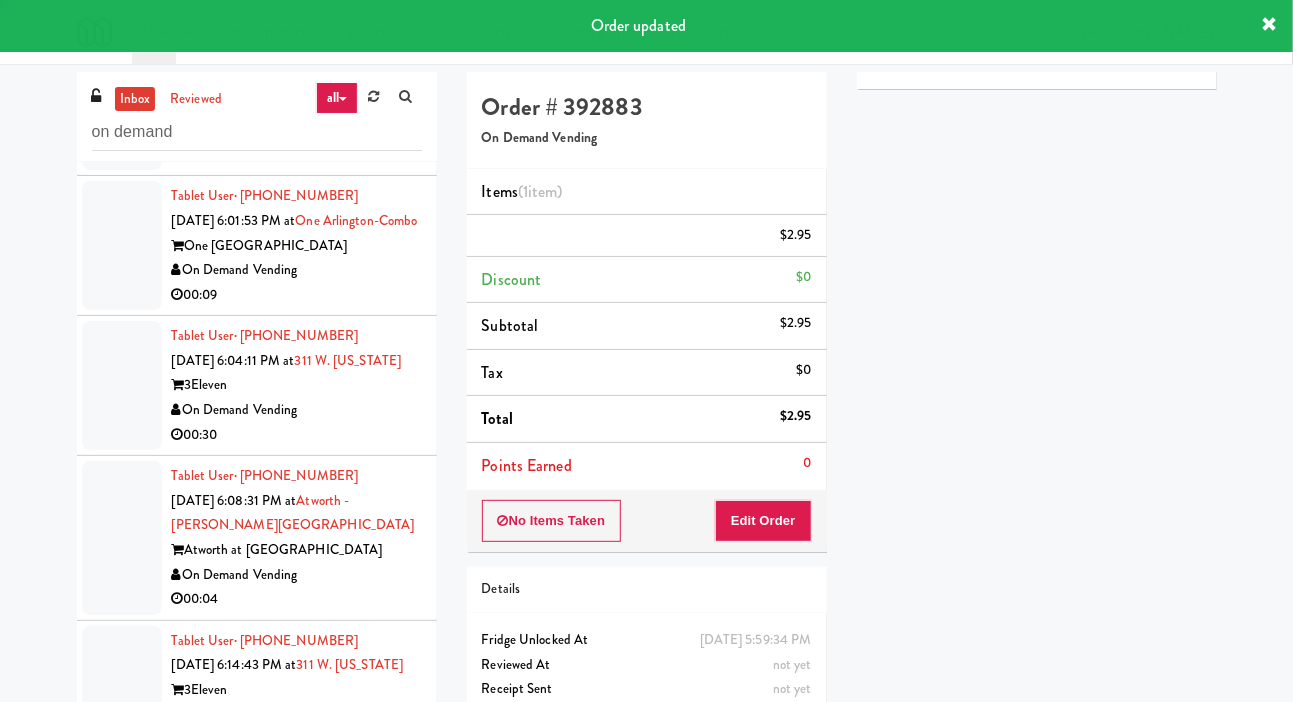 click at bounding box center [122, 105] 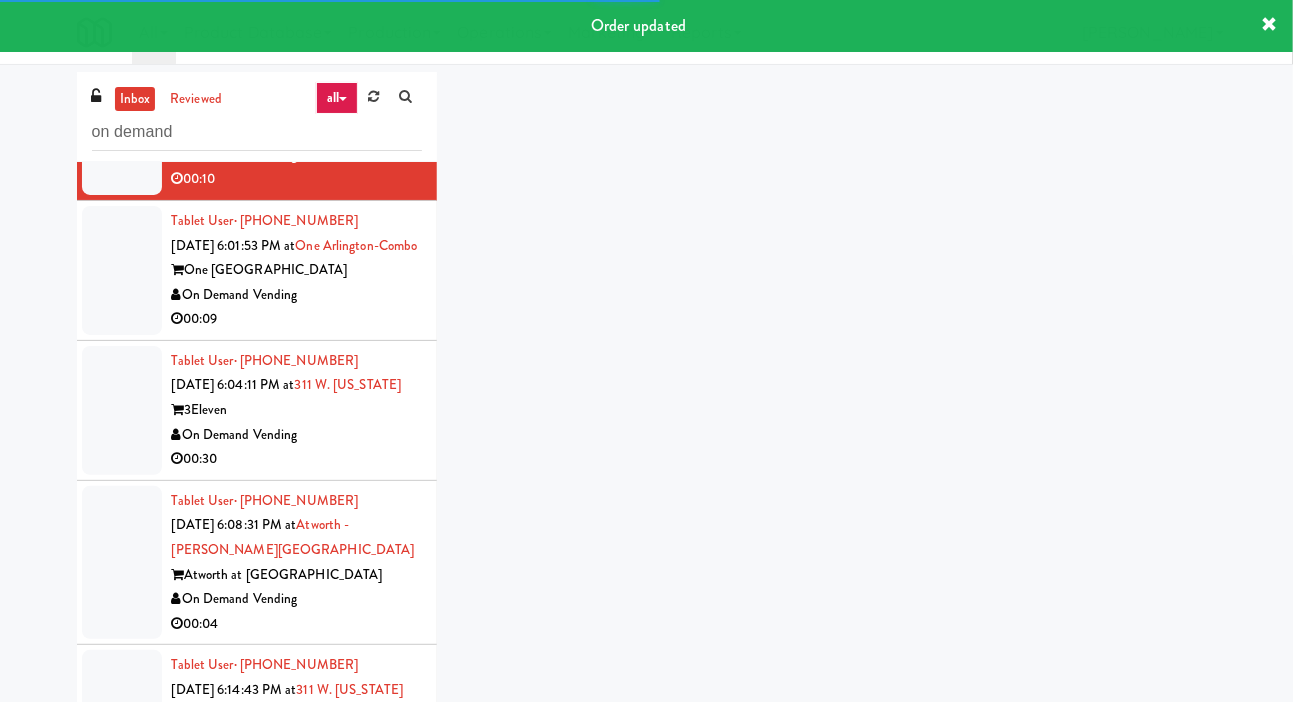 scroll, scrollTop: 1138, scrollLeft: 0, axis: vertical 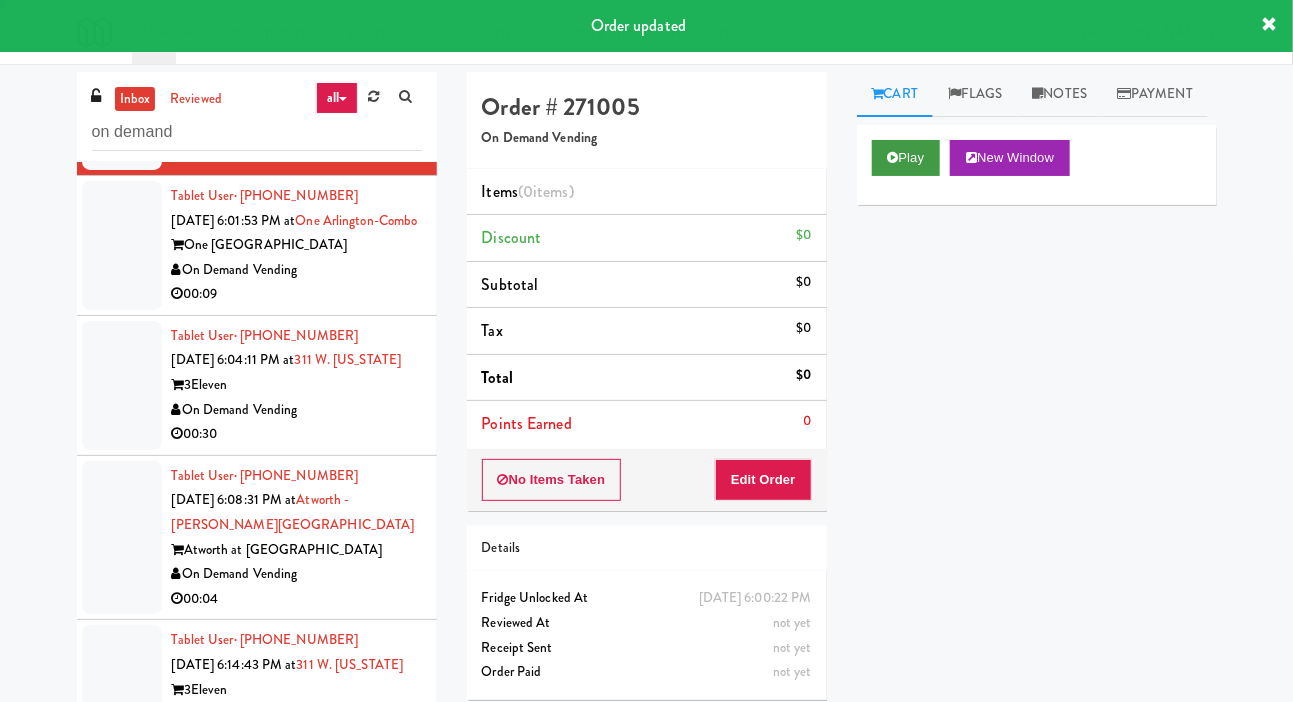 click on "Play" at bounding box center (906, 158) 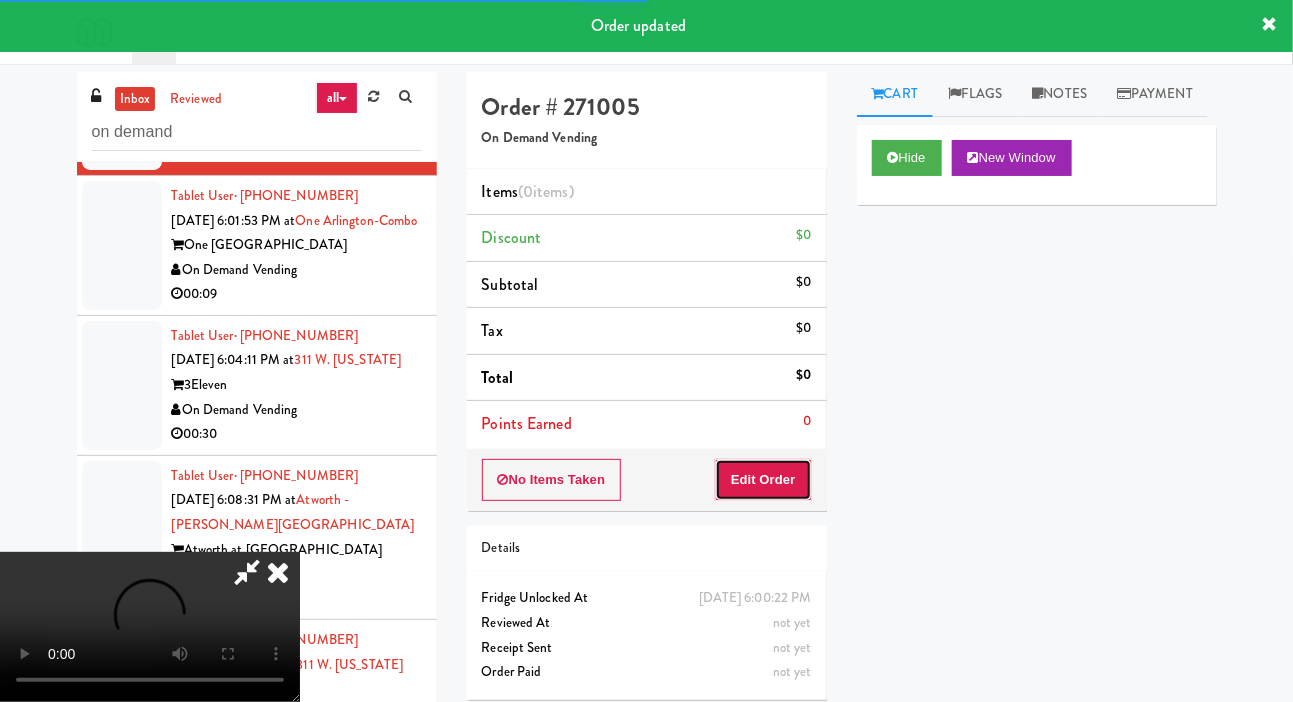 click on "Edit Order" at bounding box center (763, 480) 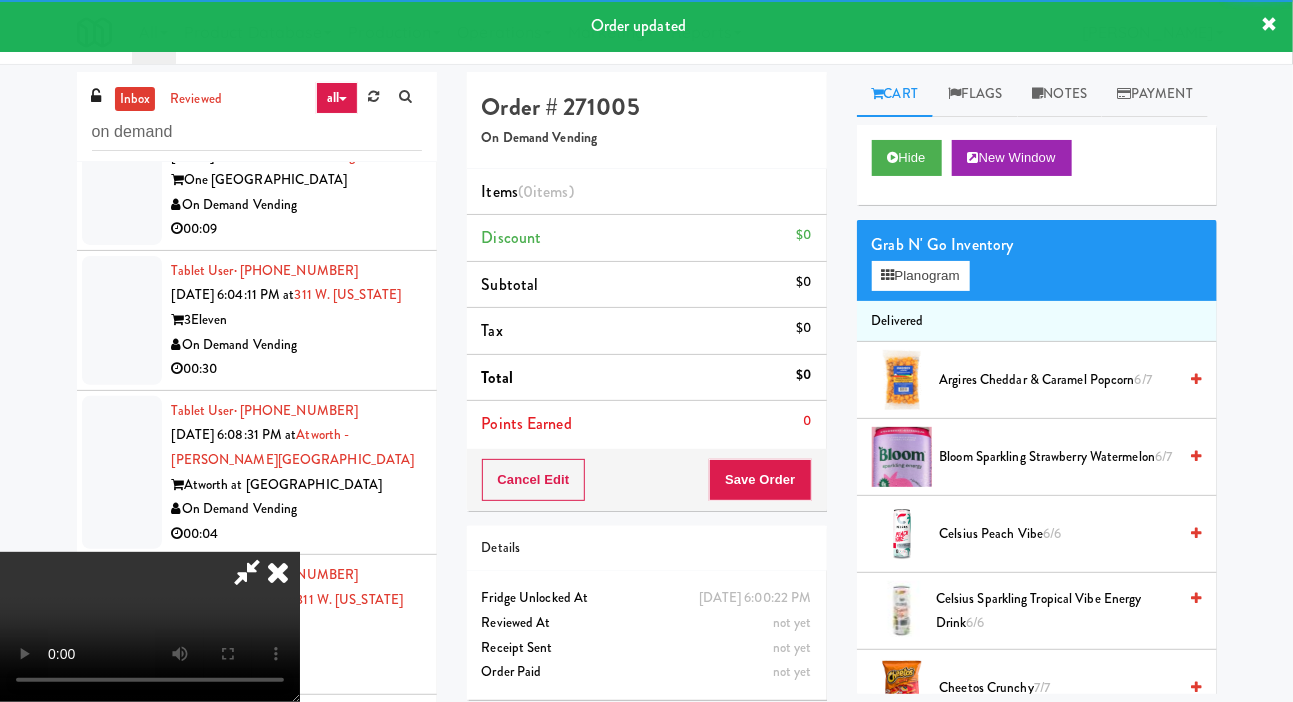 scroll, scrollTop: 1207, scrollLeft: 0, axis: vertical 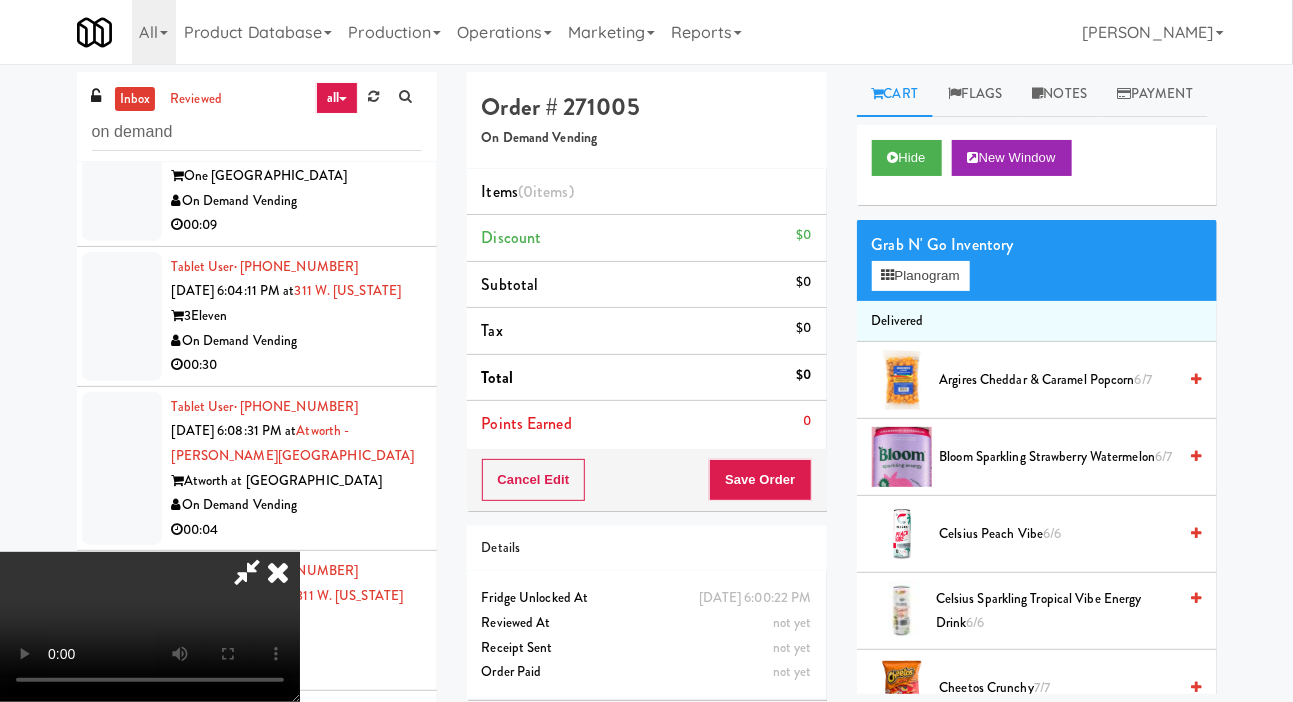 type 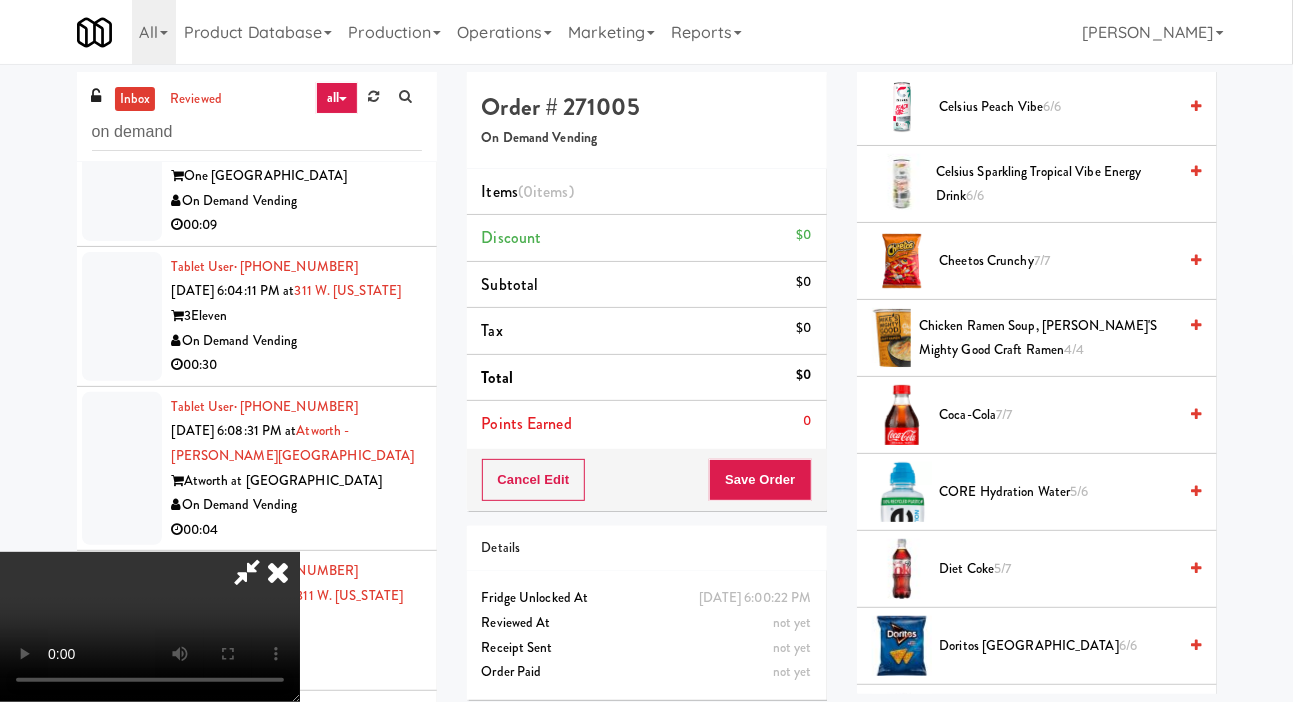 scroll, scrollTop: 424, scrollLeft: 0, axis: vertical 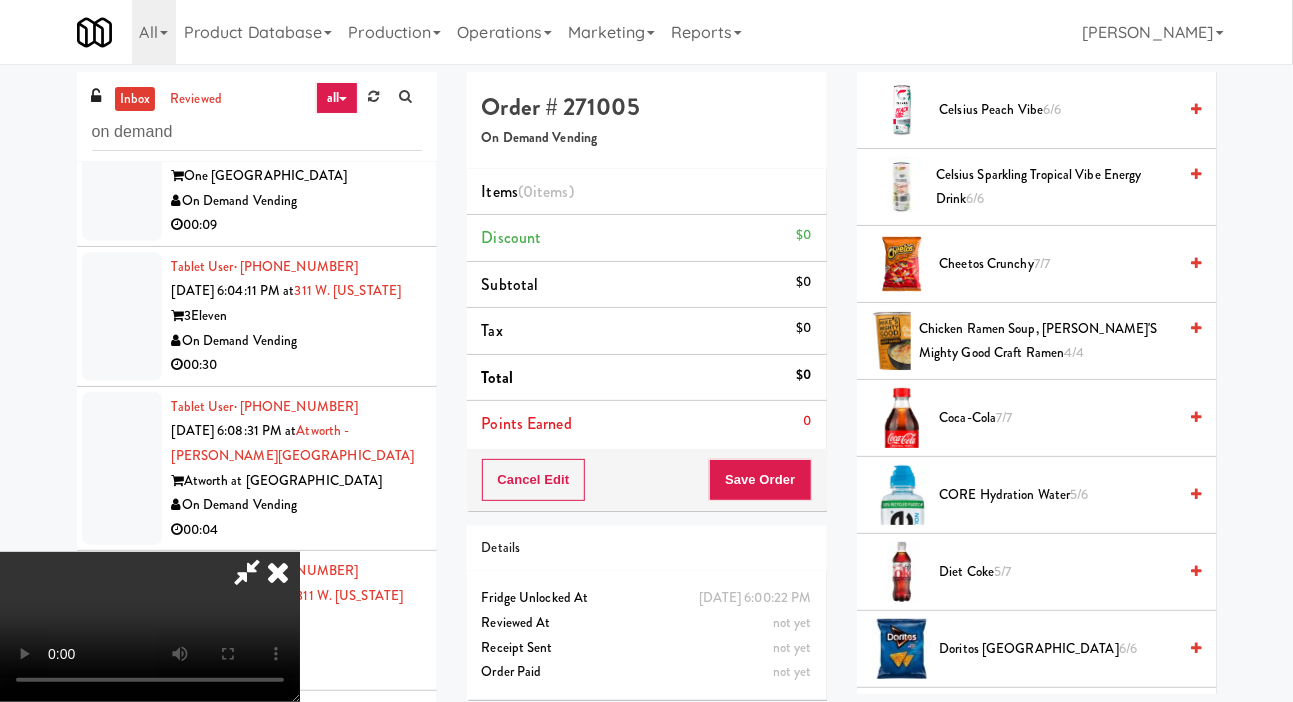 click on "Cheetos Crunchy  7/7" at bounding box center [1058, 264] 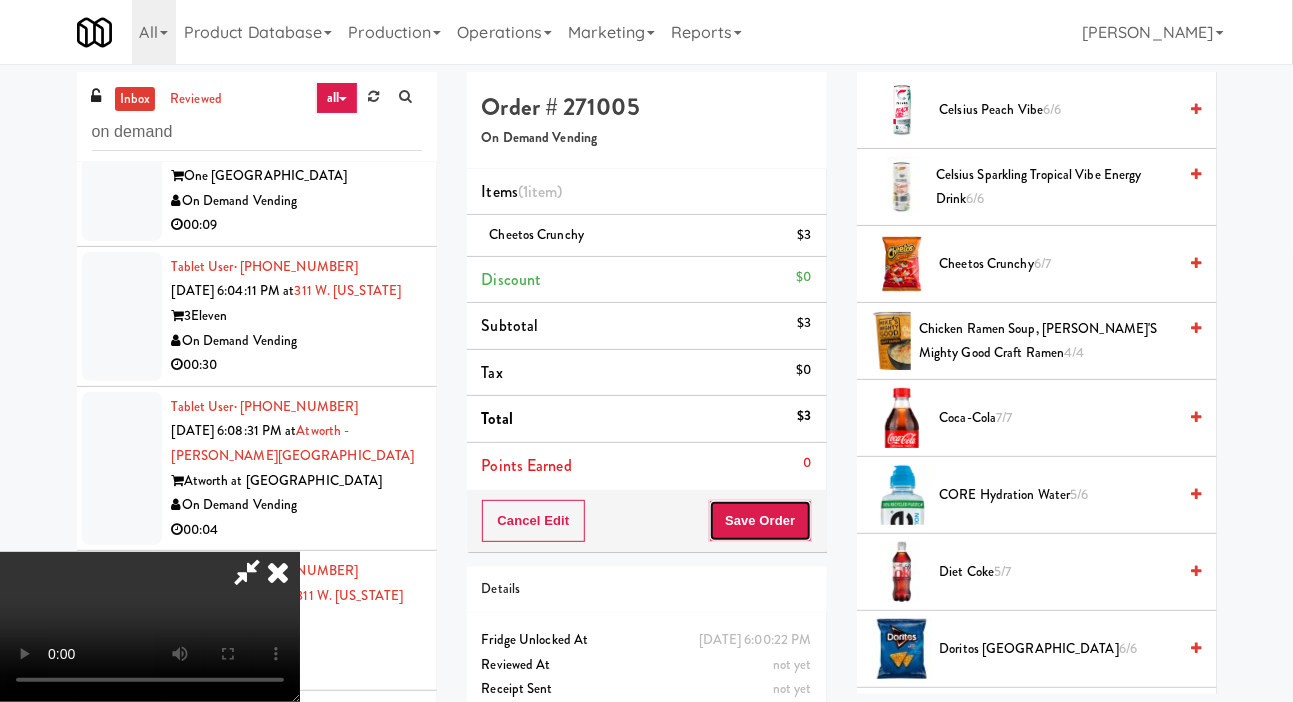 click on "Save Order" at bounding box center [760, 521] 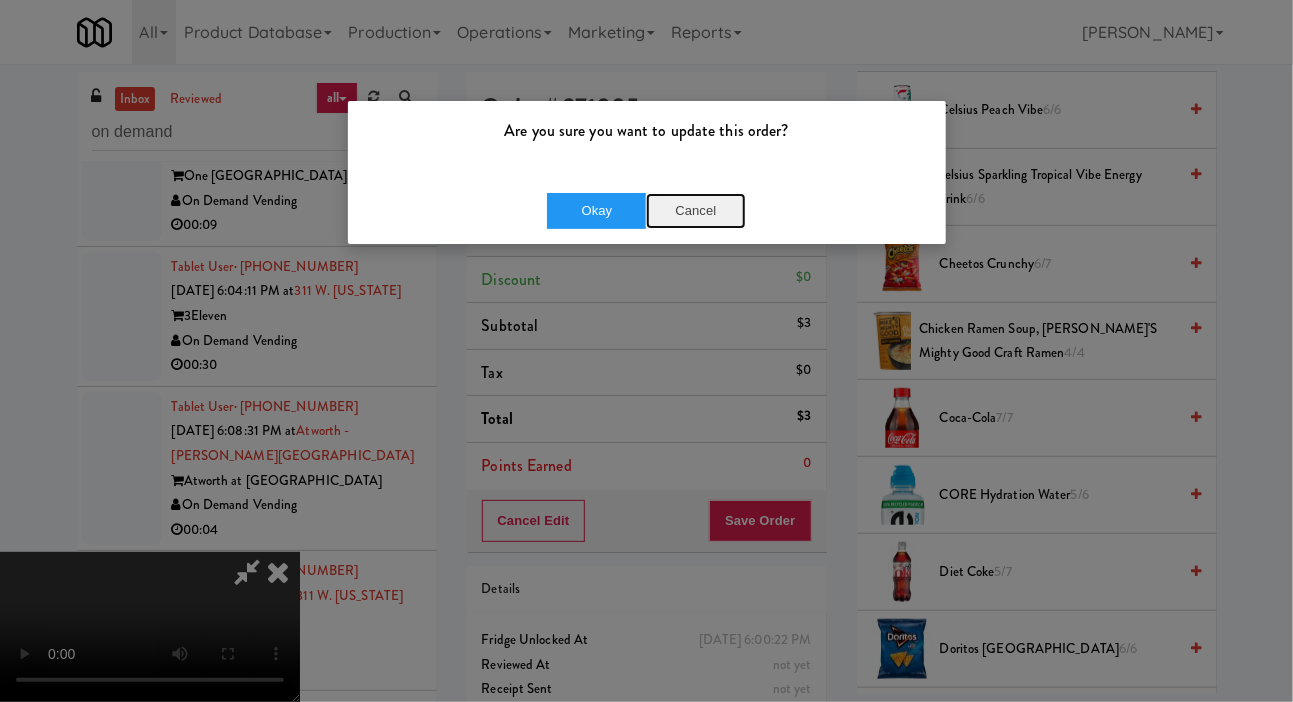 click on "Cancel" at bounding box center [696, 211] 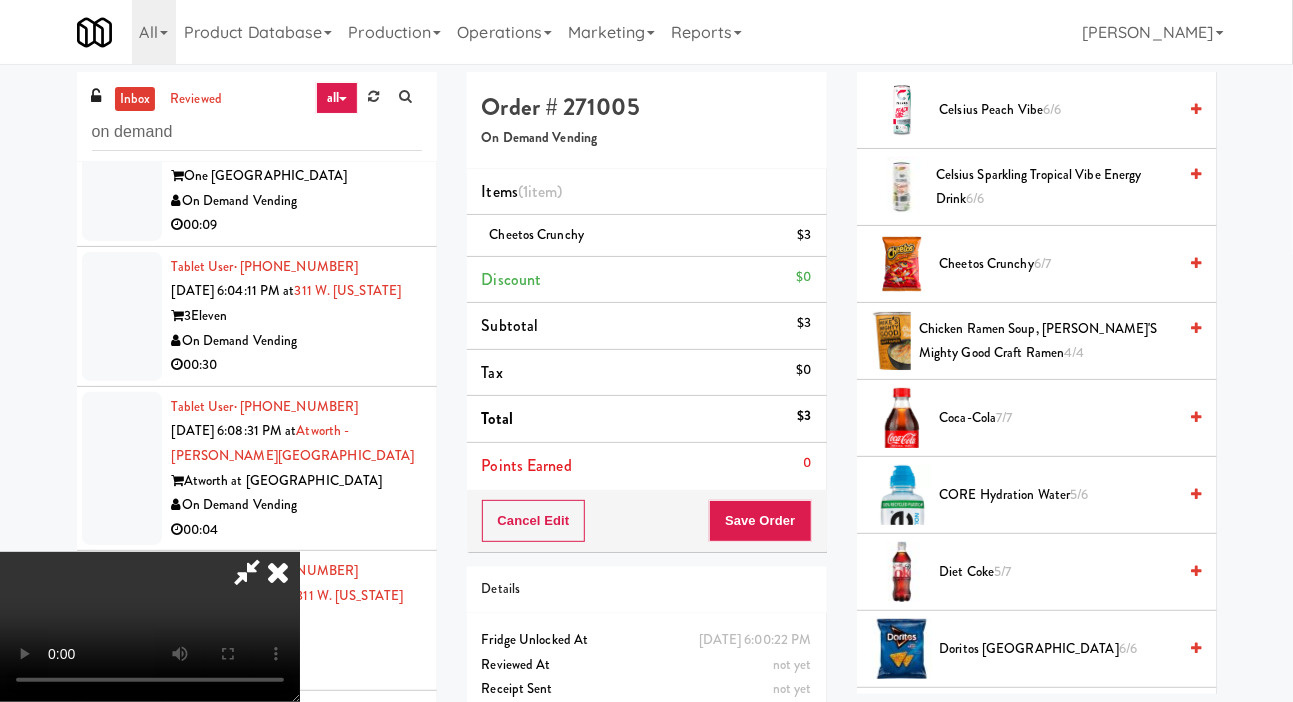 click on "Diet Coke  5/7" at bounding box center [1058, 572] 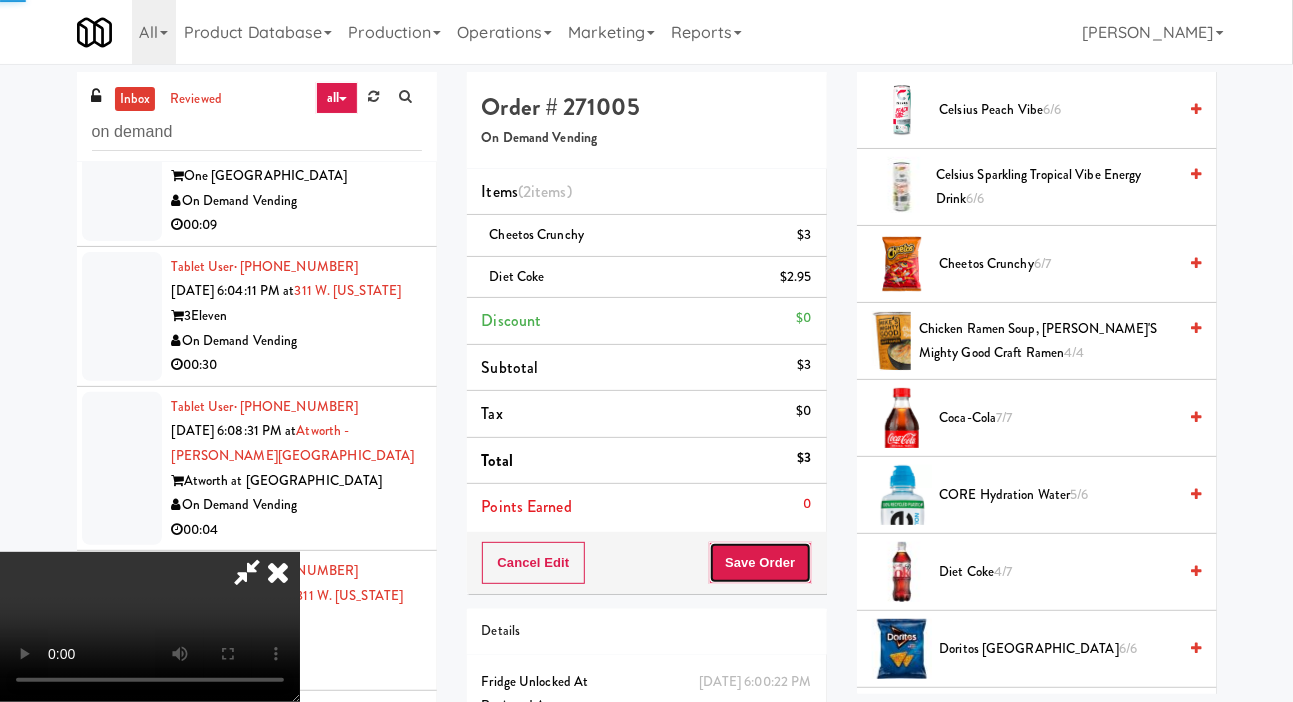 click on "Save Order" at bounding box center (760, 563) 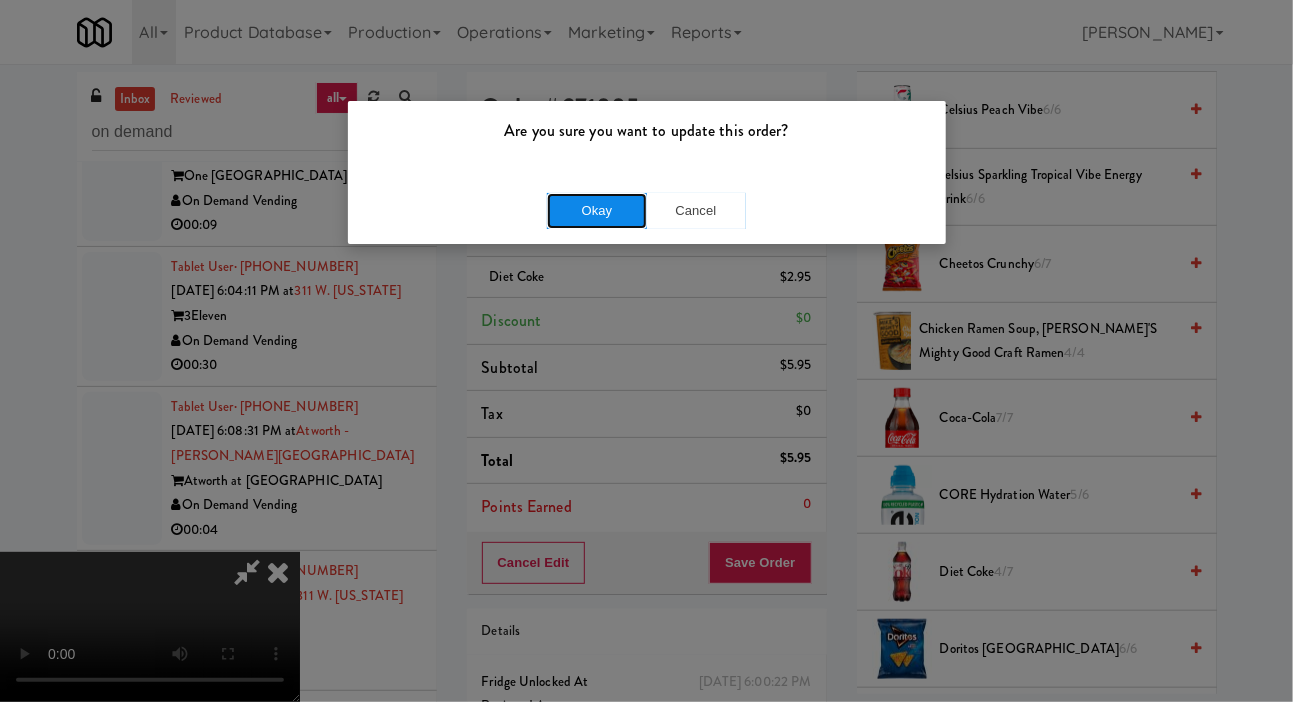 click on "Okay" at bounding box center (597, 211) 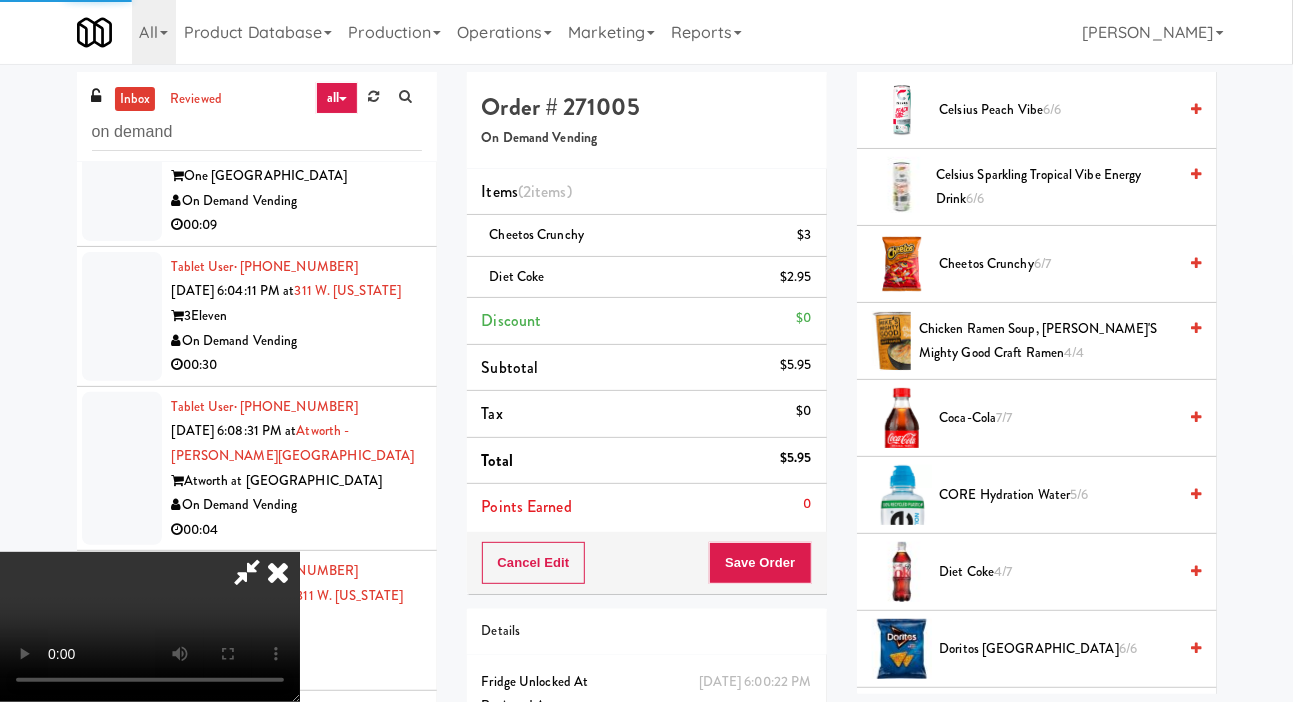 click at bounding box center (122, 176) 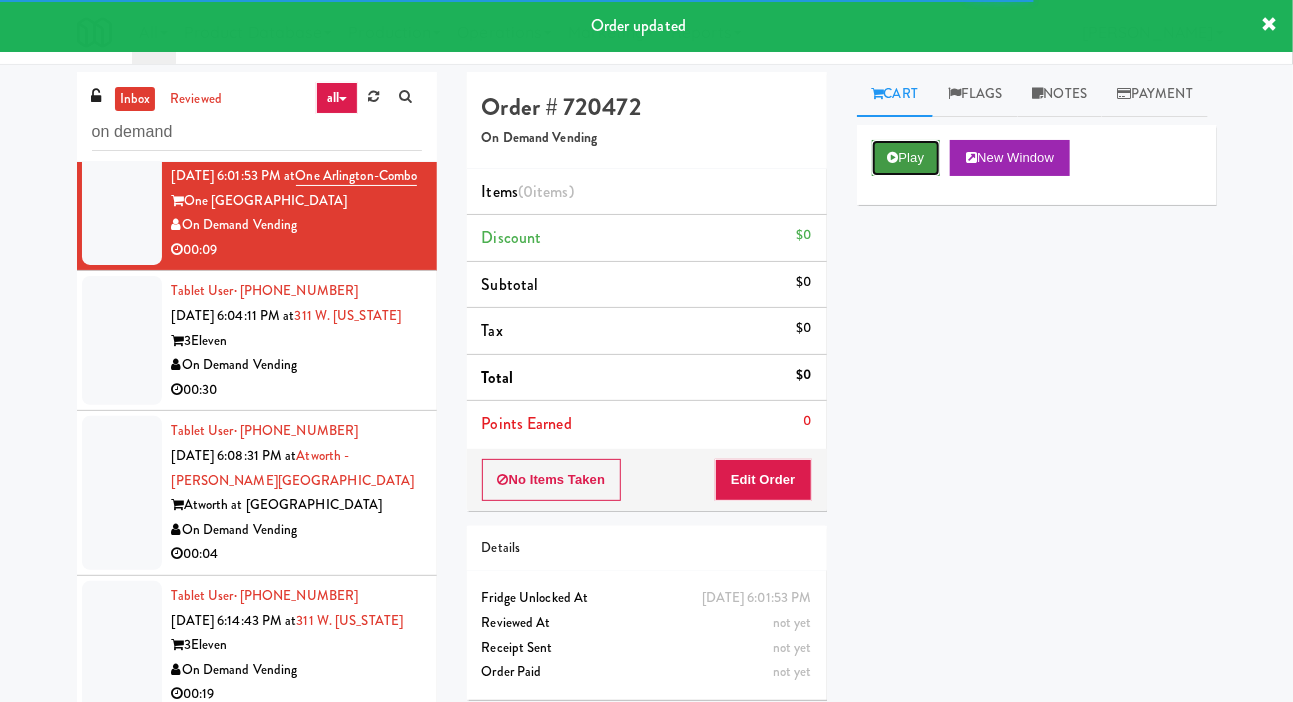 click on "Play" at bounding box center [906, 158] 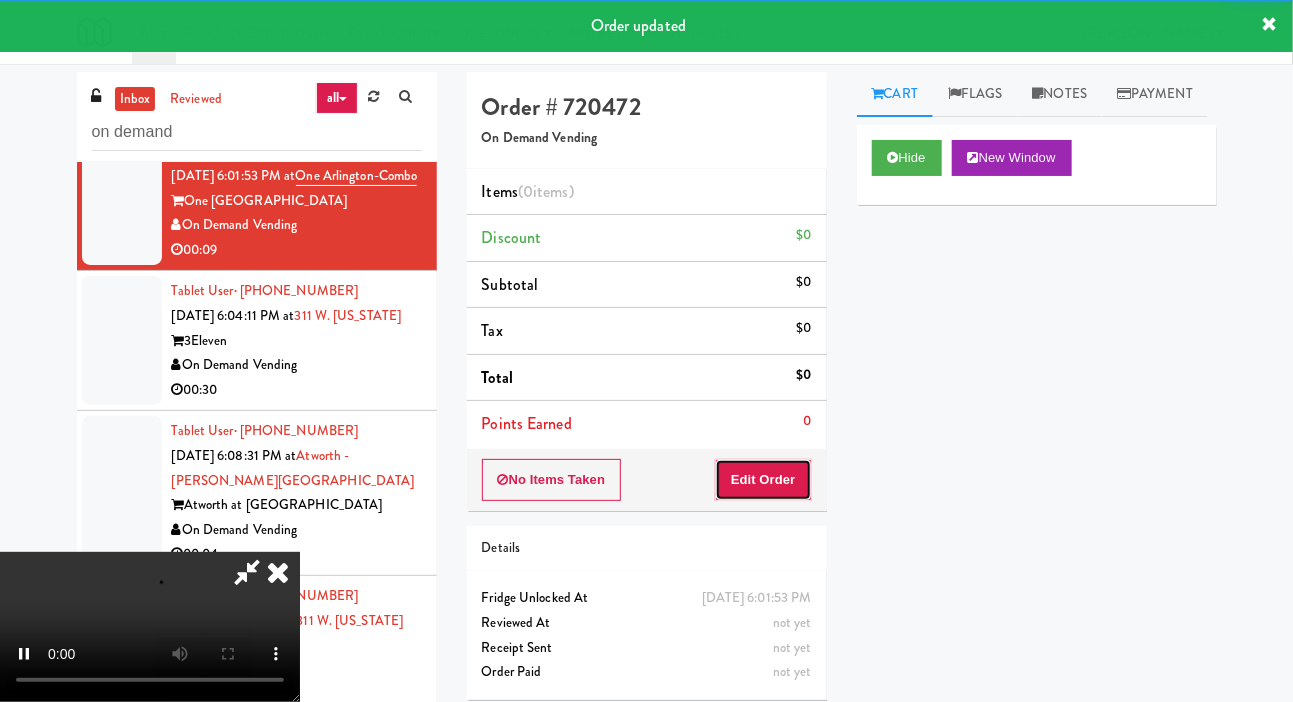 click on "Edit Order" at bounding box center [763, 480] 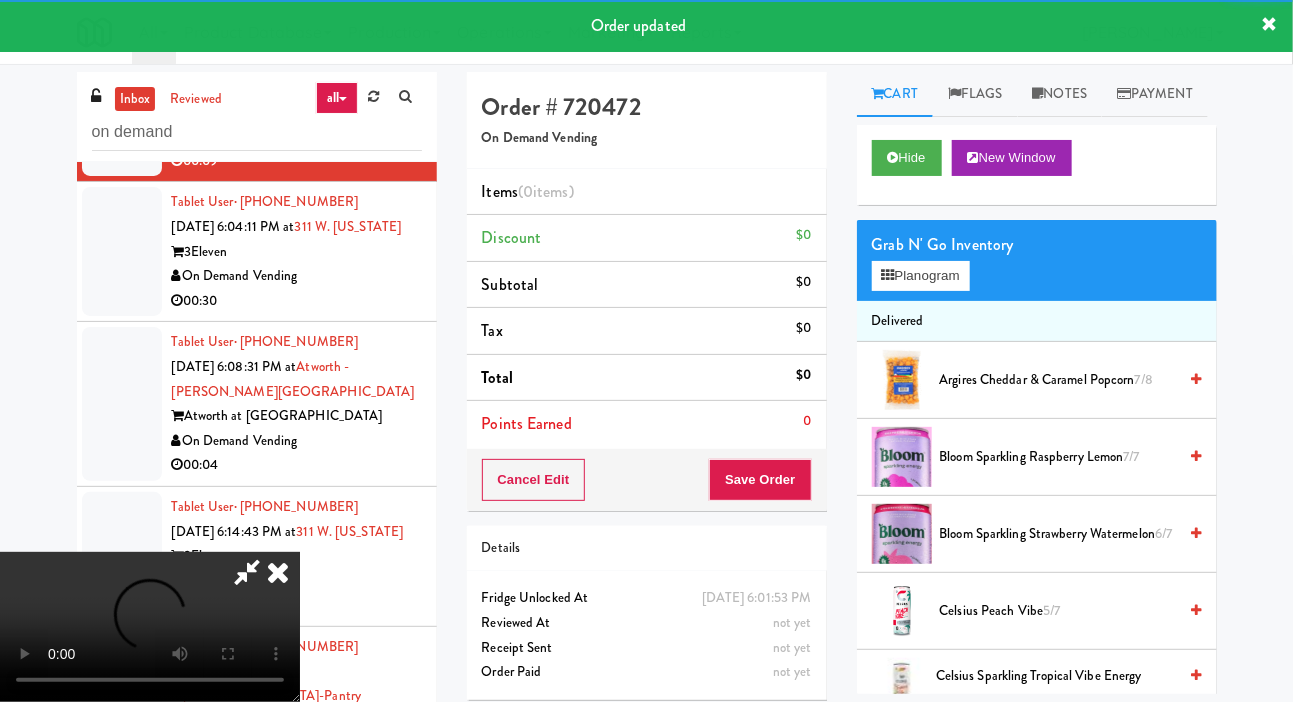 scroll, scrollTop: 1297, scrollLeft: 0, axis: vertical 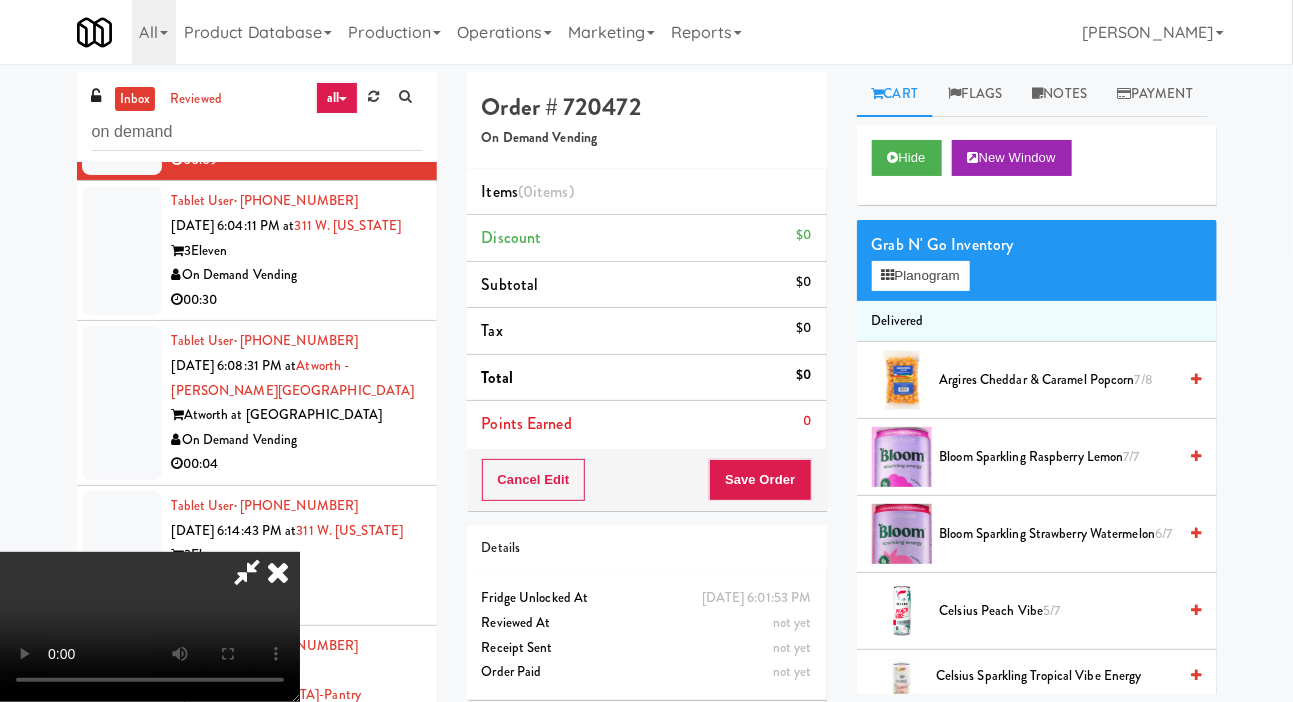 type 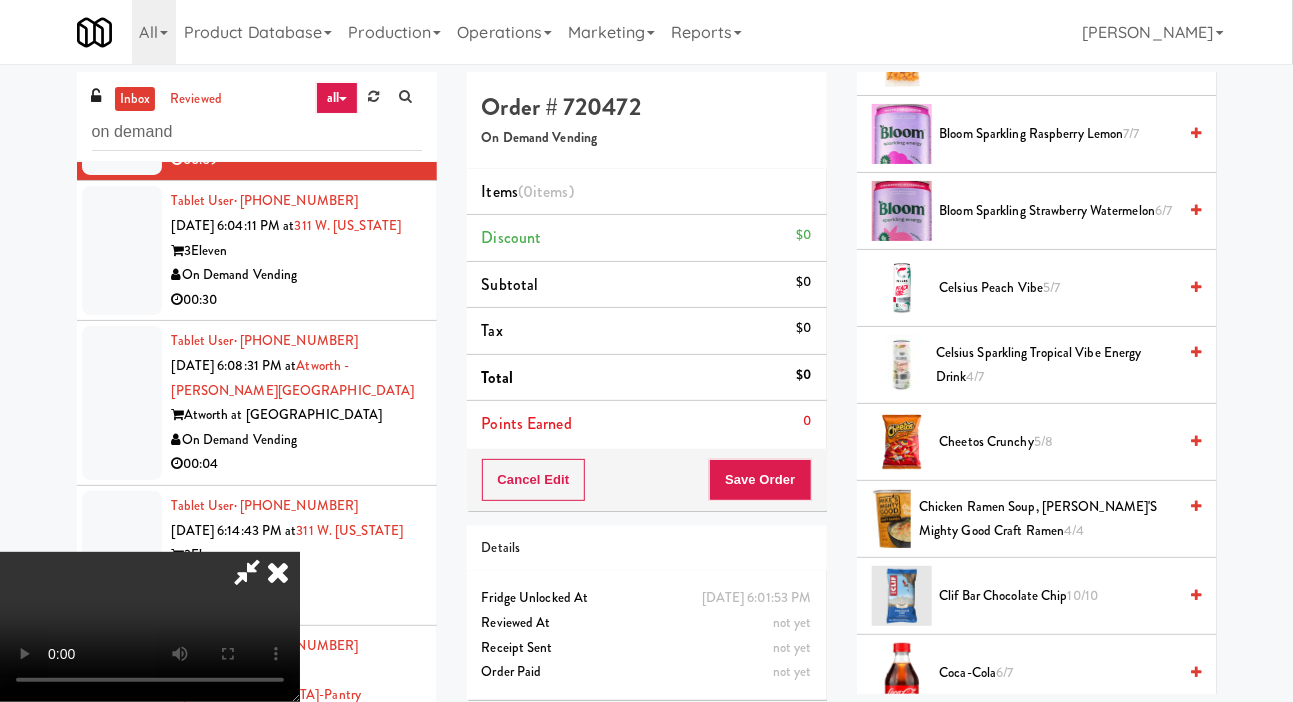 scroll, scrollTop: 337, scrollLeft: 0, axis: vertical 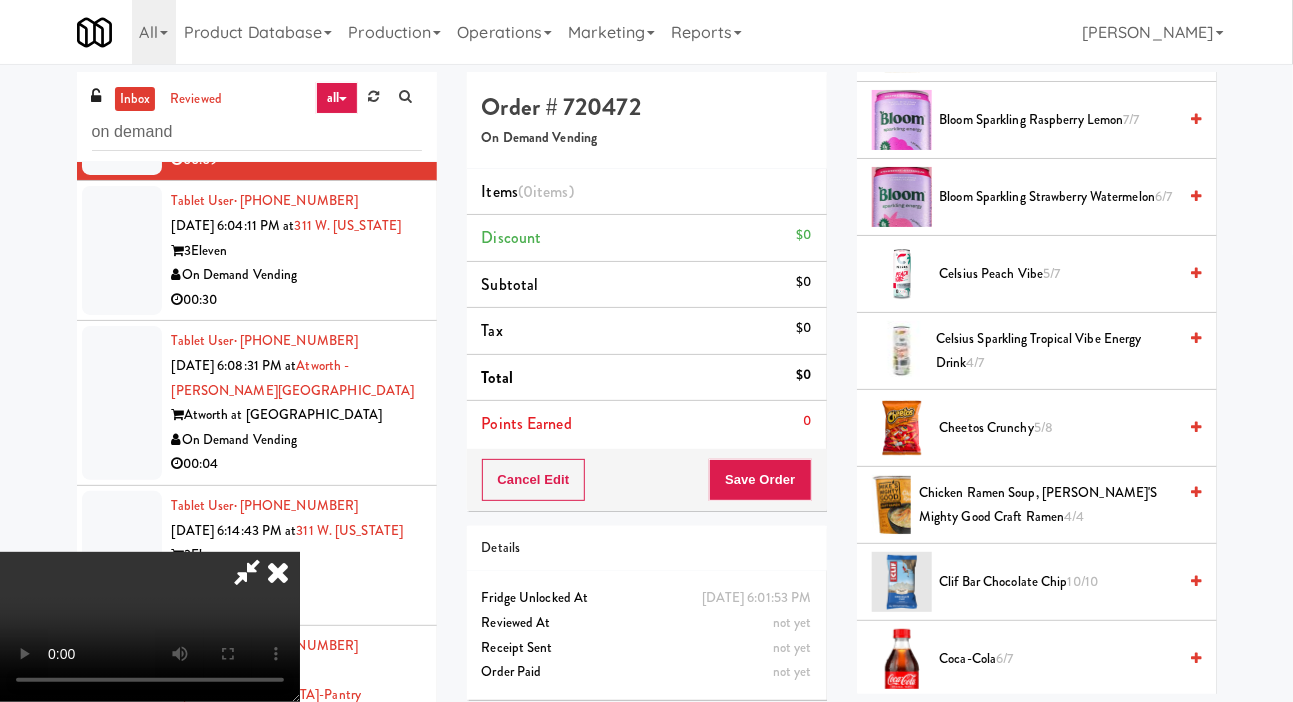 click on "Celsius Sparkling Tropical Vibe Energy Drink  4/7" at bounding box center (1056, 351) 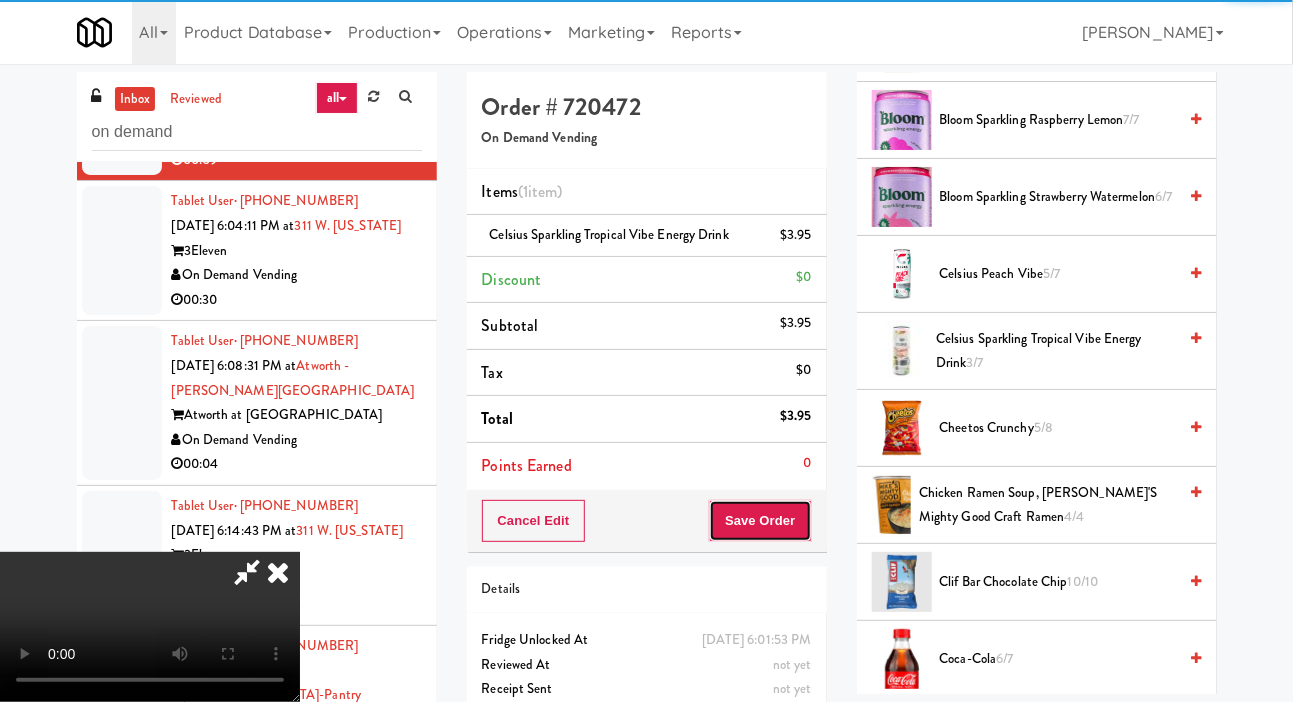click on "Save Order" at bounding box center [760, 521] 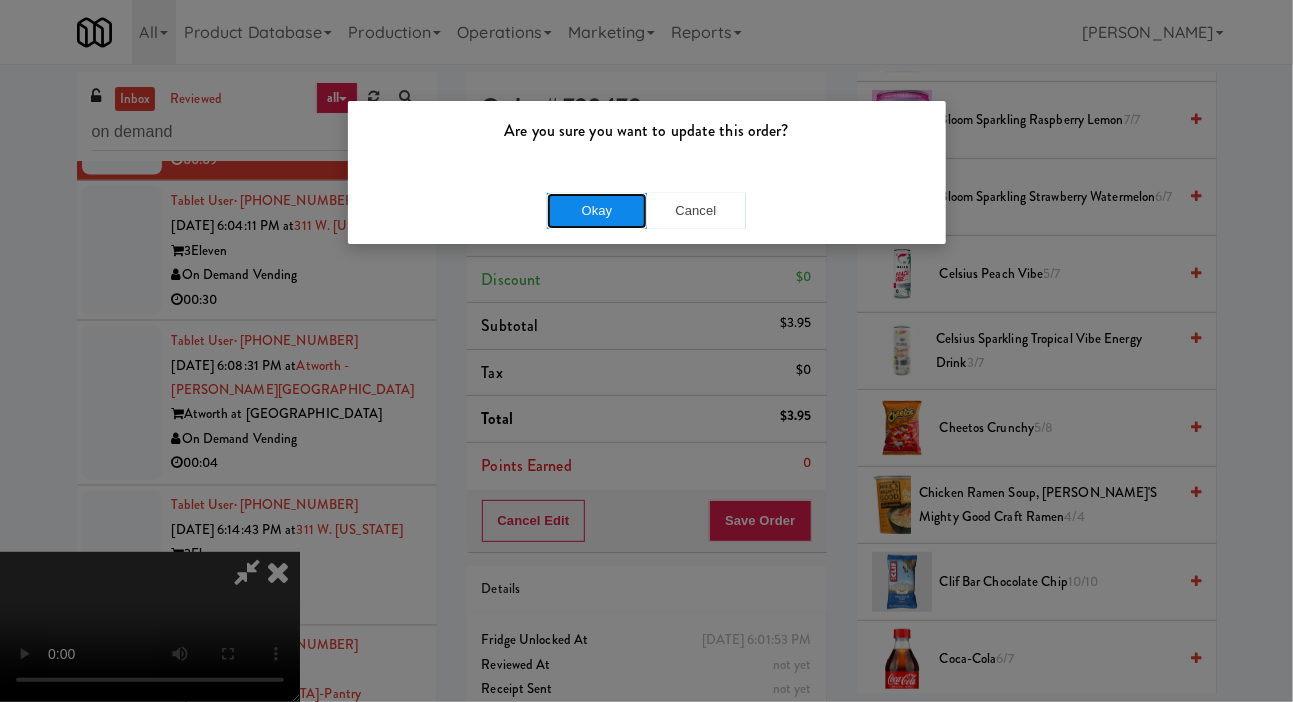click on "Okay" at bounding box center [597, 211] 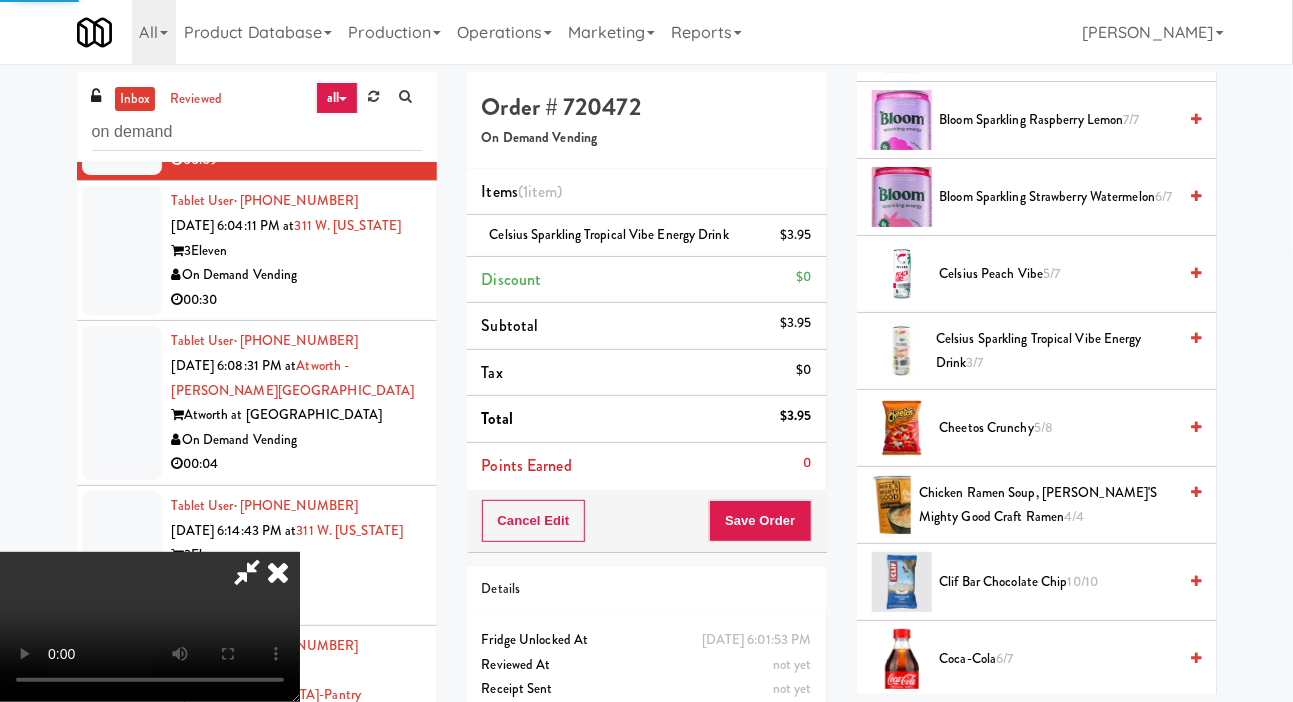 scroll, scrollTop: 116, scrollLeft: 0, axis: vertical 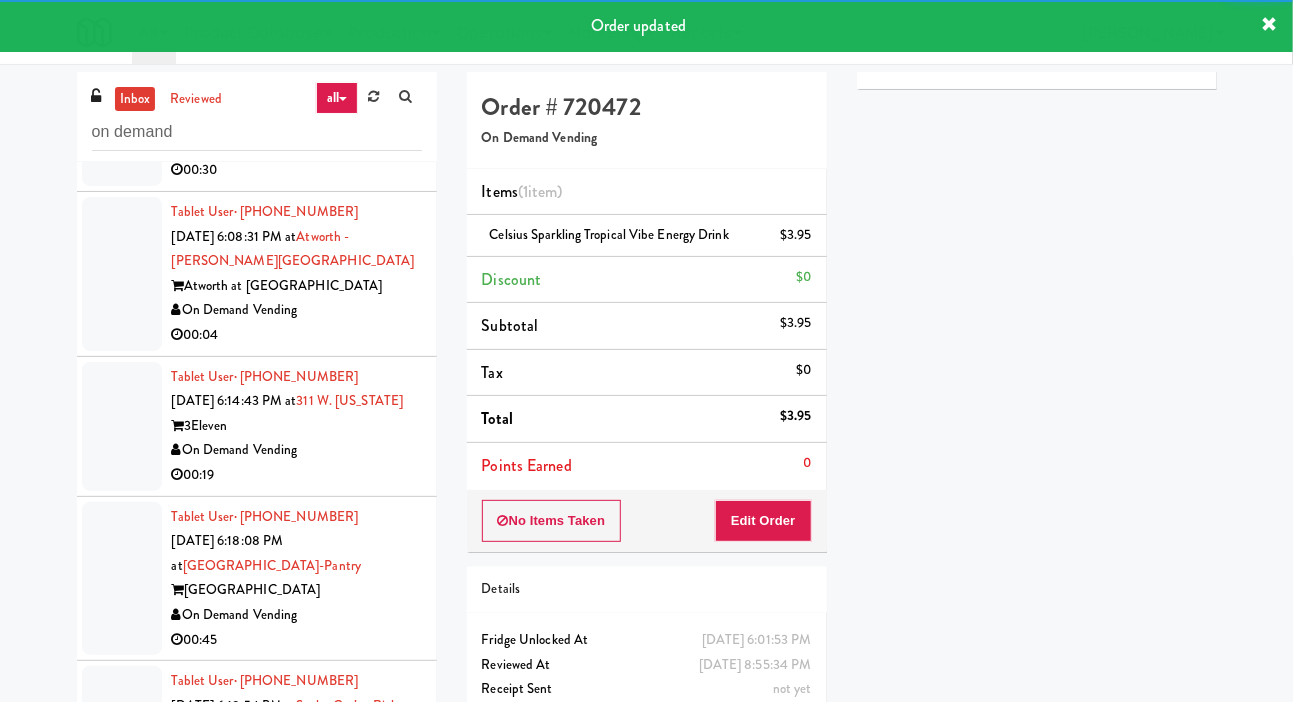 click at bounding box center [122, 121] 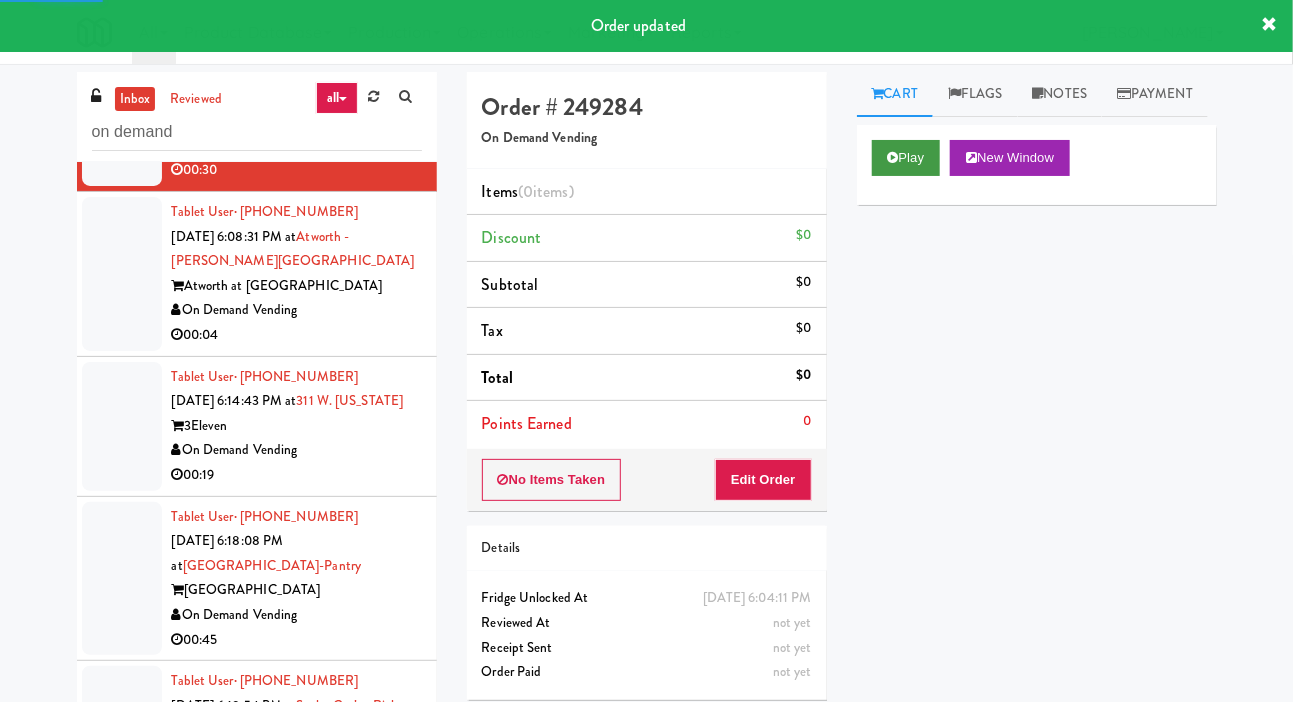 click on "Play" at bounding box center (906, 158) 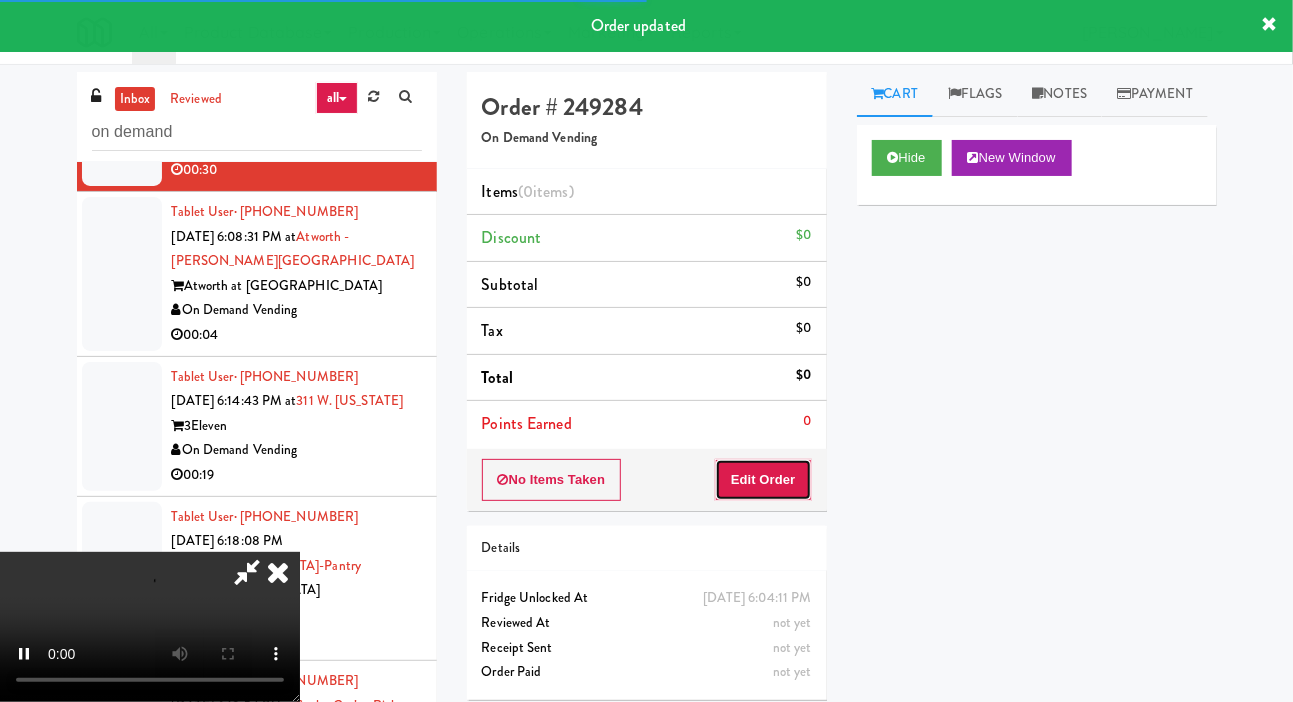 click on "Edit Order" at bounding box center [763, 480] 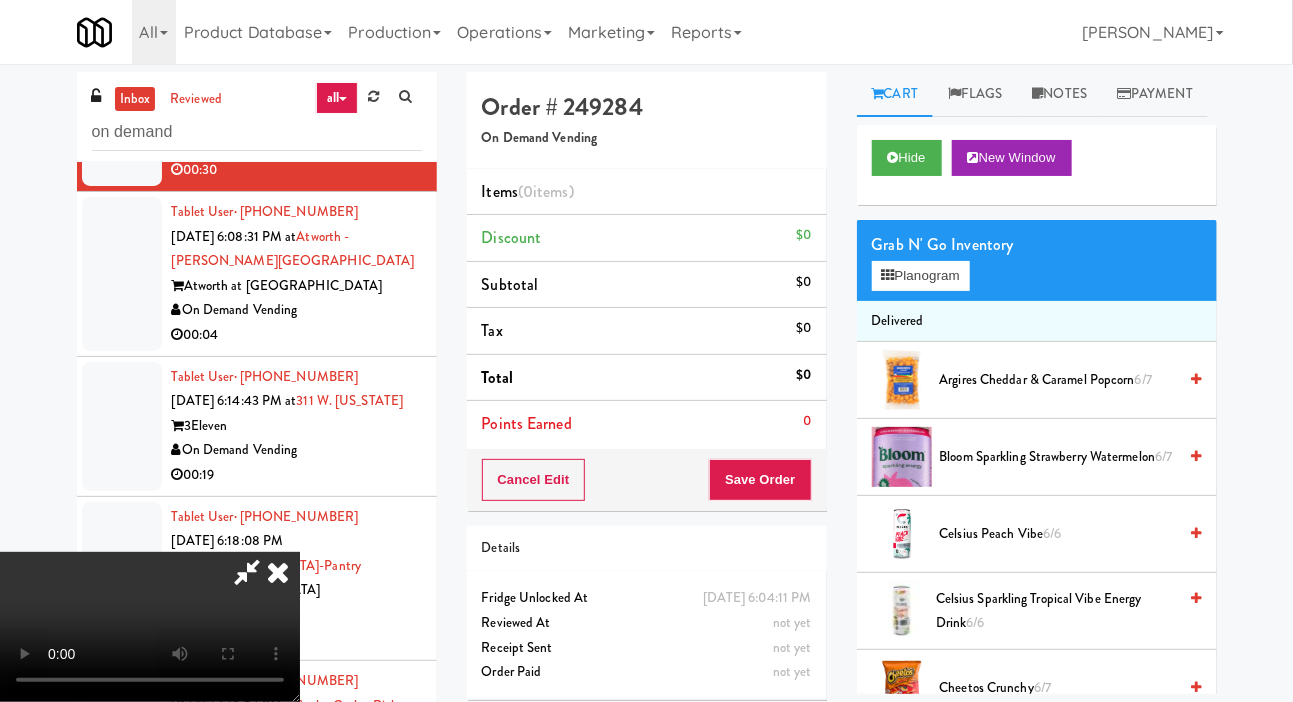 type 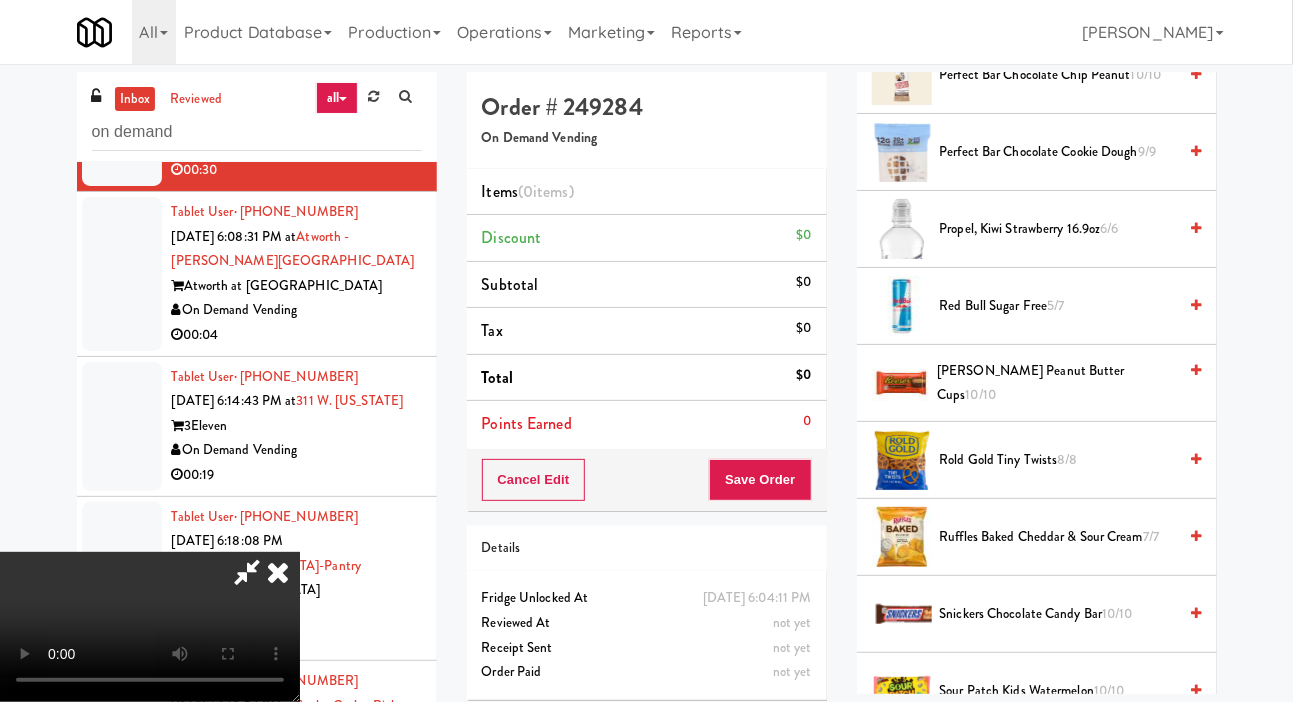 scroll, scrollTop: 1995, scrollLeft: 0, axis: vertical 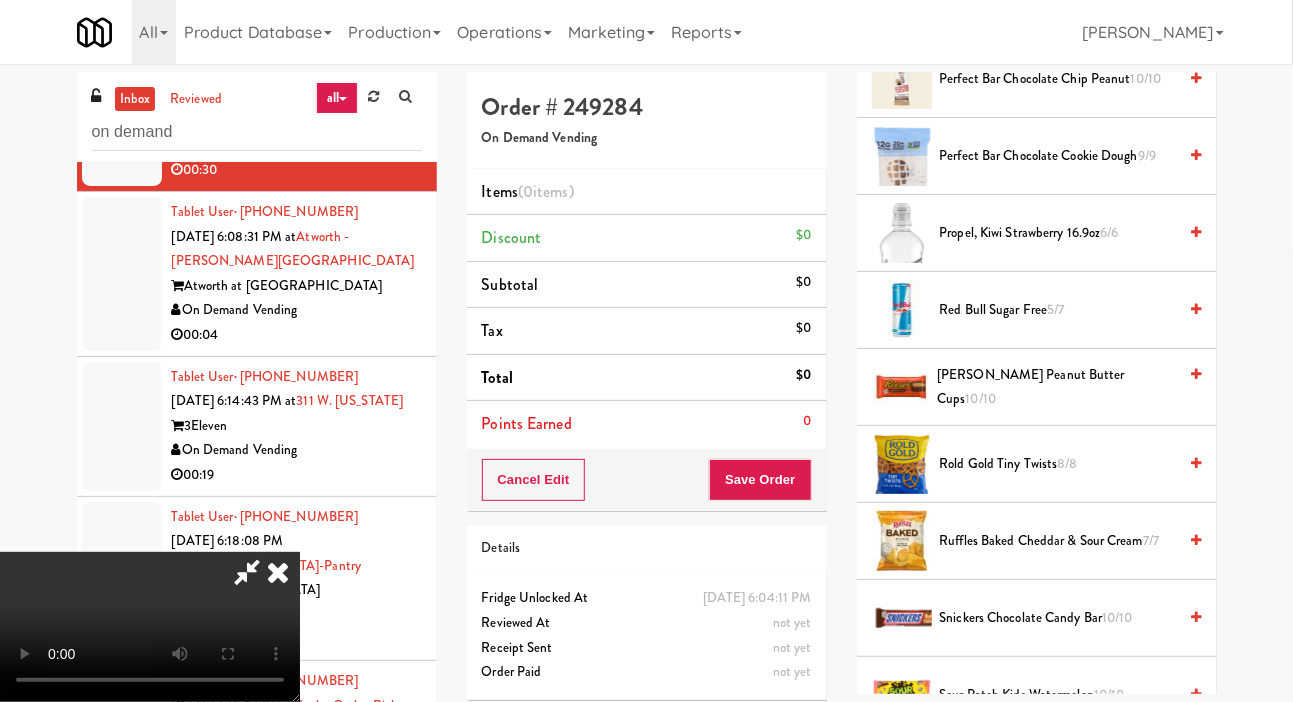 click on "Propel, Kiwi Strawberry 16.9oz  6/6" at bounding box center [1058, 233] 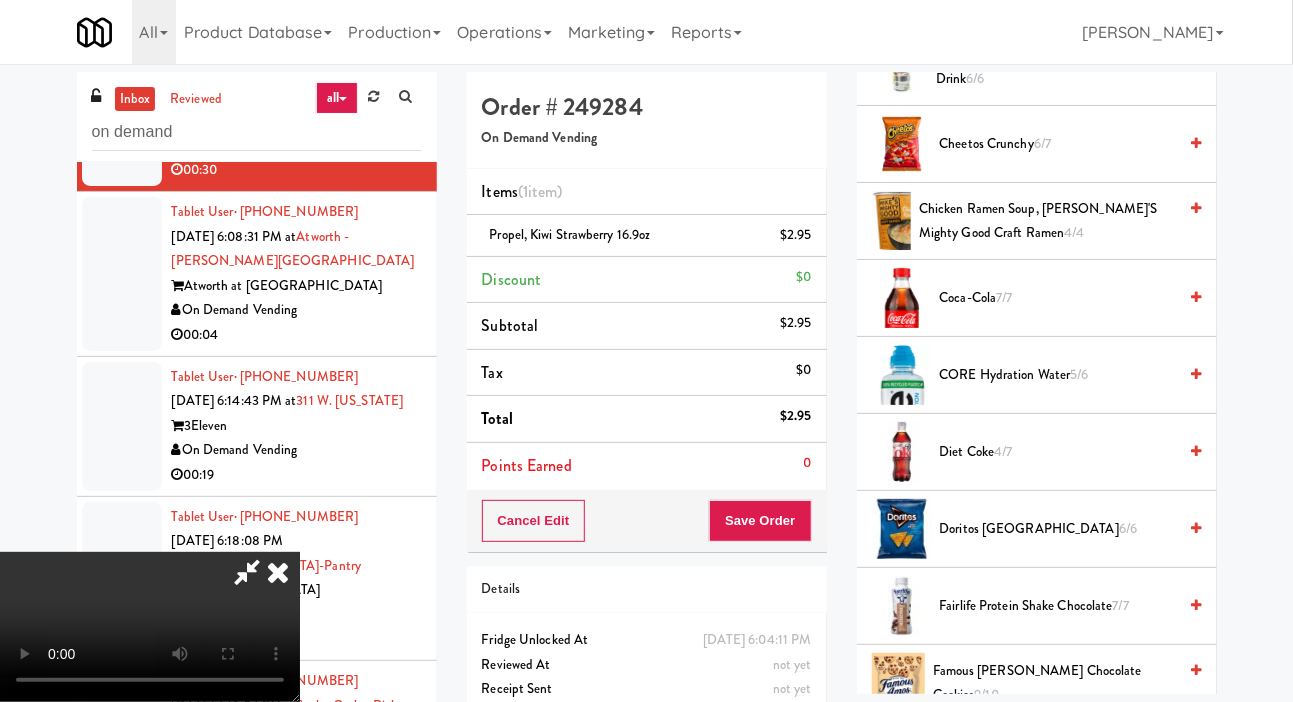 scroll, scrollTop: 565, scrollLeft: 0, axis: vertical 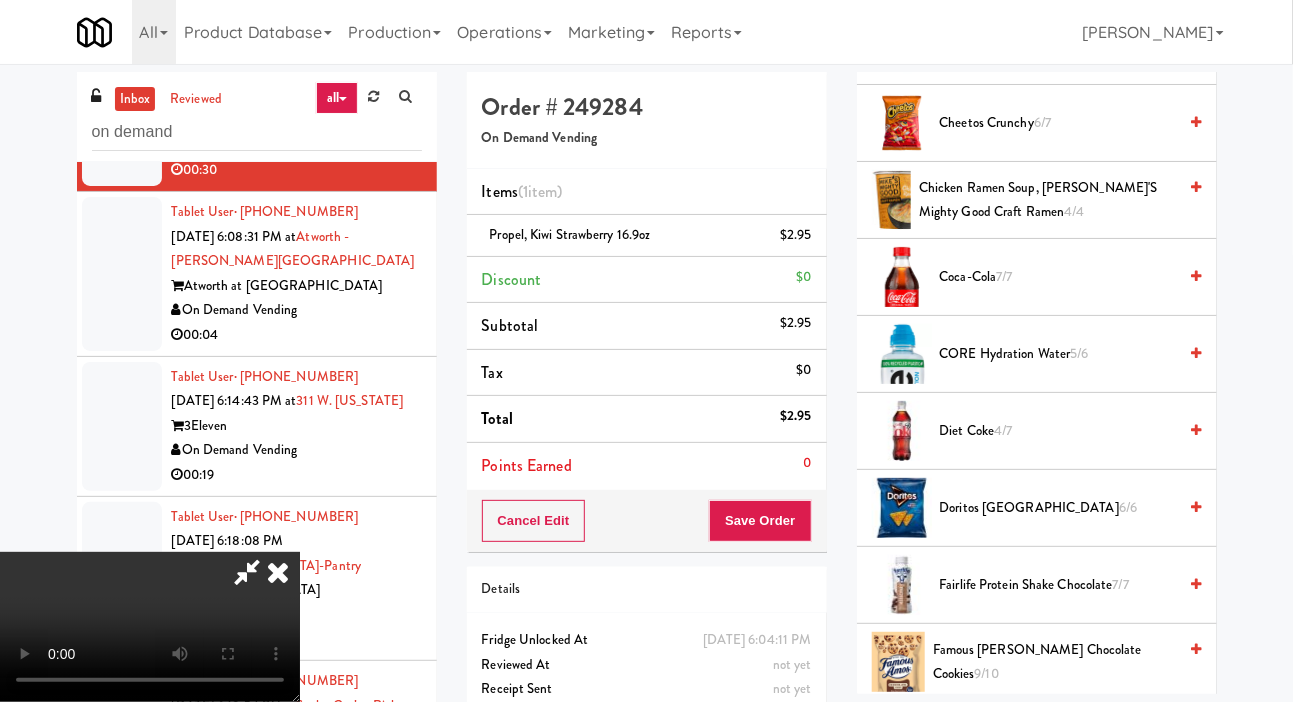 click on "Cheetos Crunchy  6/7" at bounding box center (1058, 123) 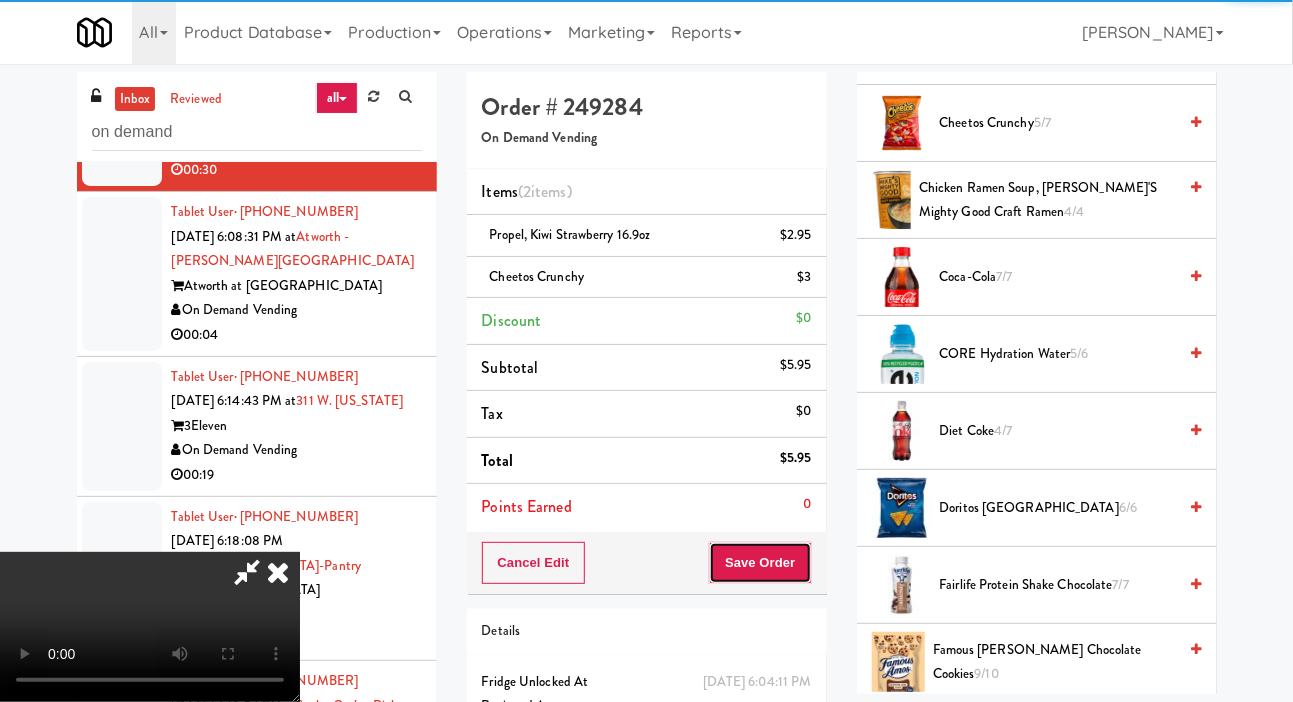 click on "Save Order" at bounding box center (760, 563) 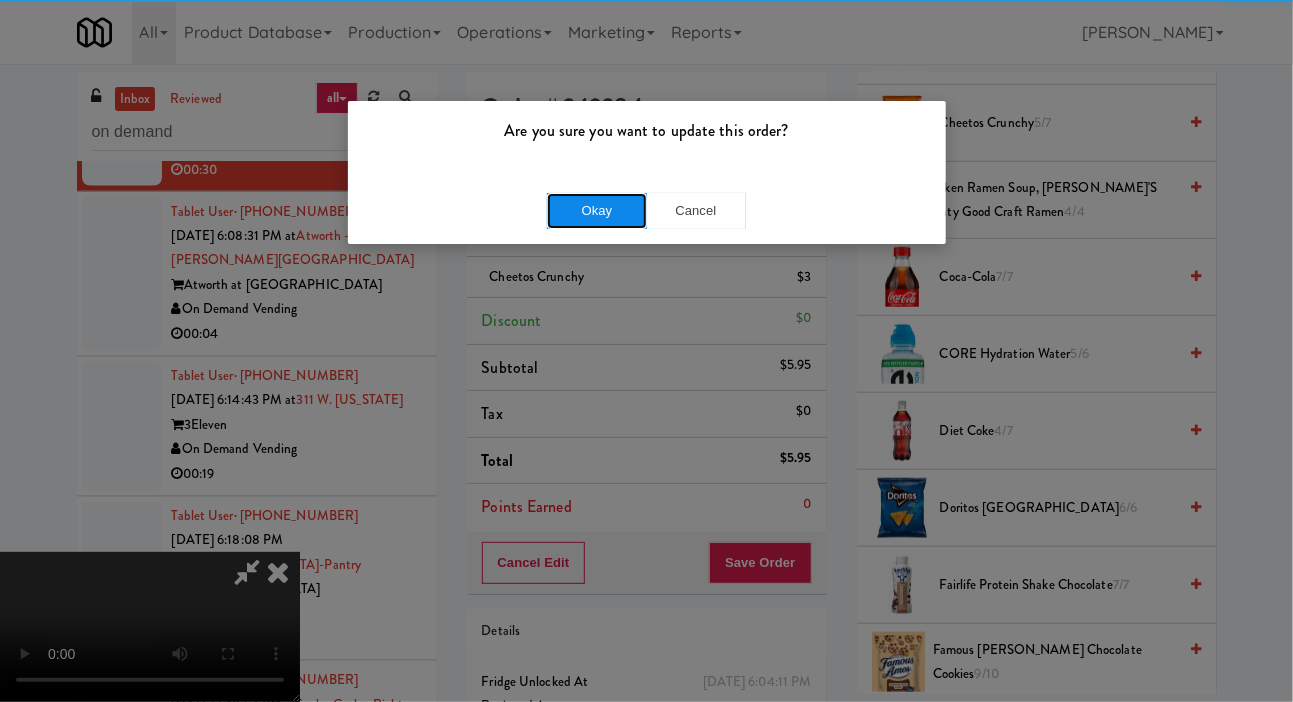 click on "Okay" at bounding box center [597, 211] 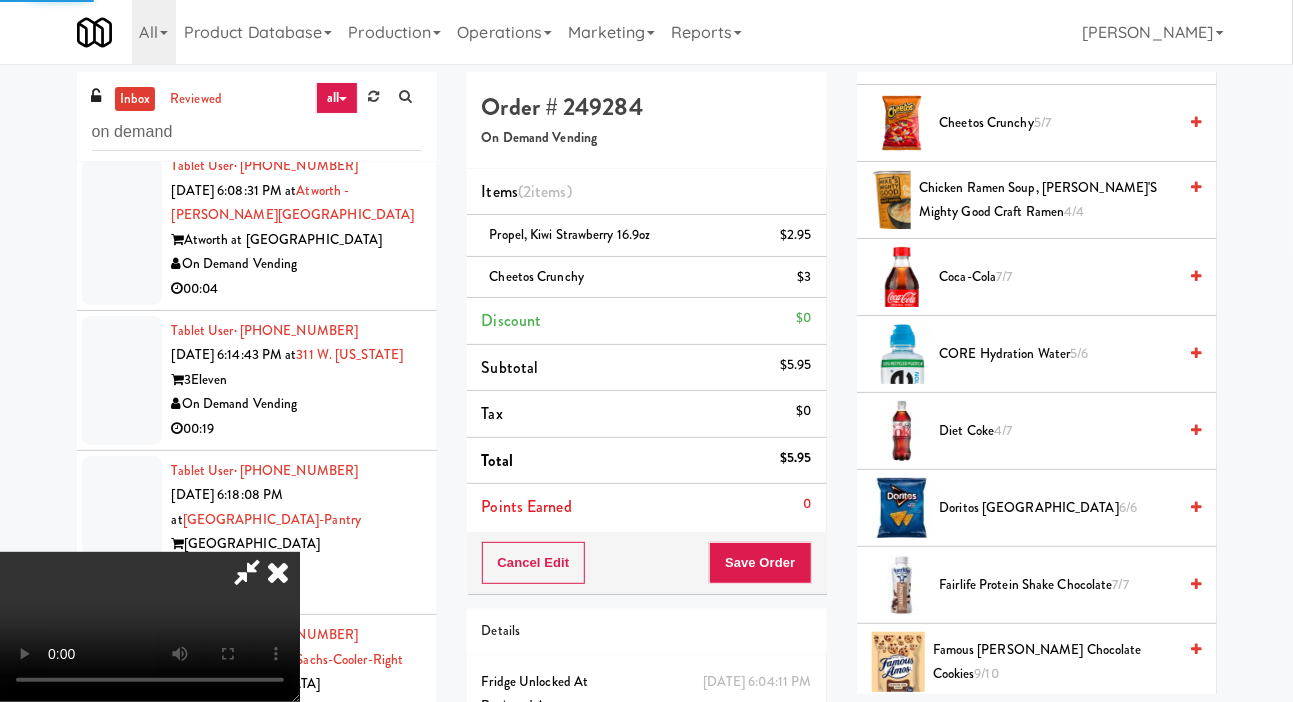 scroll, scrollTop: 1559, scrollLeft: 0, axis: vertical 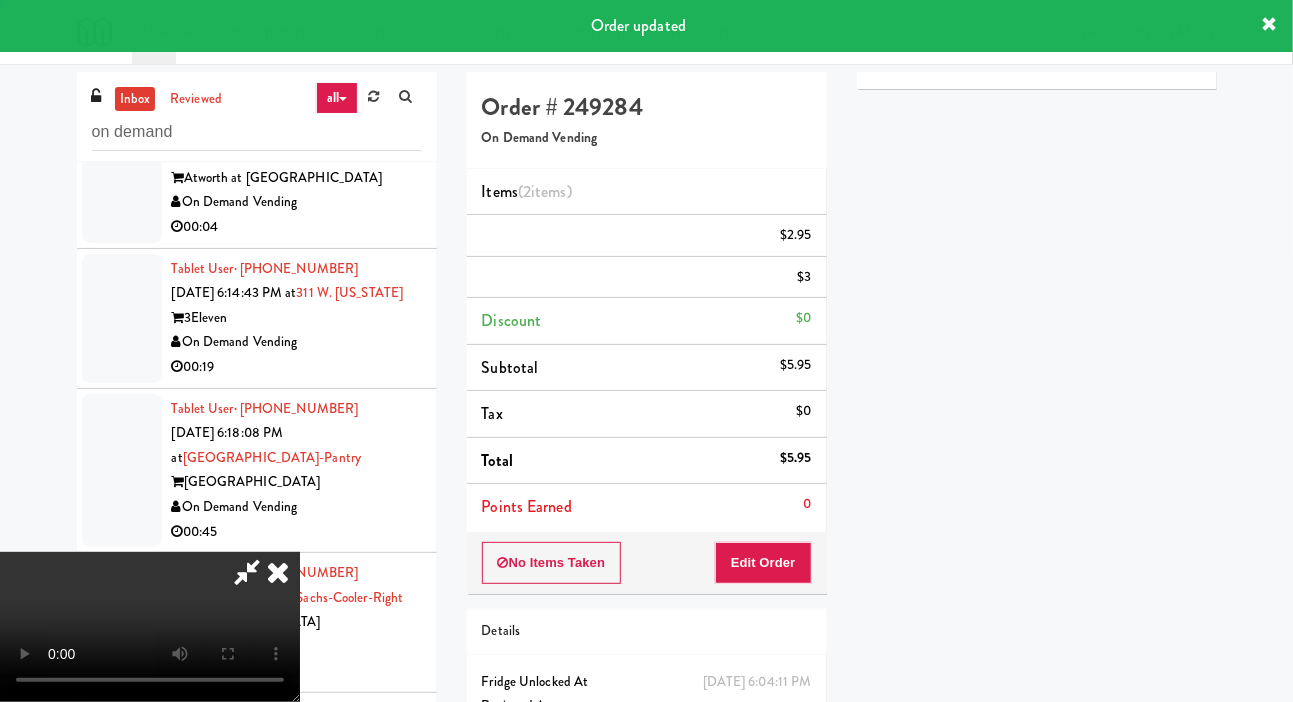 click at bounding box center (122, 166) 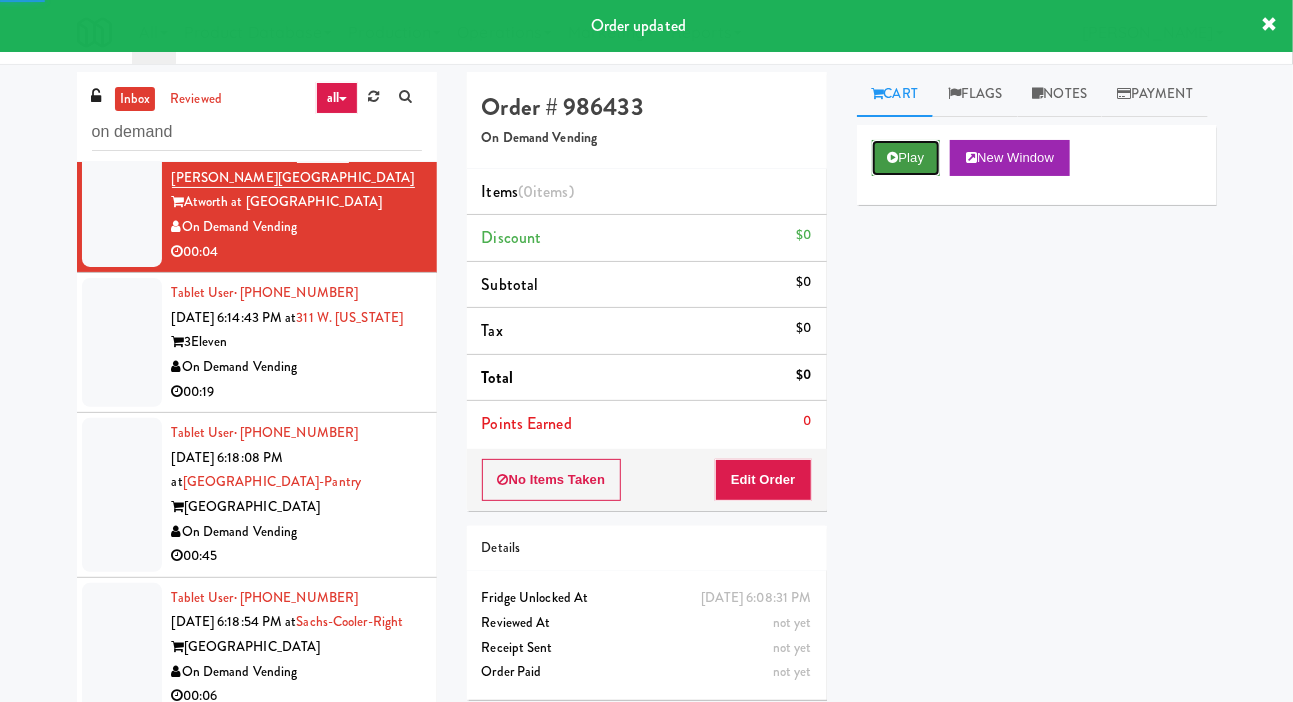 click on "Play" at bounding box center [906, 158] 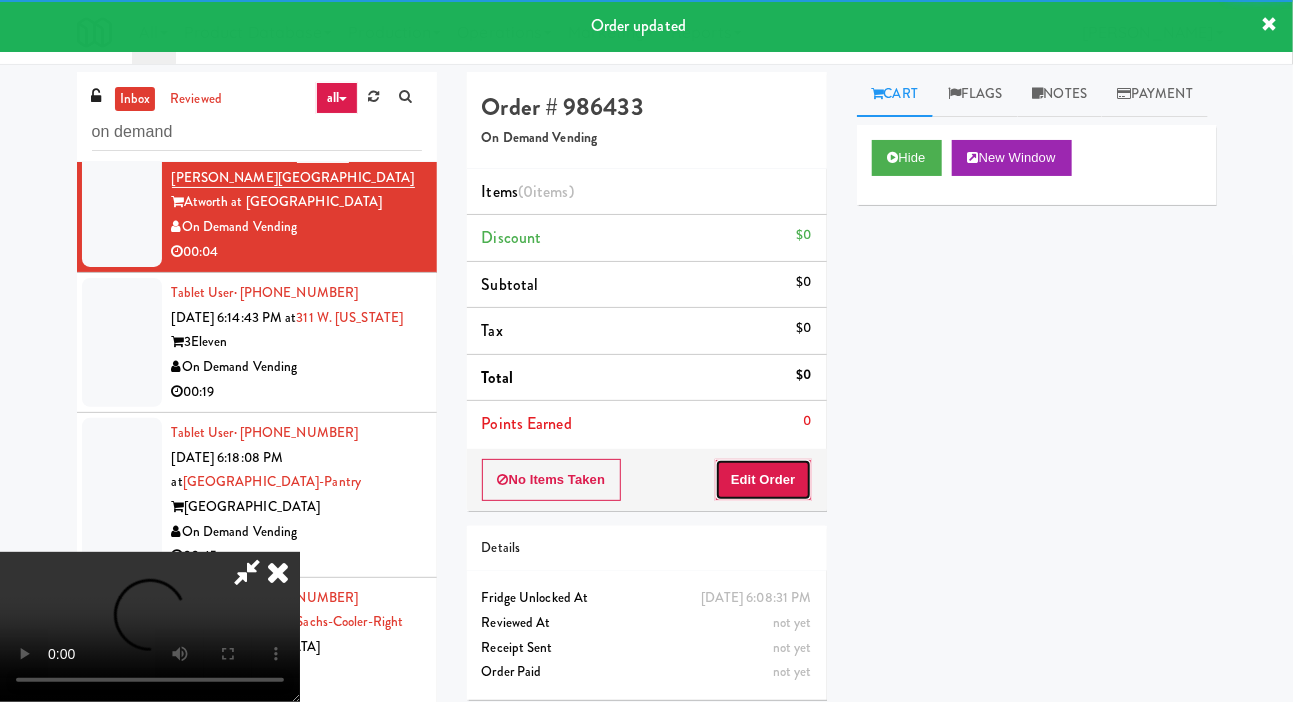 click on "Edit Order" at bounding box center (763, 480) 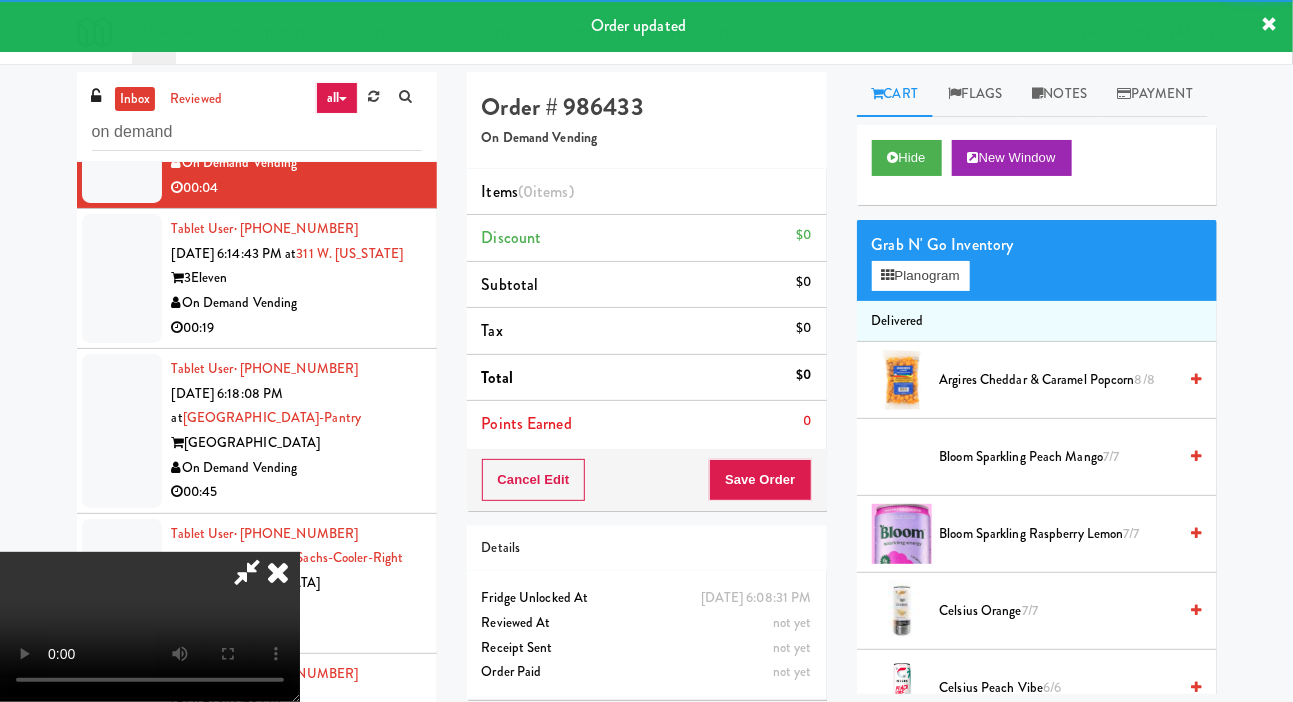 scroll, scrollTop: 1660, scrollLeft: 0, axis: vertical 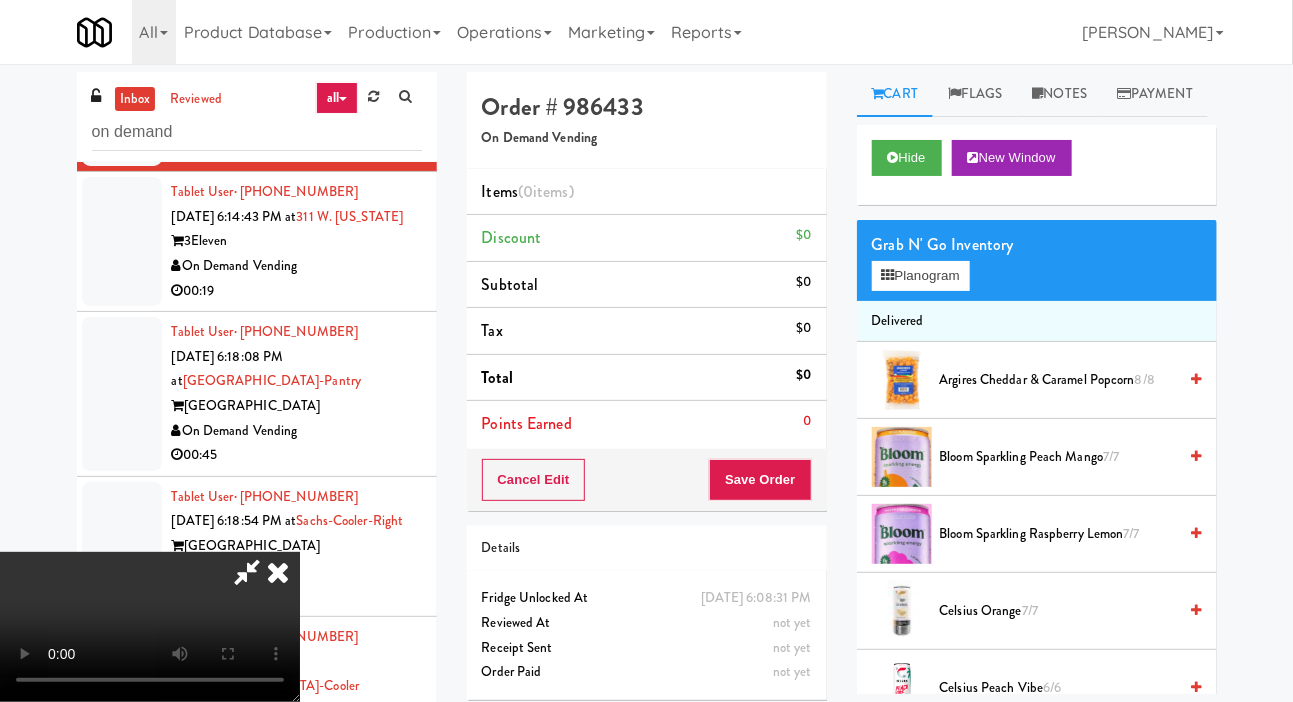 type 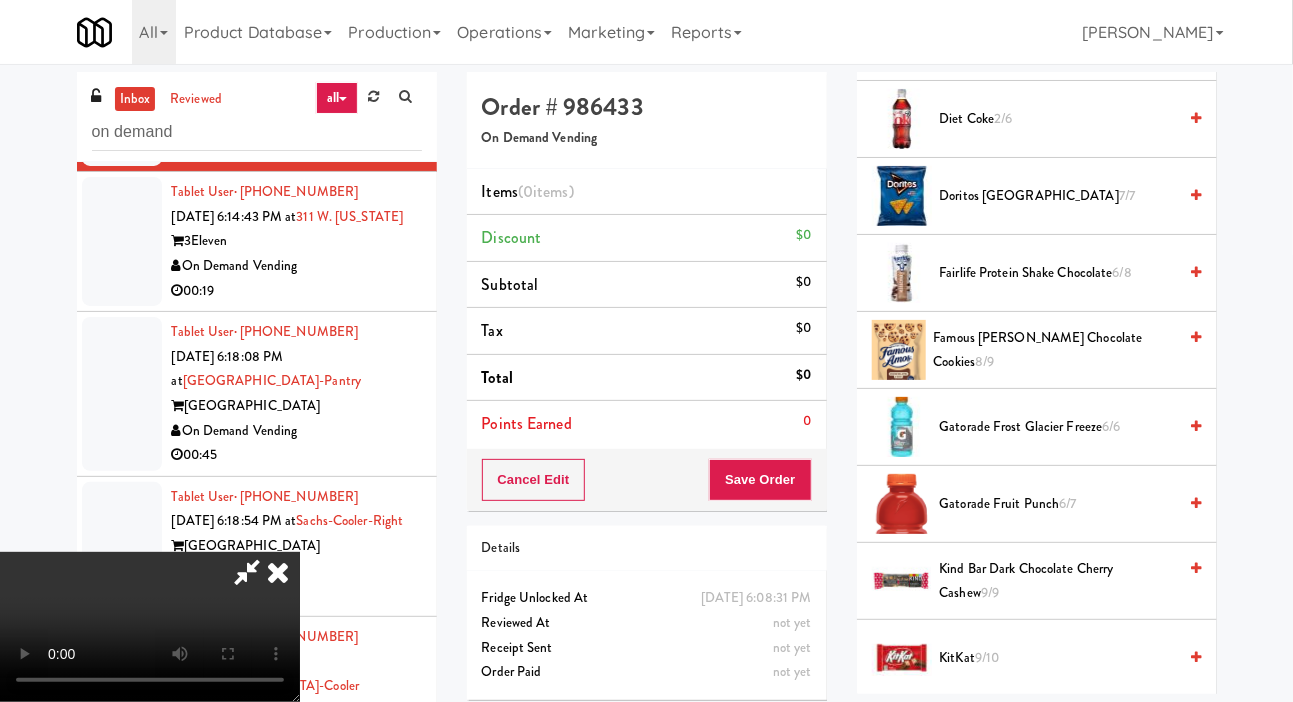 scroll, scrollTop: 1098, scrollLeft: 0, axis: vertical 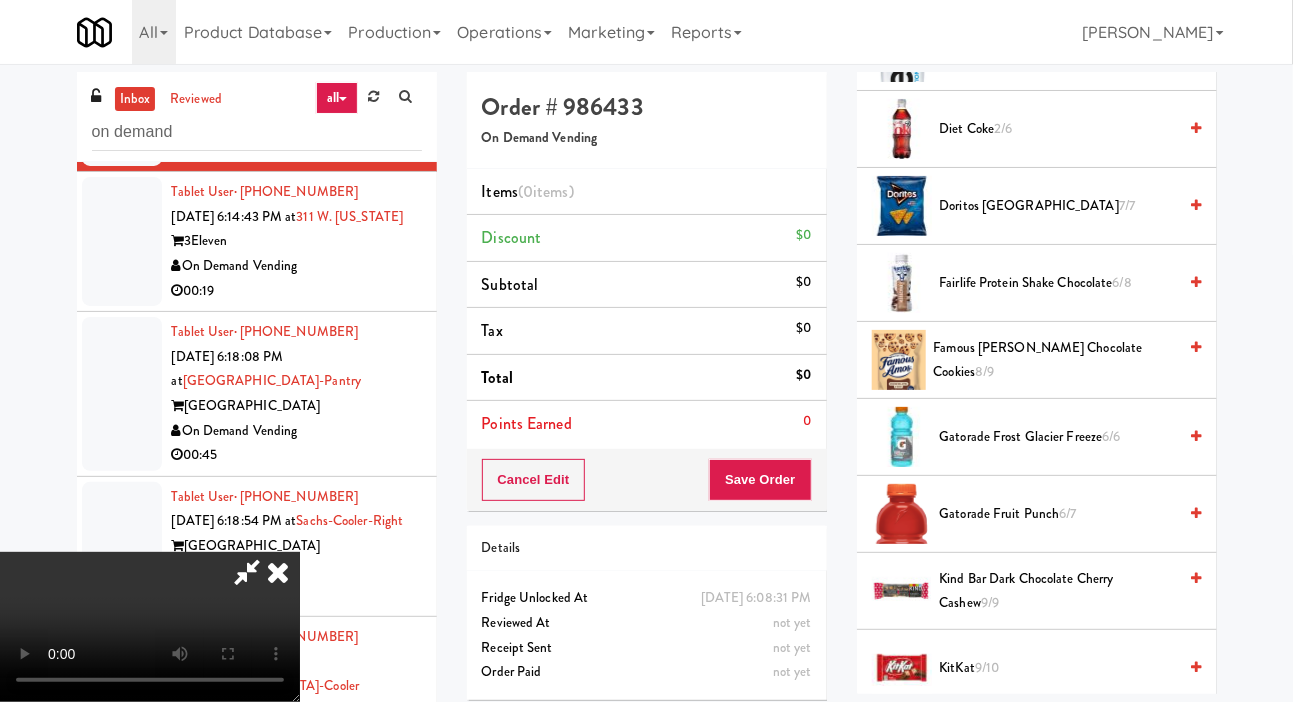 click on "Fairlife Protein Shake Chocolate  6/8" at bounding box center [1058, 283] 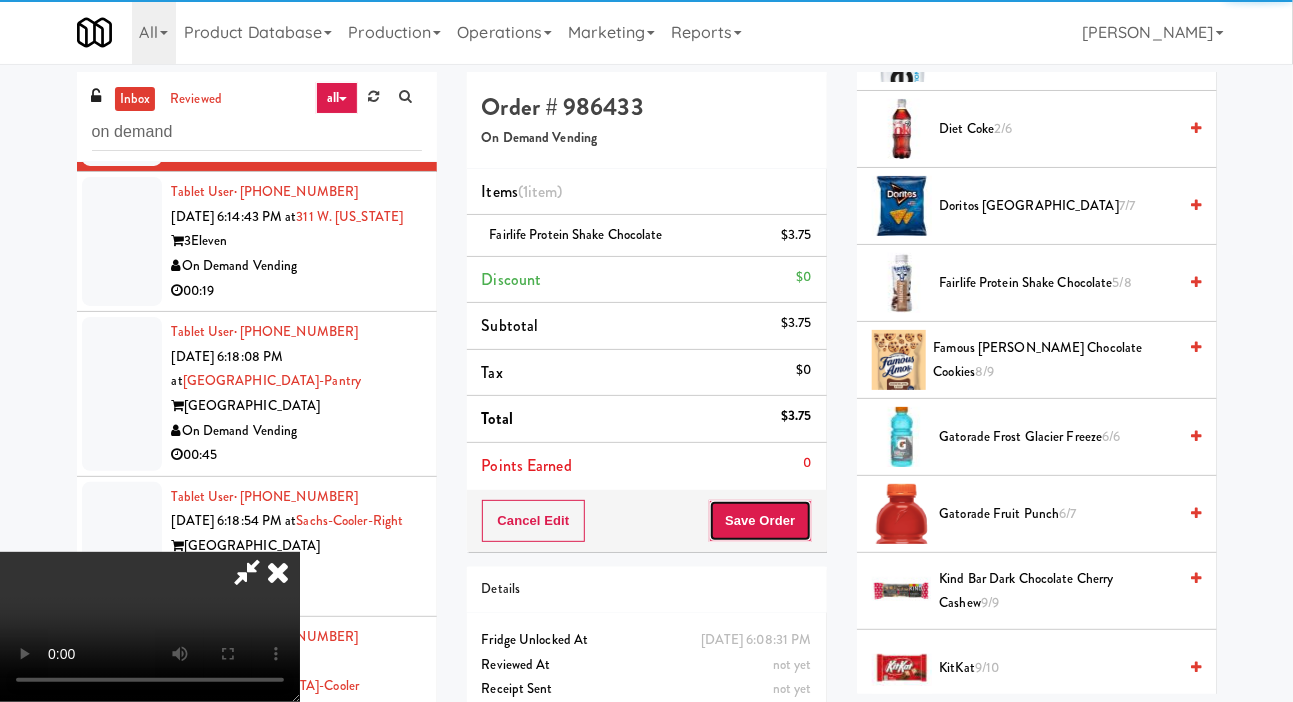 click on "Save Order" at bounding box center [760, 521] 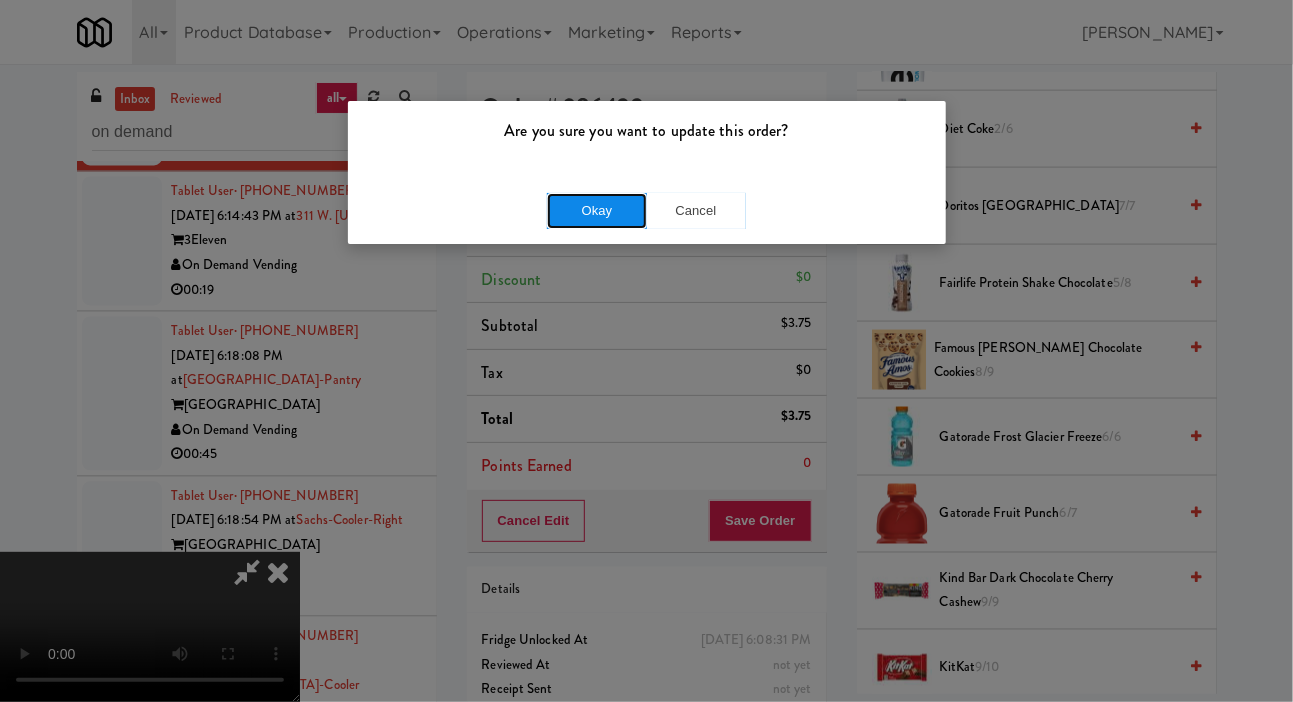 click on "Okay" at bounding box center [597, 211] 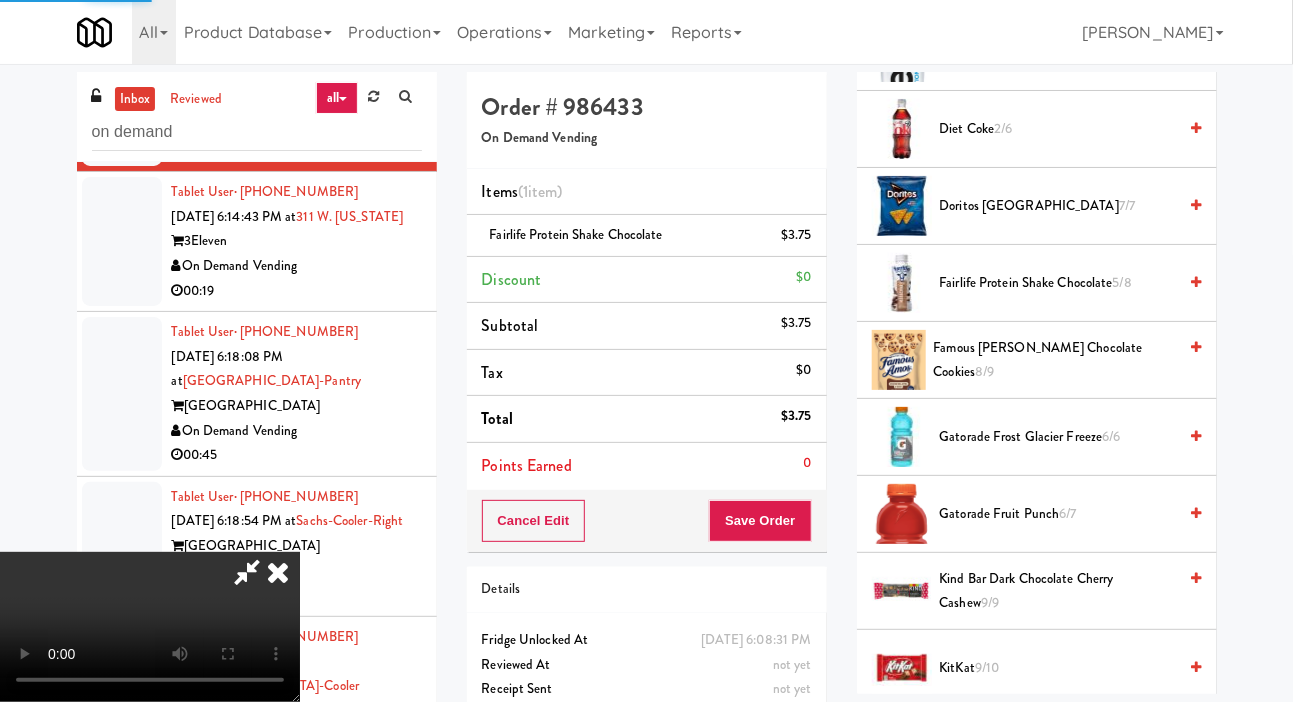 scroll, scrollTop: 116, scrollLeft: 0, axis: vertical 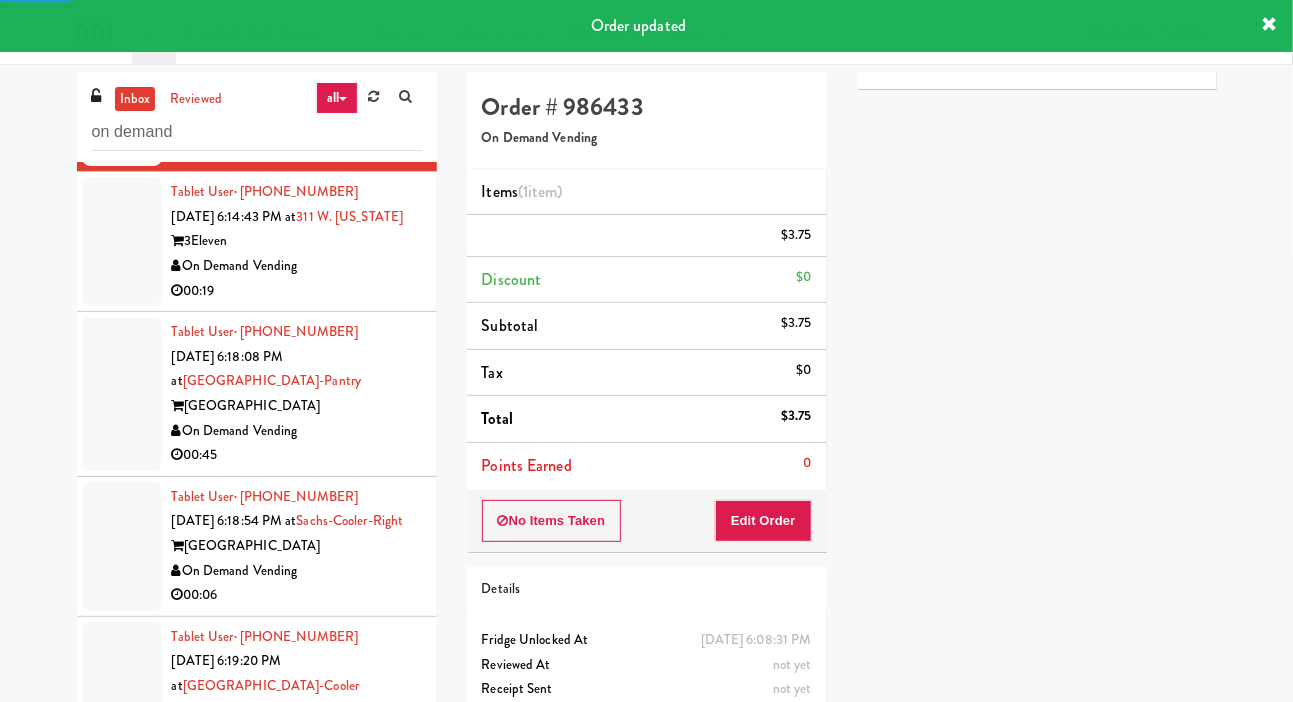 click at bounding box center [122, 241] 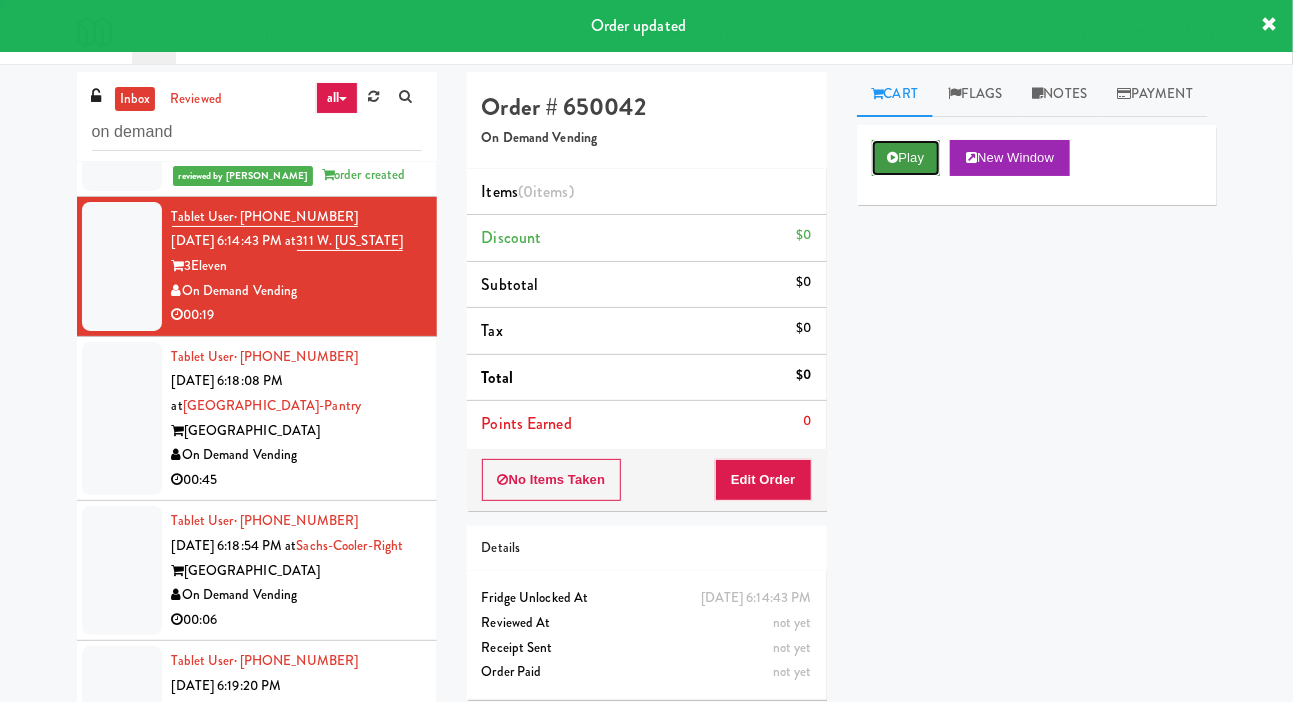 click on "Play" at bounding box center [906, 158] 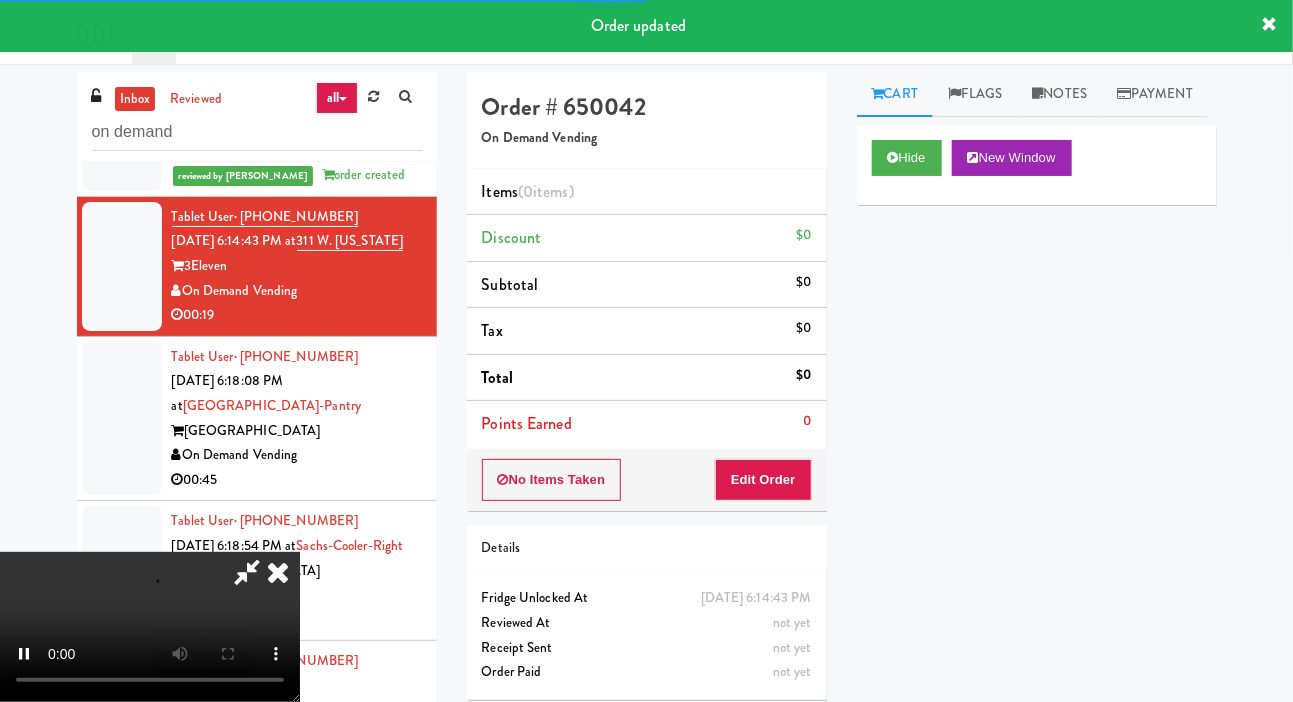 click on "Order # 650042 On Demand Vending Items  (0  items ) Discount  $0 Subtotal $0 Tax $0 Total $0 Points Earned  0  No Items Taken Edit Order Details Friday, July 18th 2025 6:14:43 PM Fridge Unlocked At not yet Reviewed At not yet Receipt Sent not yet Order Paid" at bounding box center (647, 393) 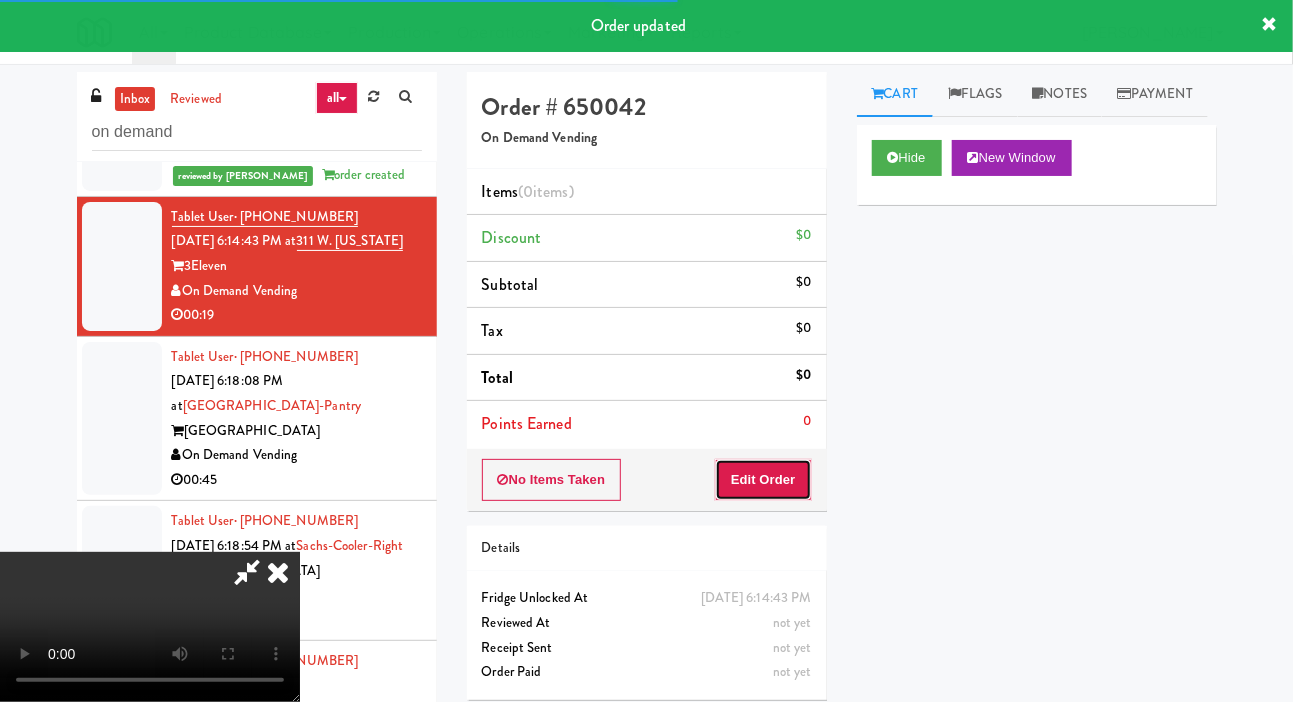click on "Edit Order" at bounding box center [763, 480] 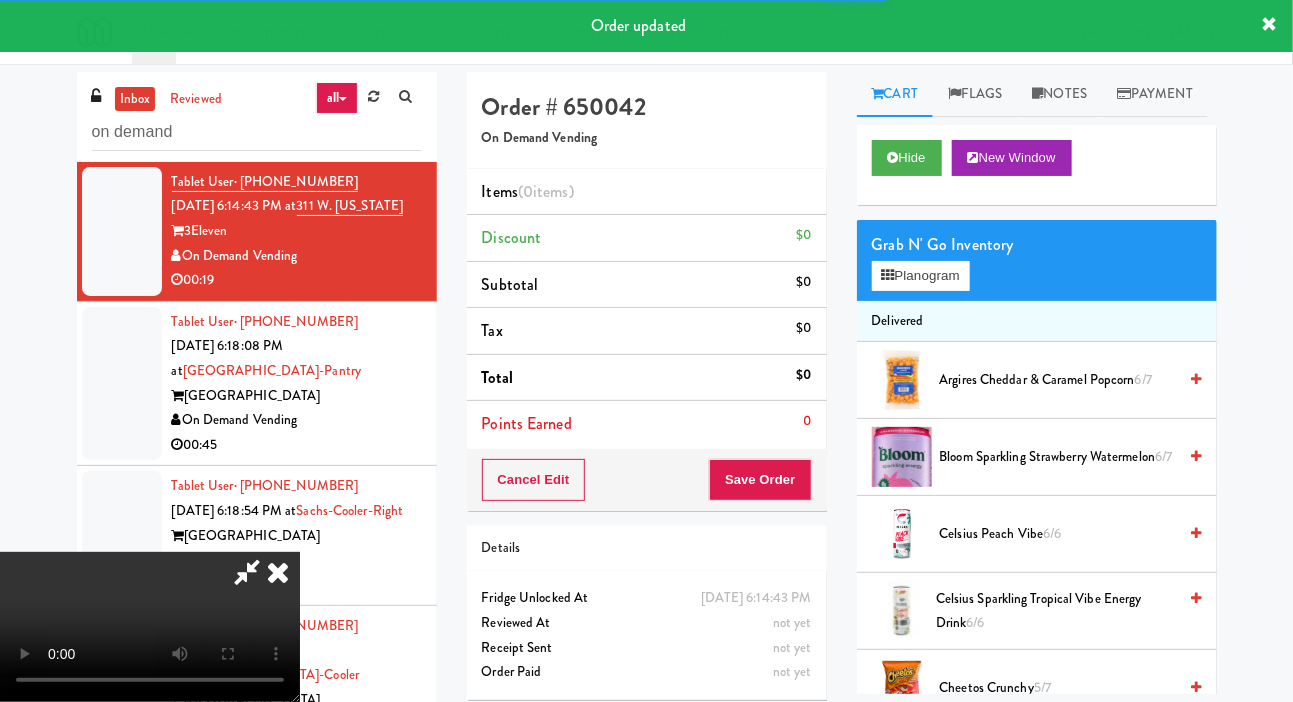 scroll, scrollTop: 1724, scrollLeft: 0, axis: vertical 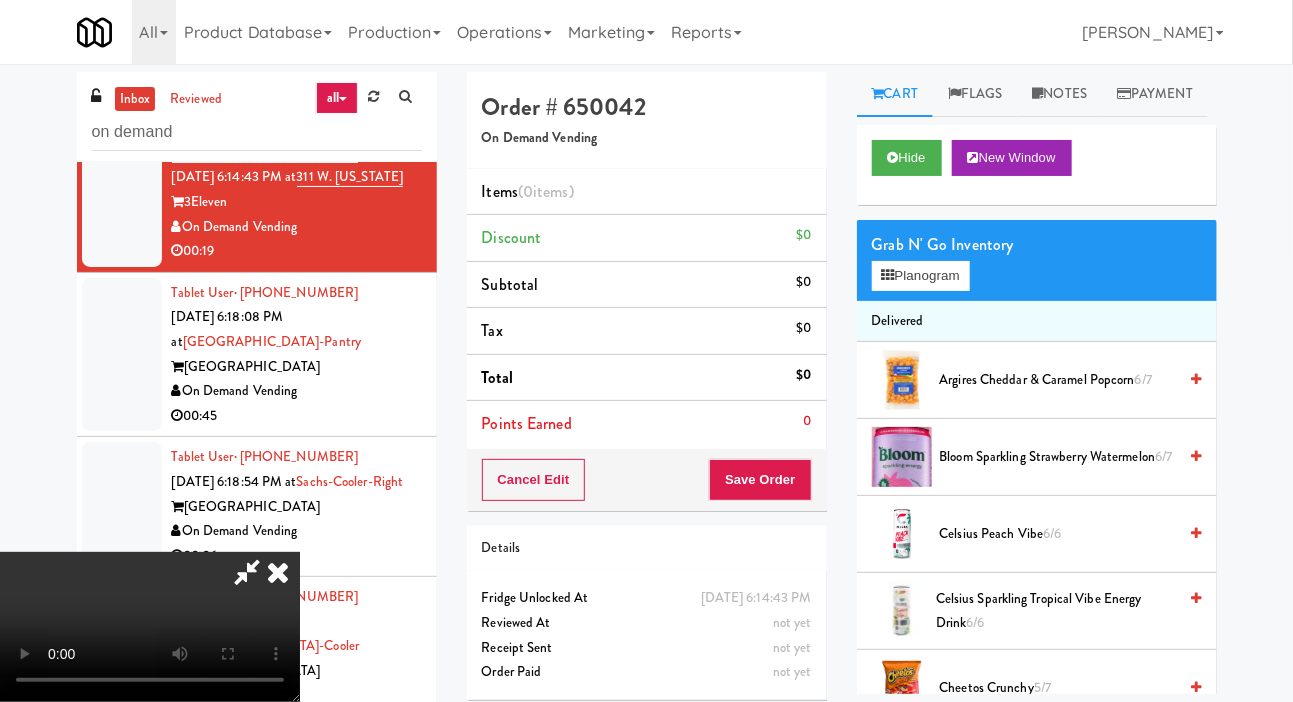type 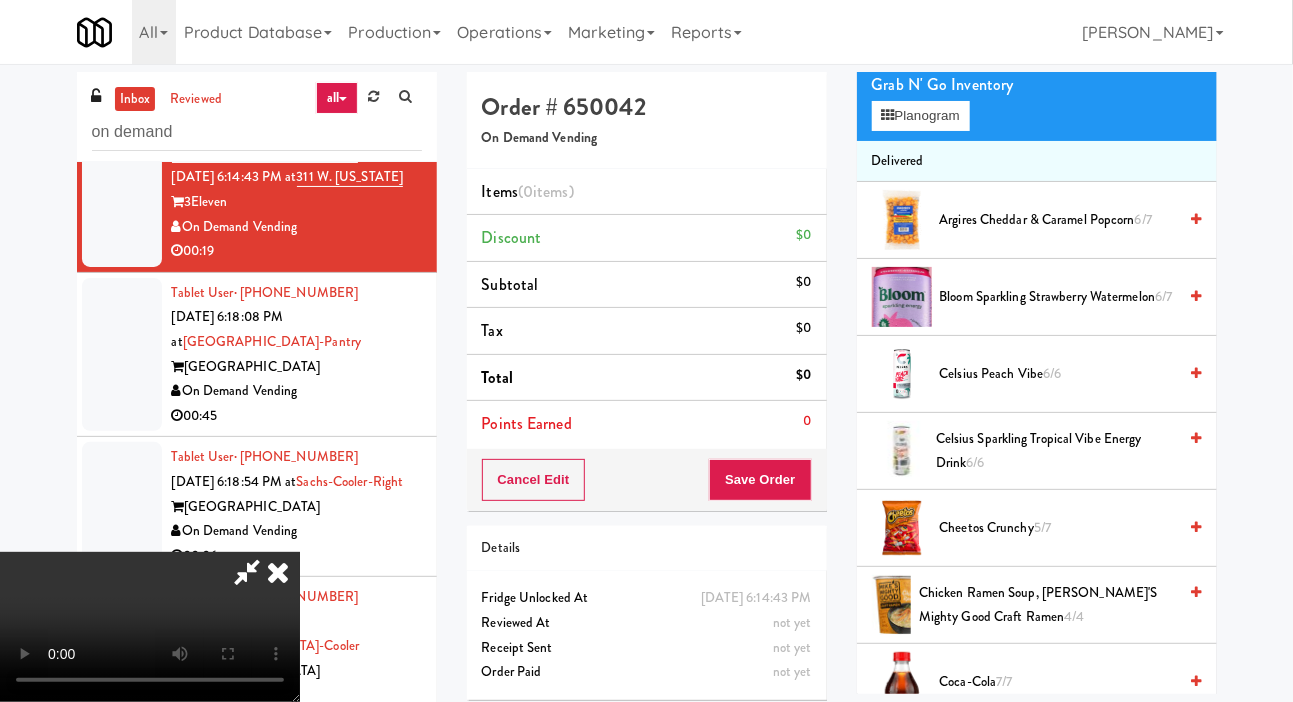 scroll, scrollTop: 157, scrollLeft: 0, axis: vertical 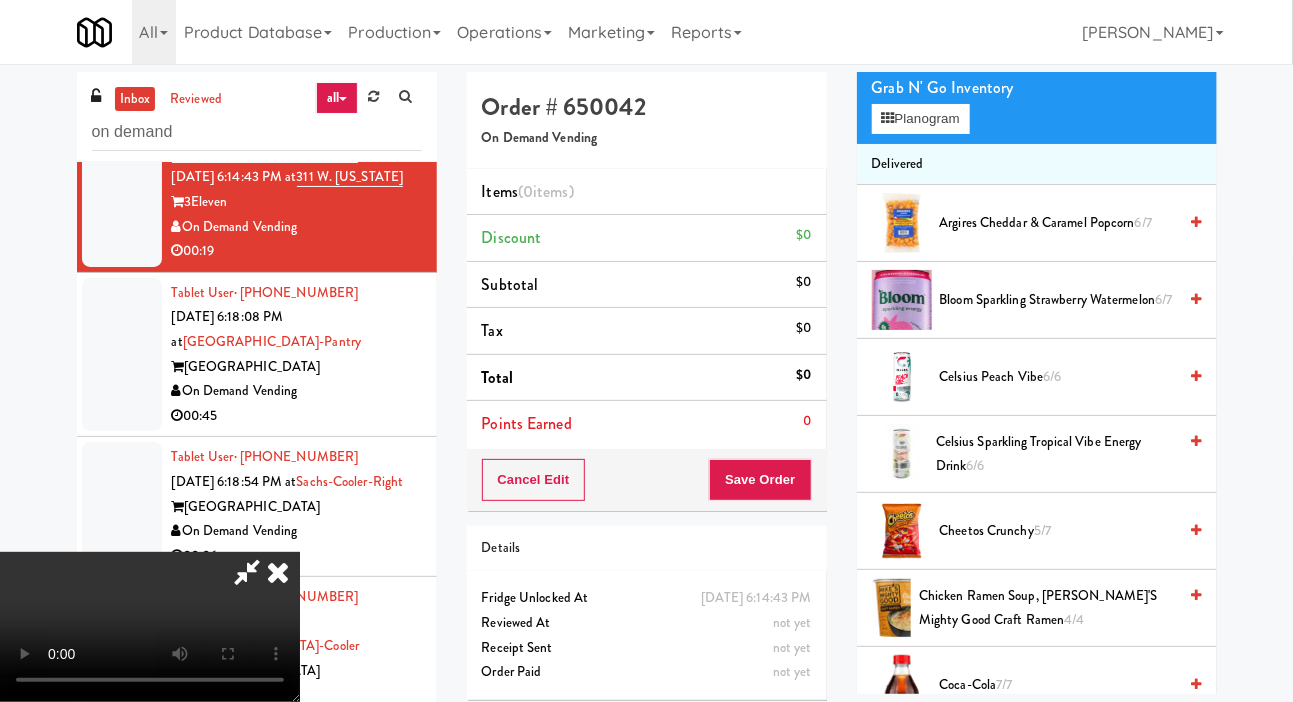 click on "6/6" at bounding box center [1052, 376] 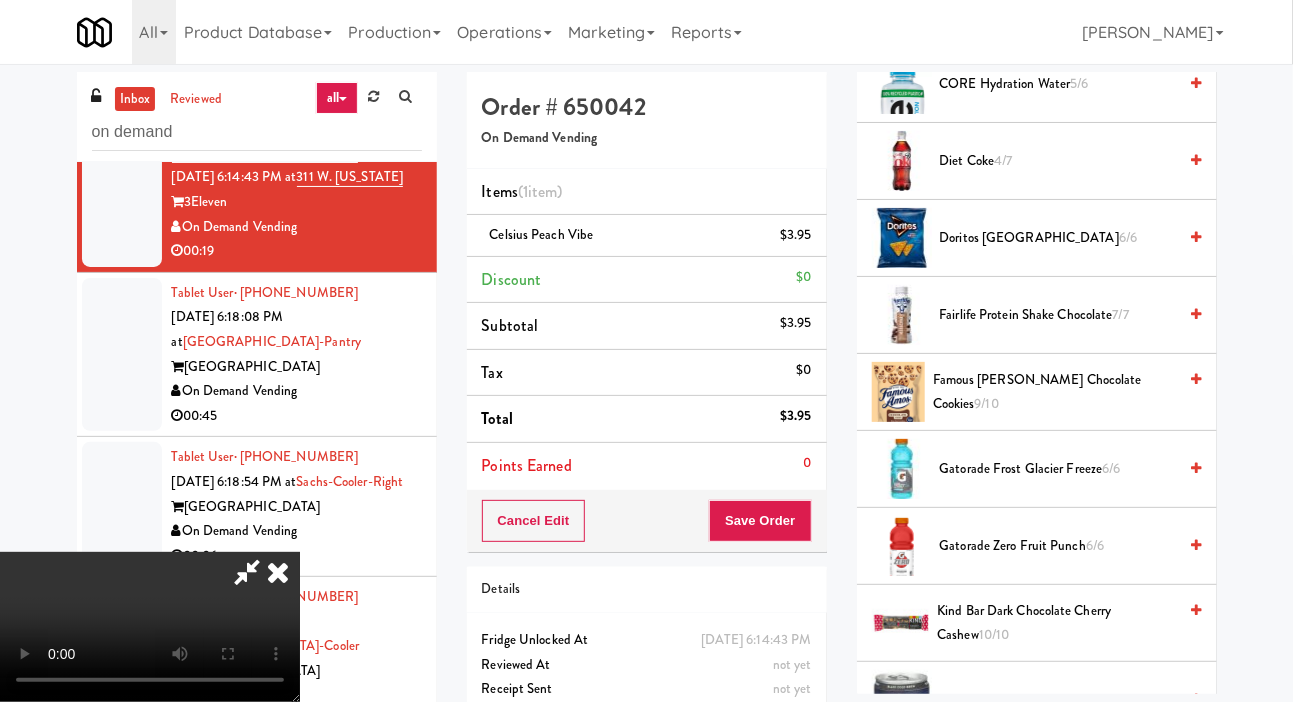 scroll, scrollTop: 831, scrollLeft: 0, axis: vertical 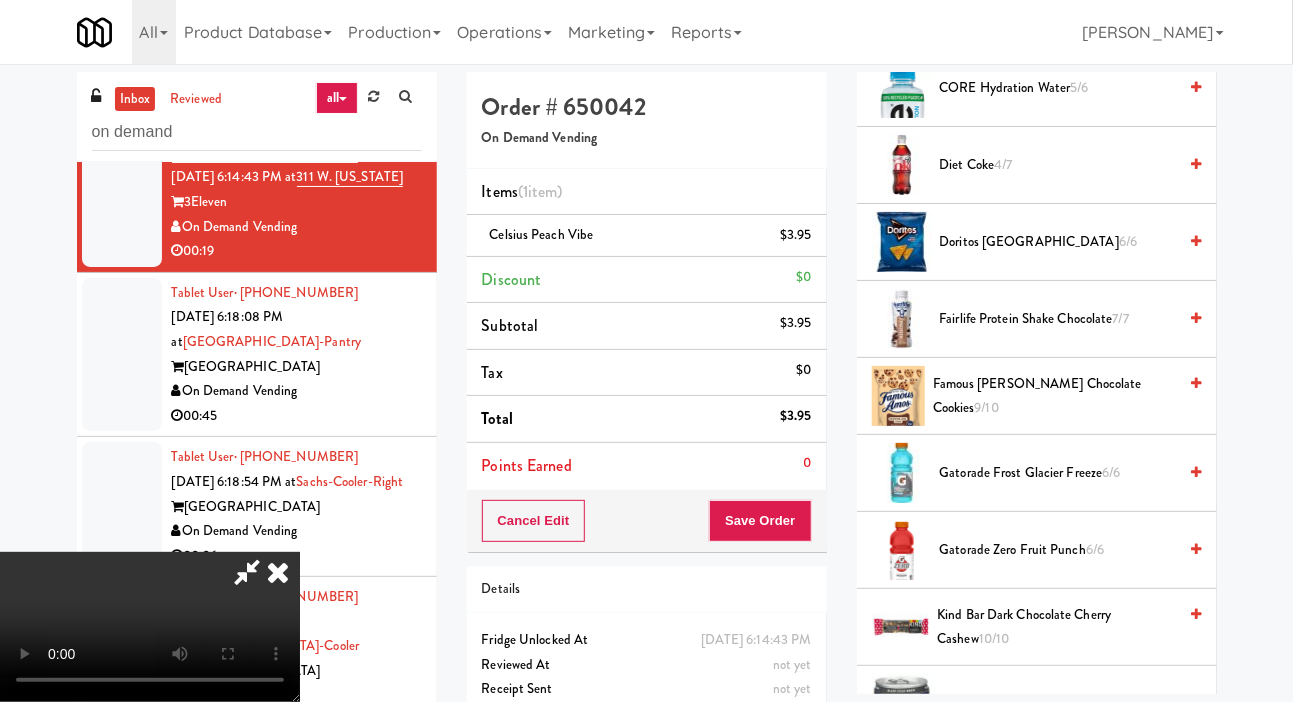 click on "Fairlife Protein Shake Chocolate  7/7" at bounding box center (1058, 319) 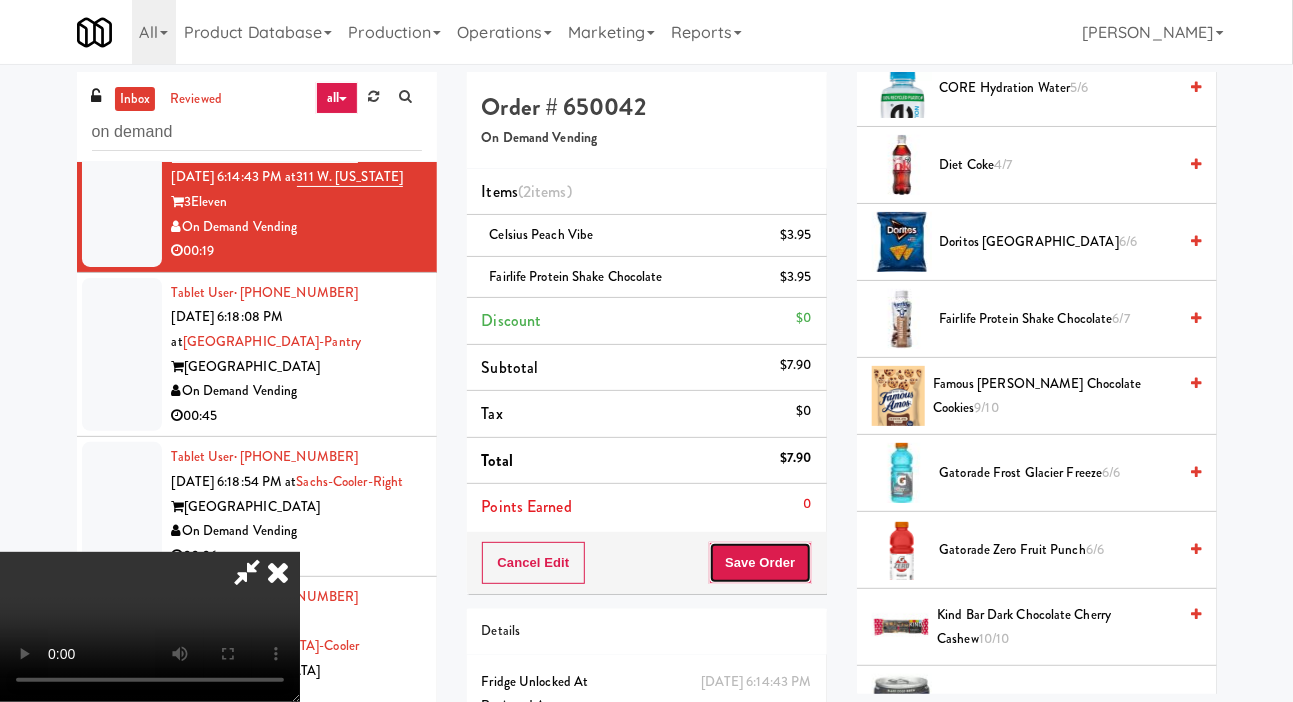 click on "Save Order" at bounding box center [760, 563] 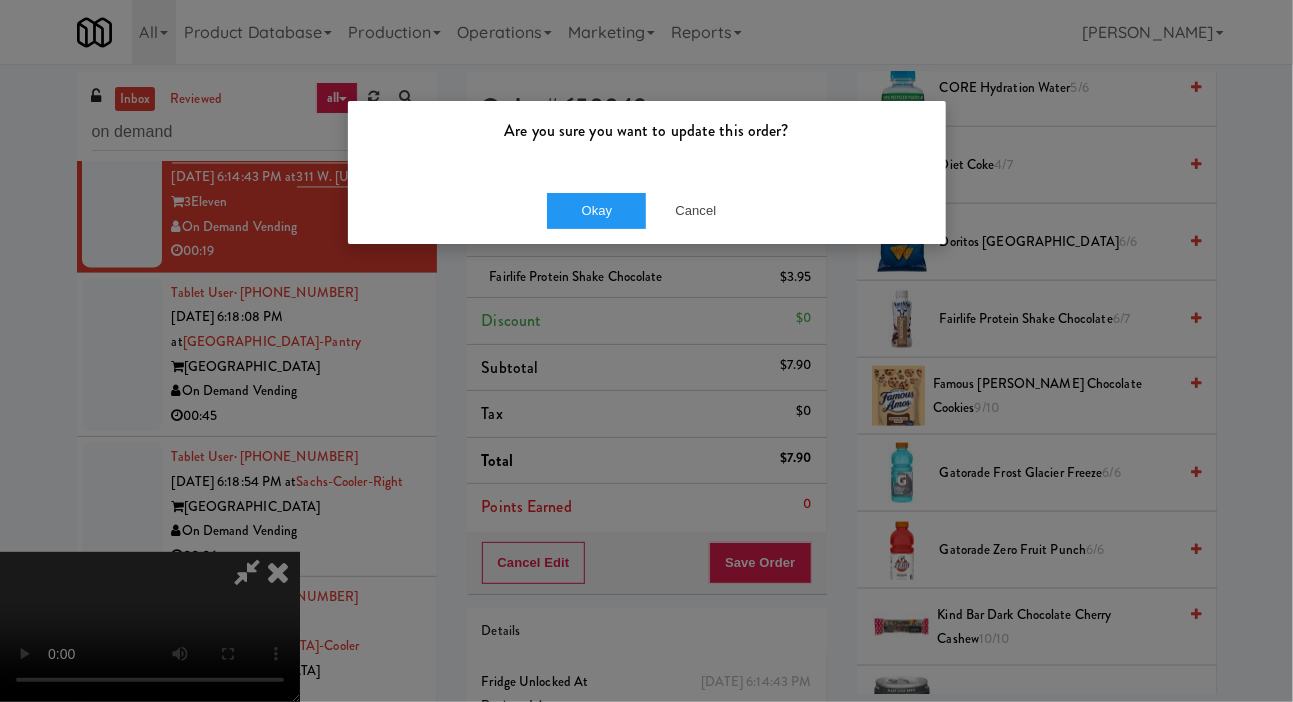 click on "Okay Cancel" at bounding box center (647, 210) 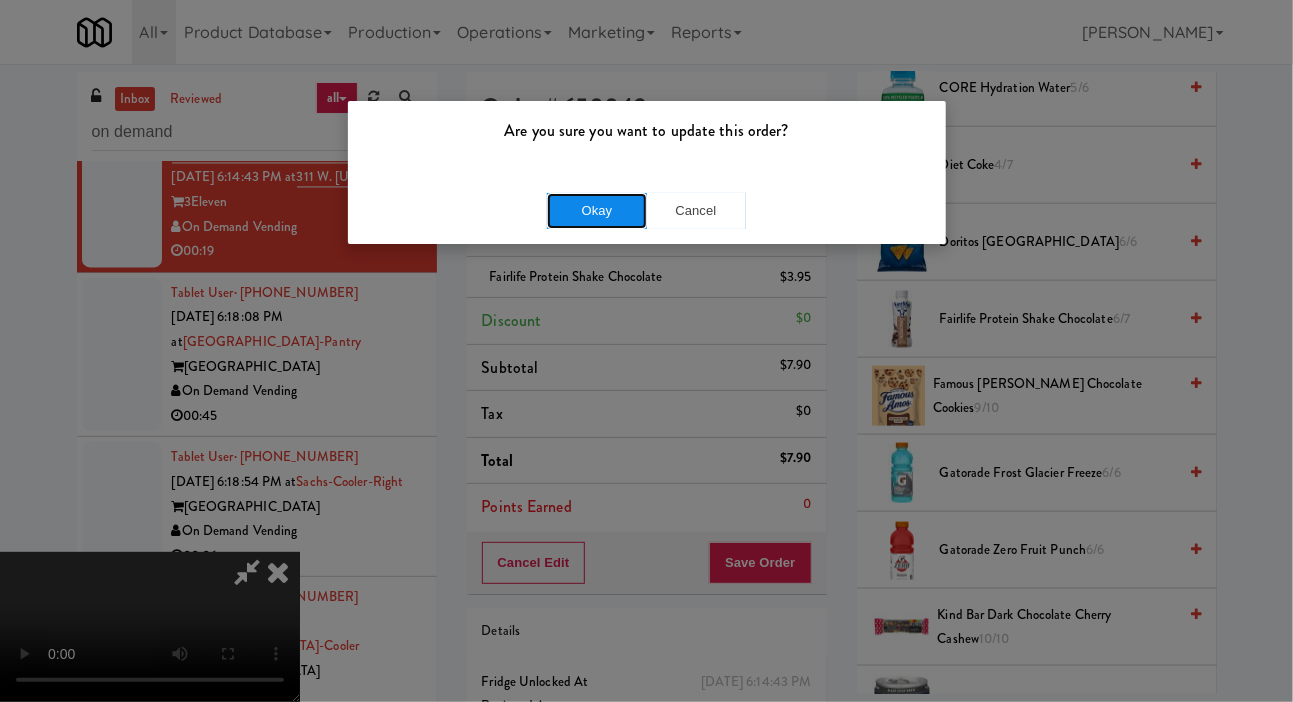 click on "Okay" at bounding box center (597, 211) 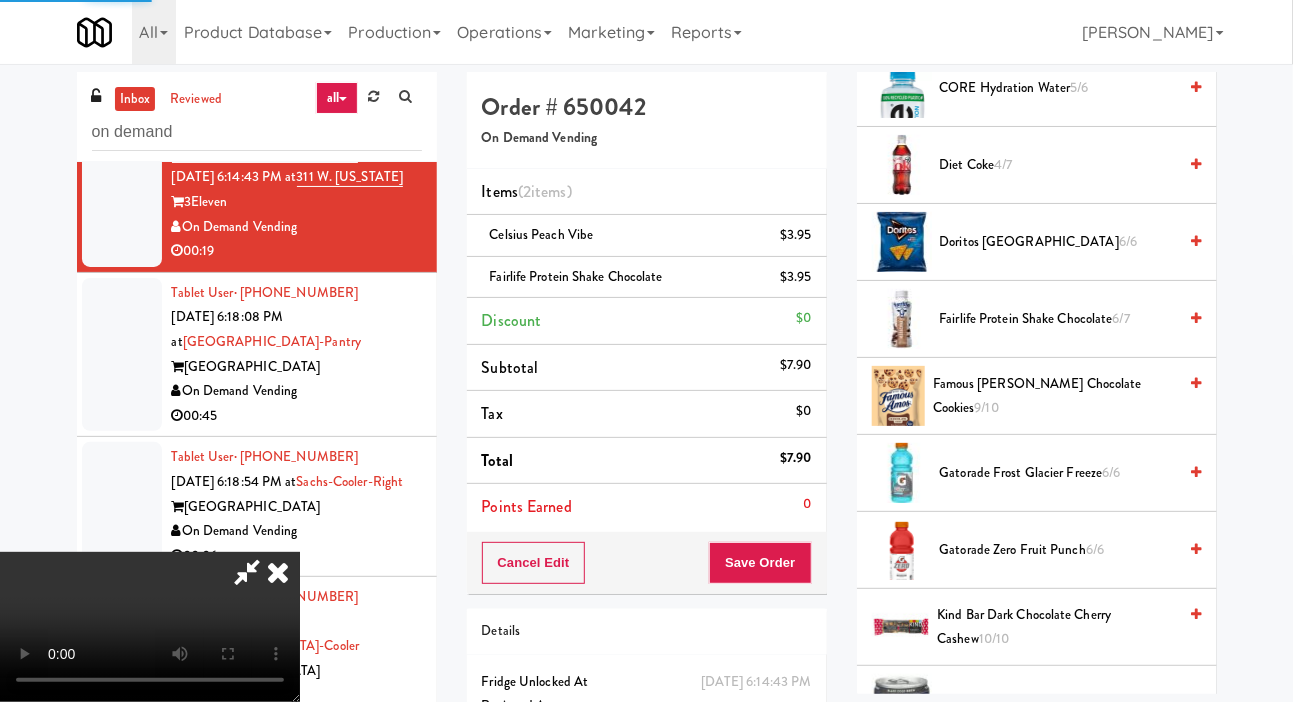 scroll, scrollTop: 116, scrollLeft: 0, axis: vertical 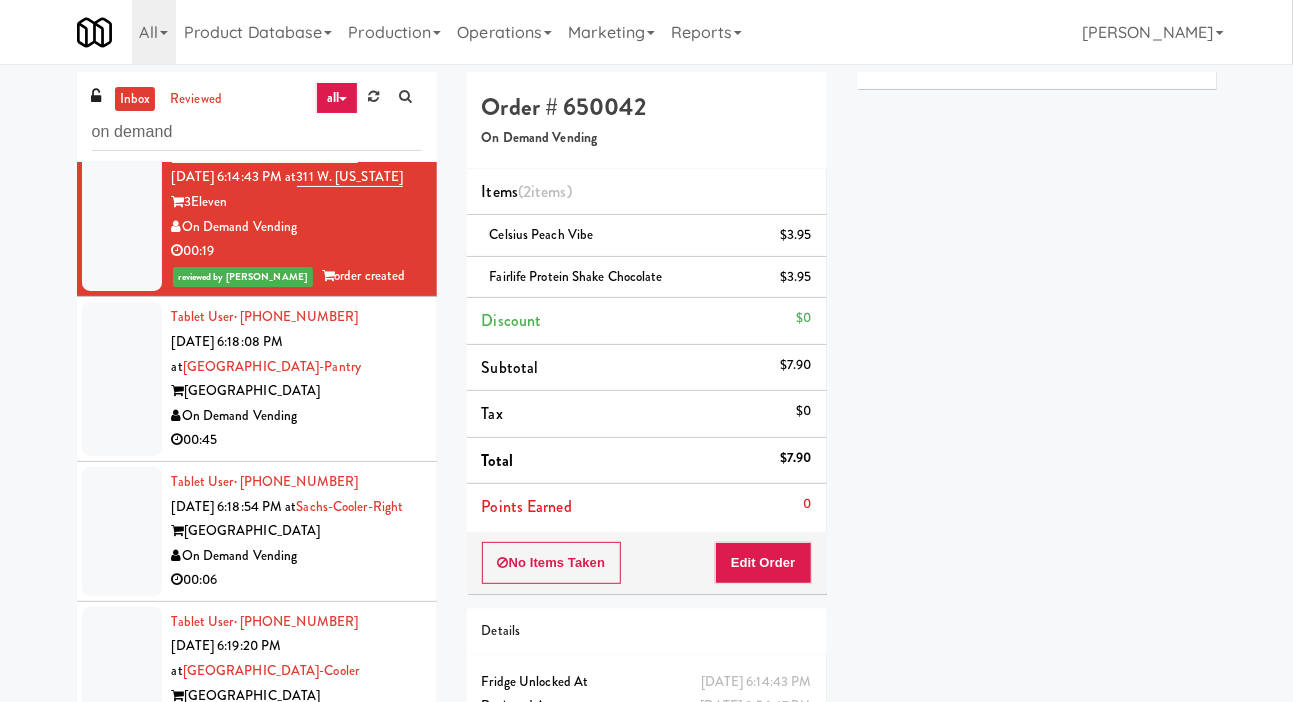 click on "00:45" at bounding box center [297, 440] 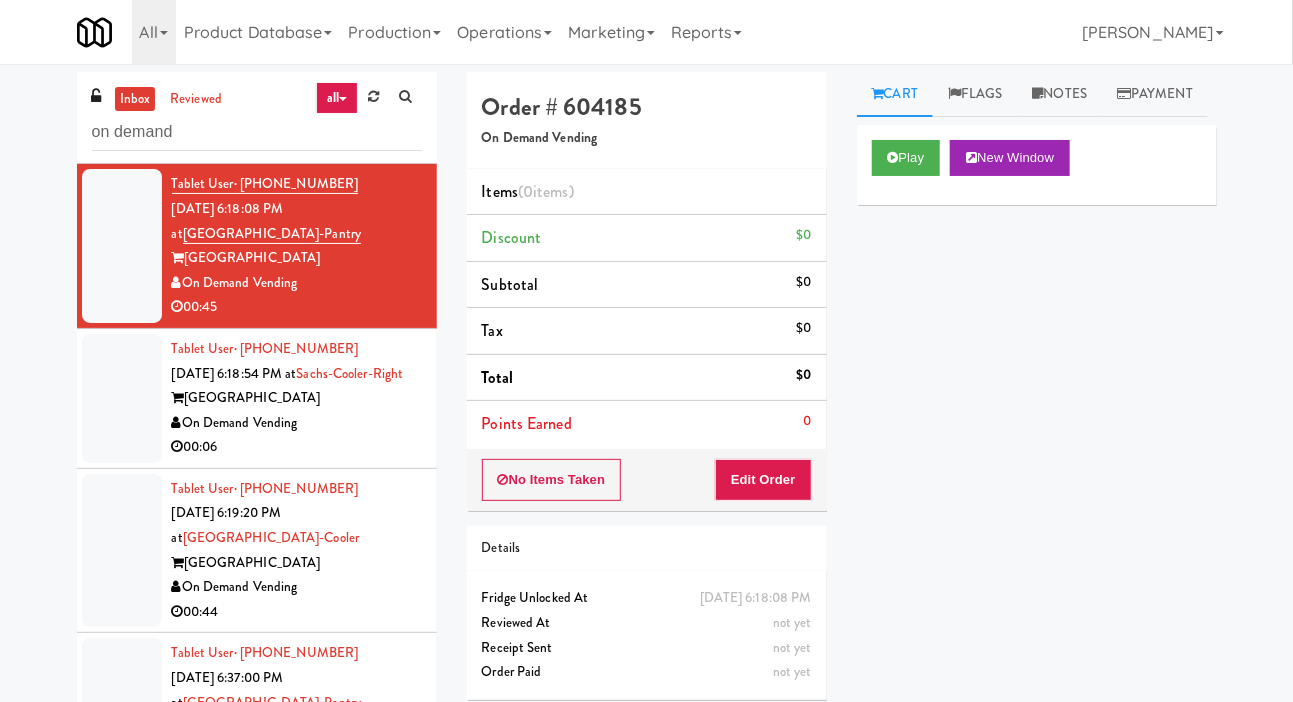 scroll, scrollTop: 1861, scrollLeft: 0, axis: vertical 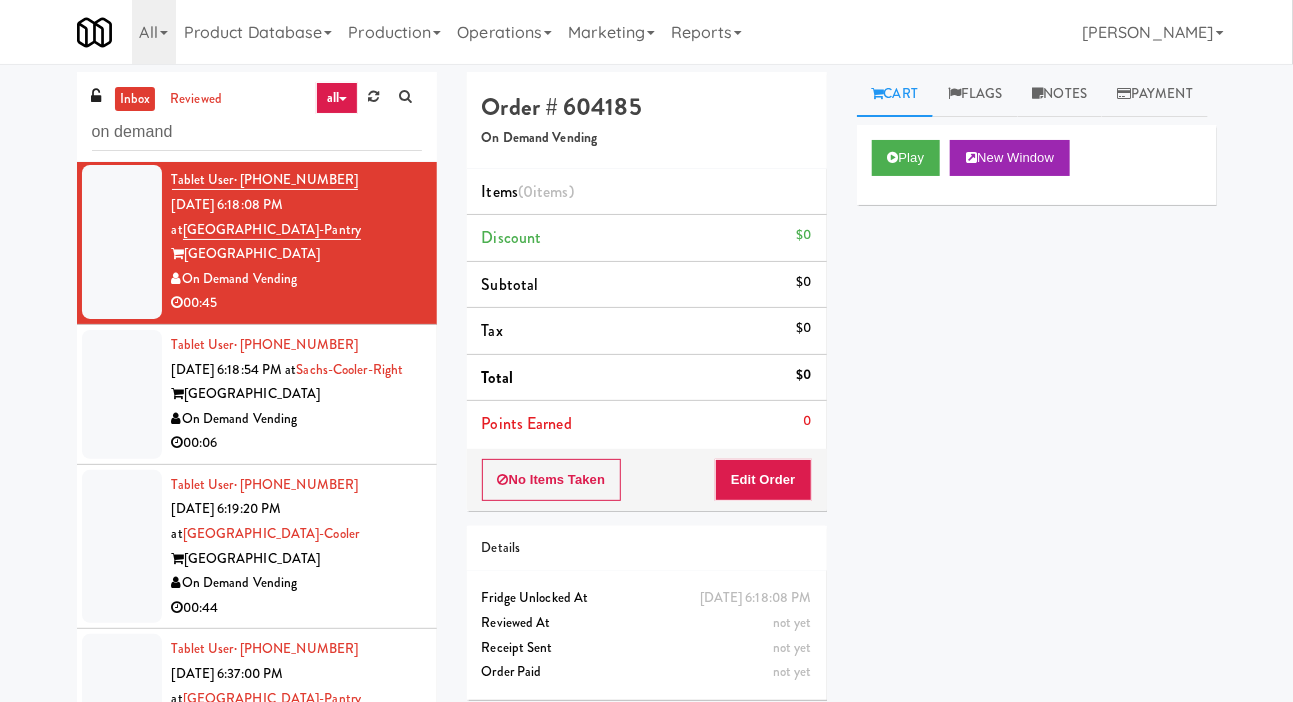 click on "On Demand Vending" at bounding box center [297, 419] 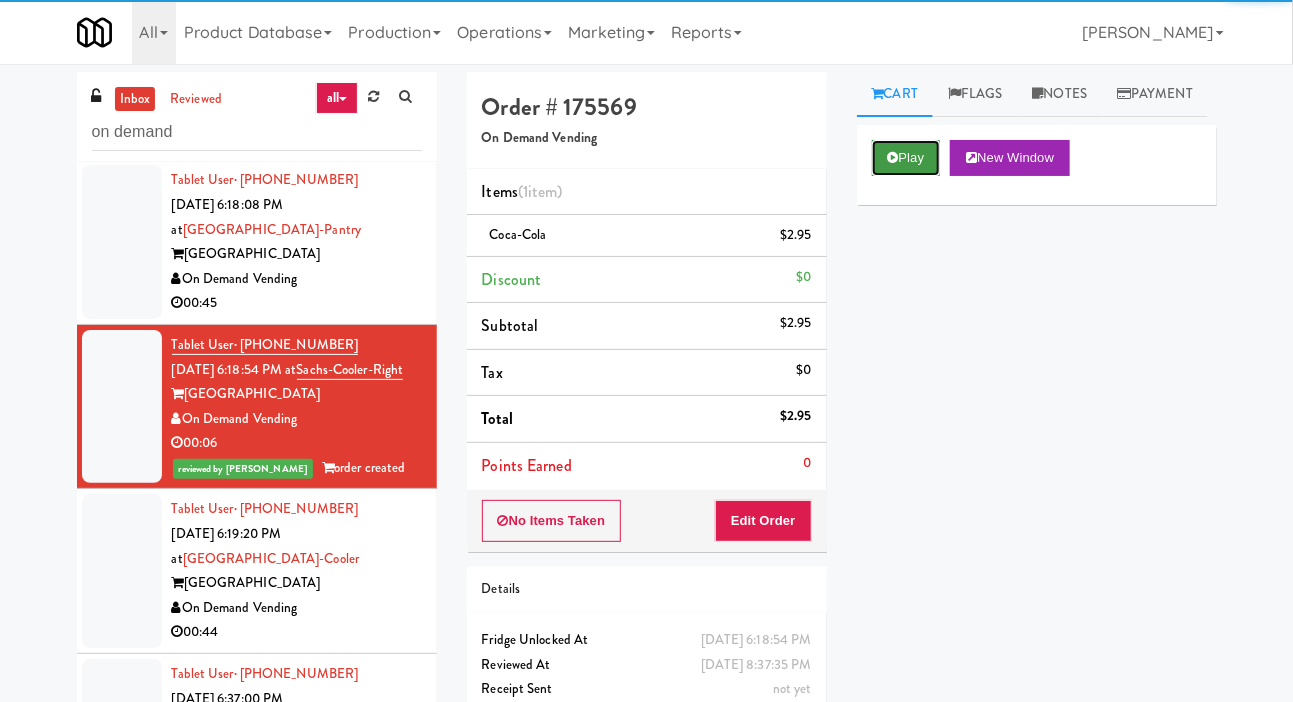 click on "Play" at bounding box center [906, 158] 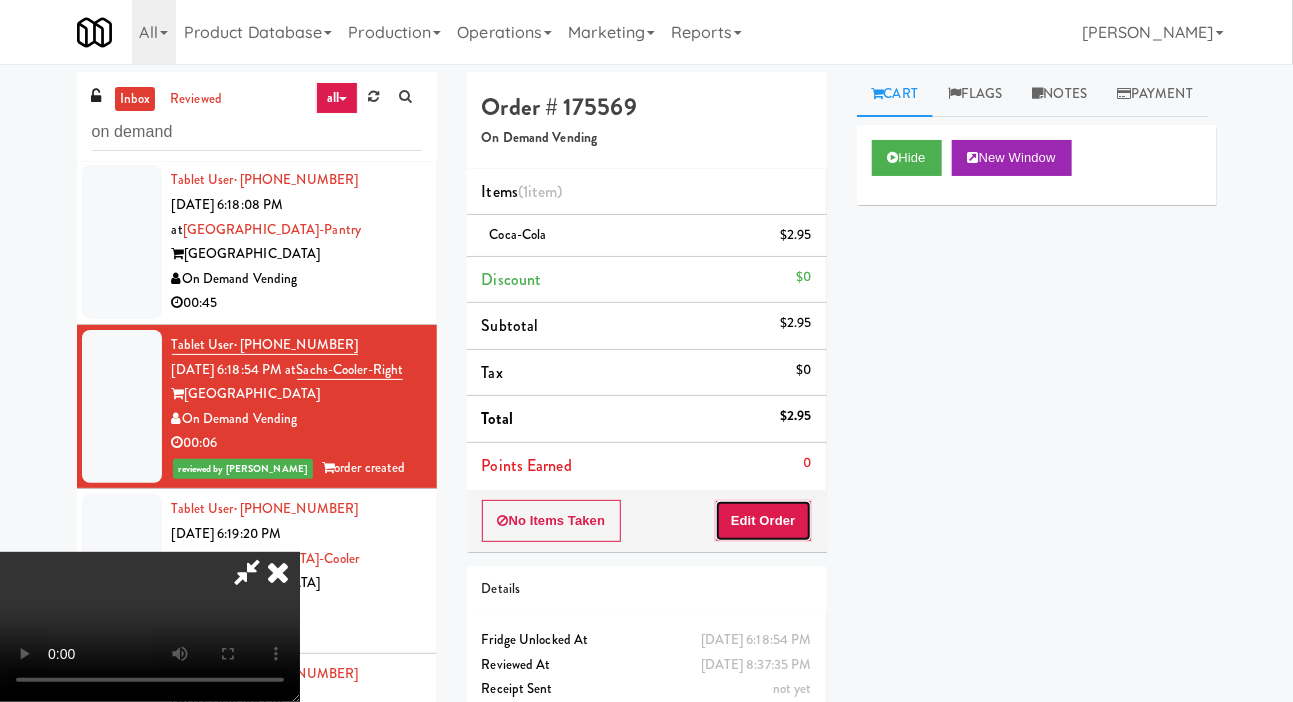 click on "Edit Order" at bounding box center [763, 521] 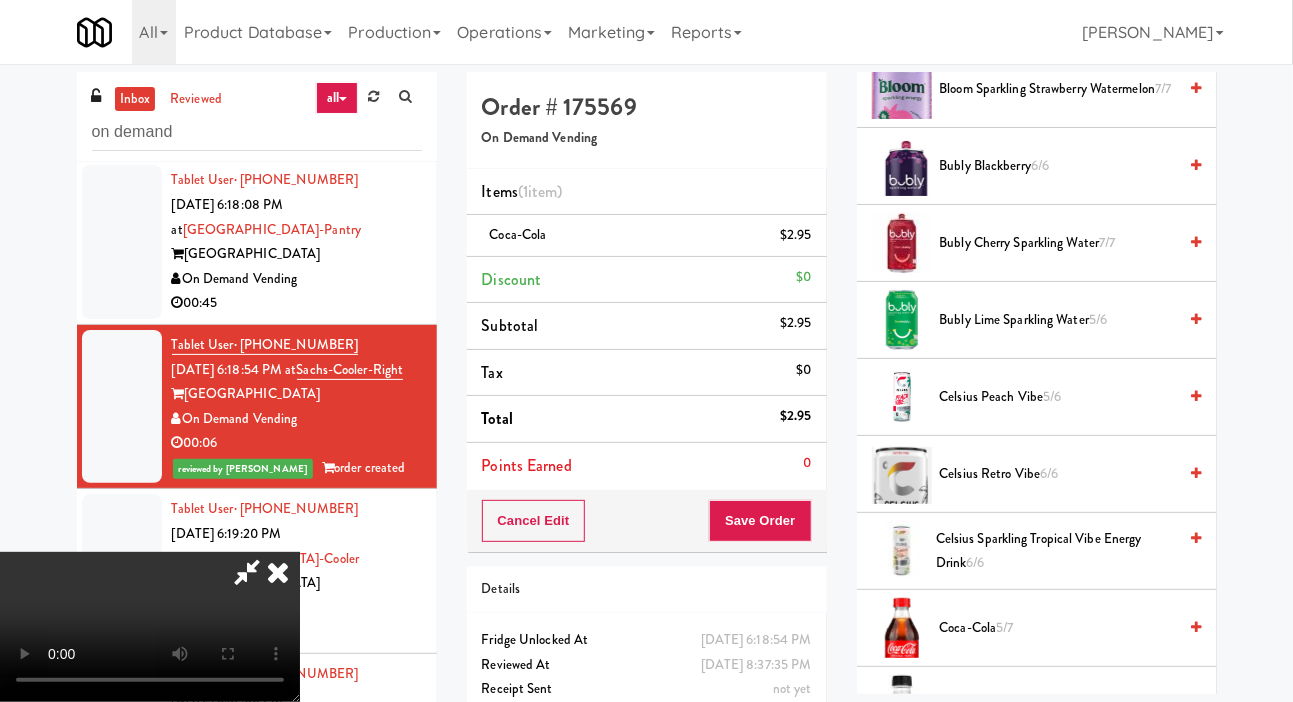 scroll, scrollTop: 371, scrollLeft: 0, axis: vertical 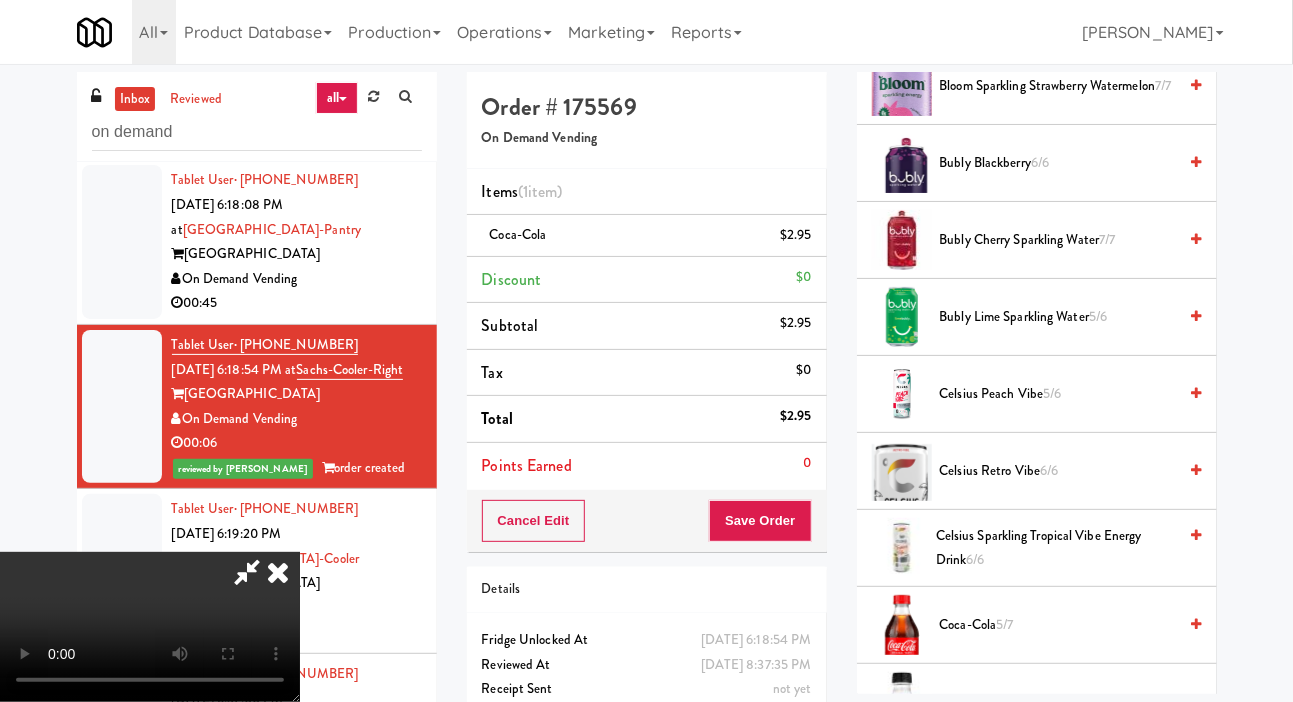 click on "Coca-Cola  5/7" at bounding box center [1058, 625] 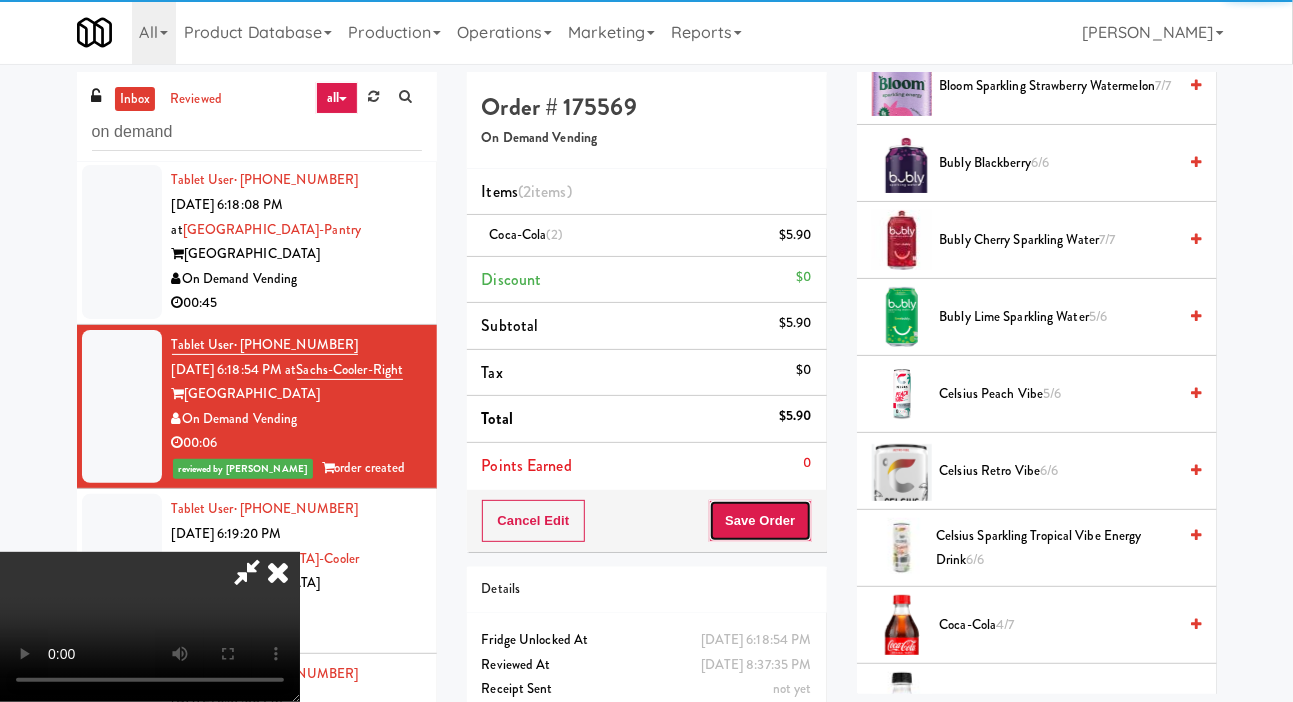 click on "Save Order" at bounding box center [760, 521] 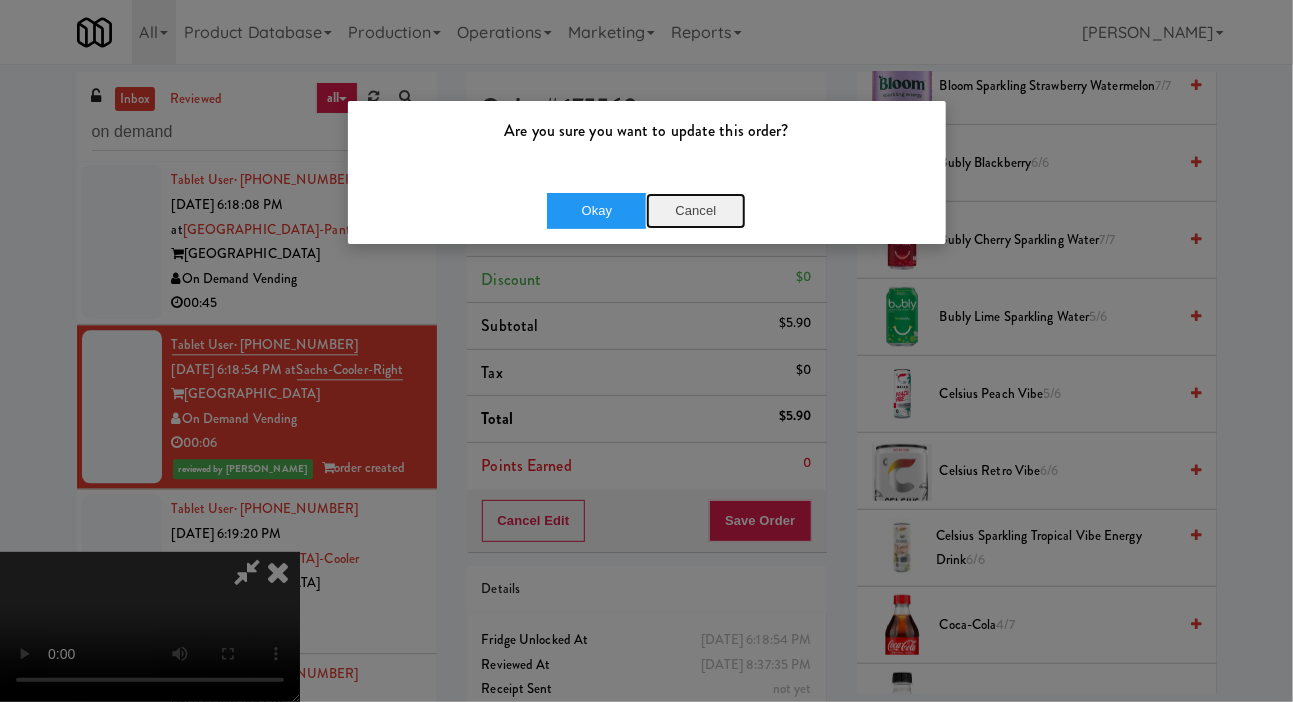 click on "Cancel" at bounding box center [696, 211] 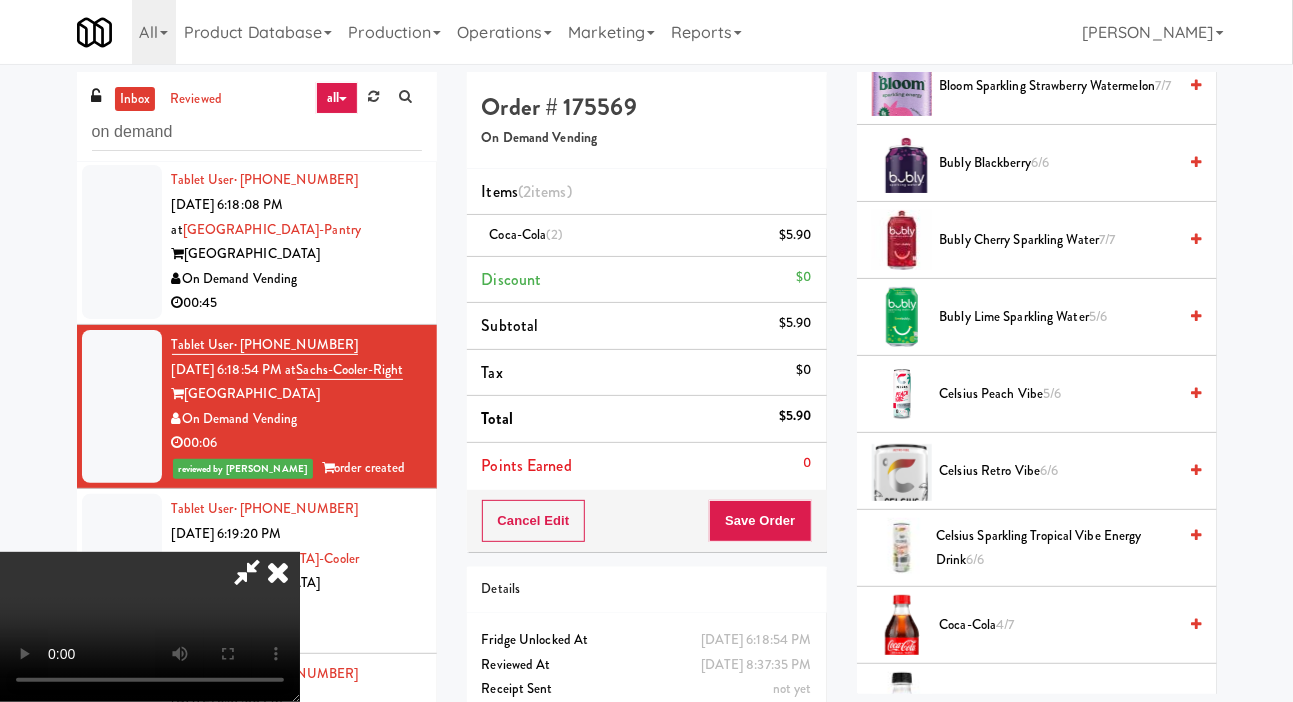 type 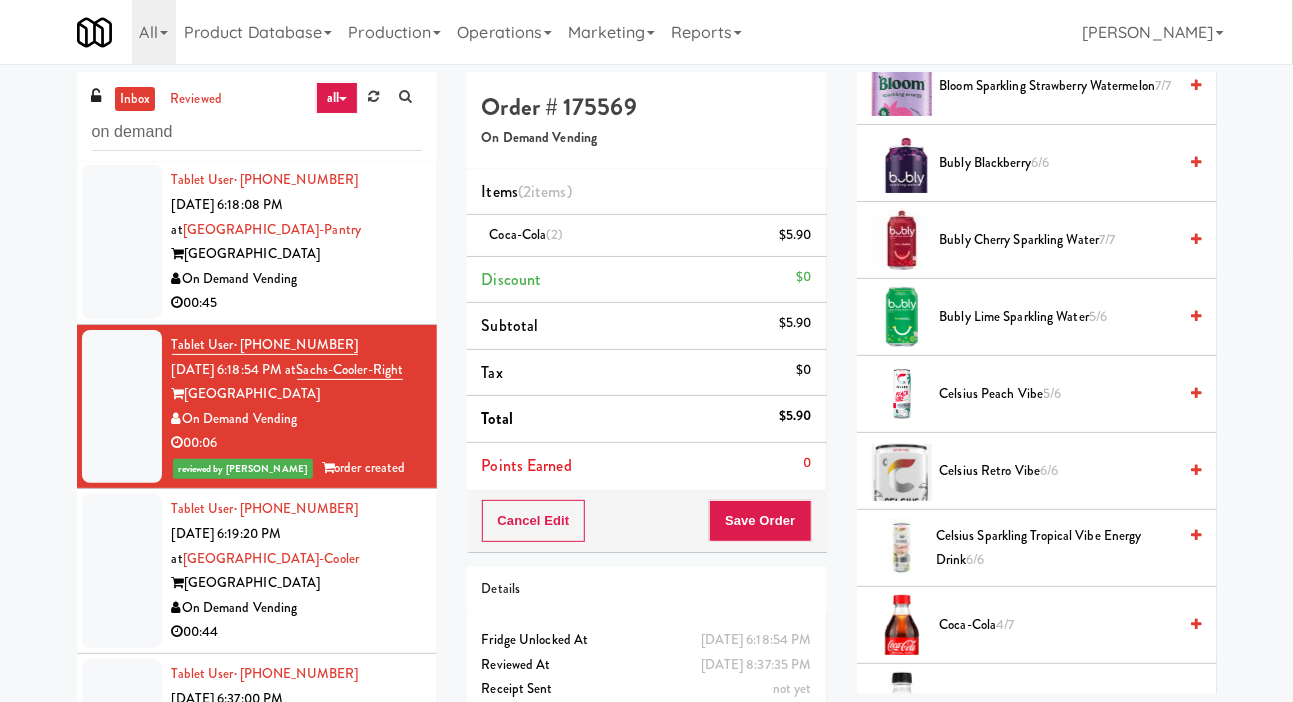 click on "On Demand Vending" at bounding box center (297, 279) 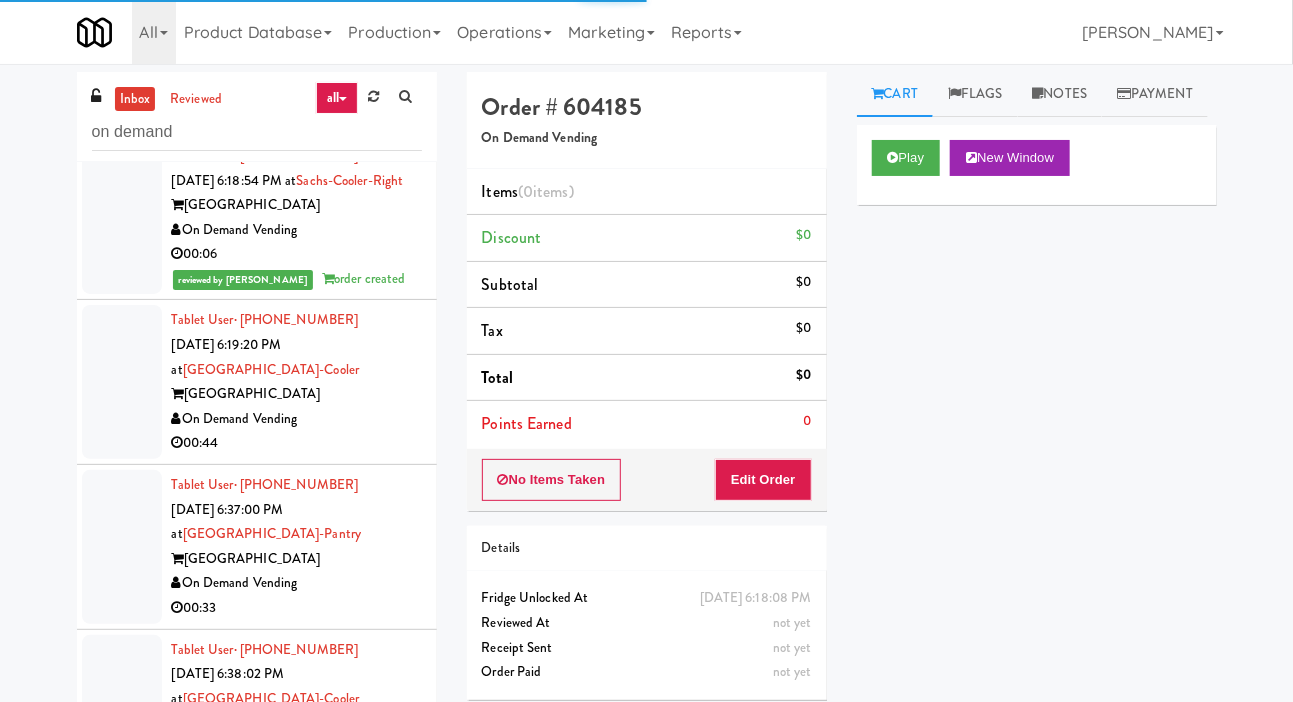 click on "On Demand Vending" at bounding box center [297, 419] 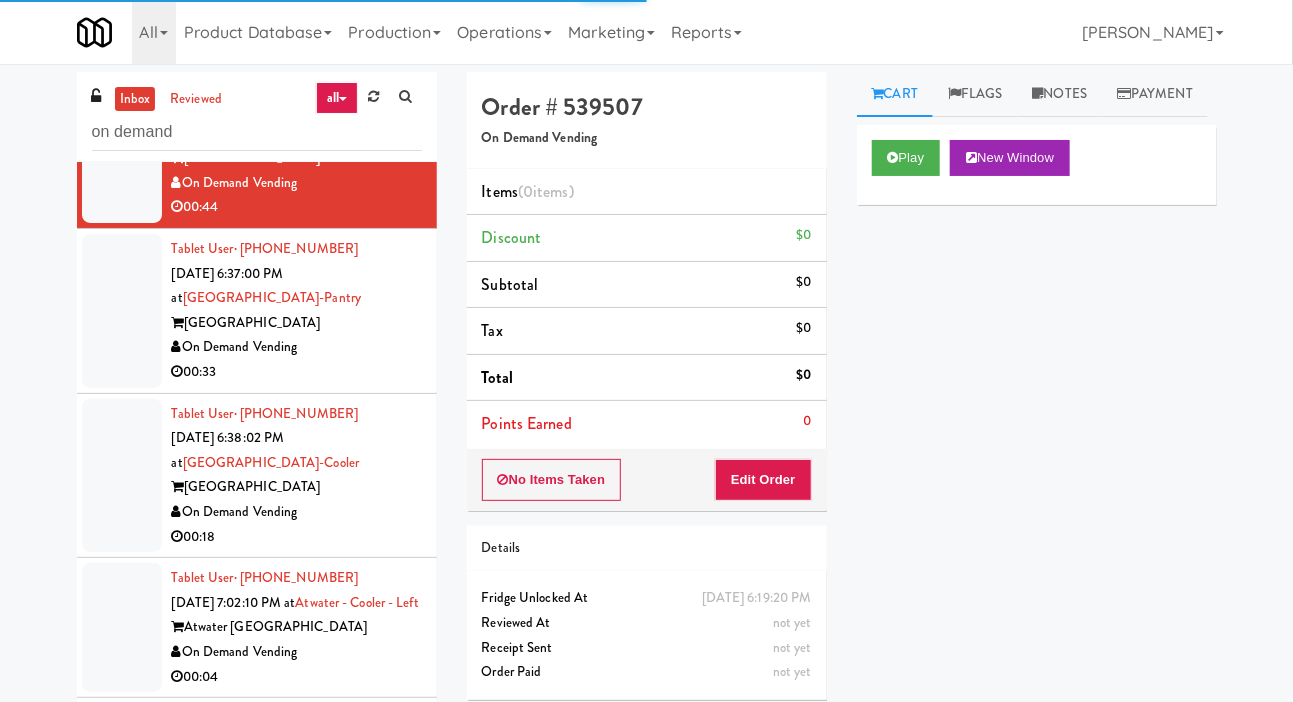 click on "On Demand Vending" at bounding box center [297, 347] 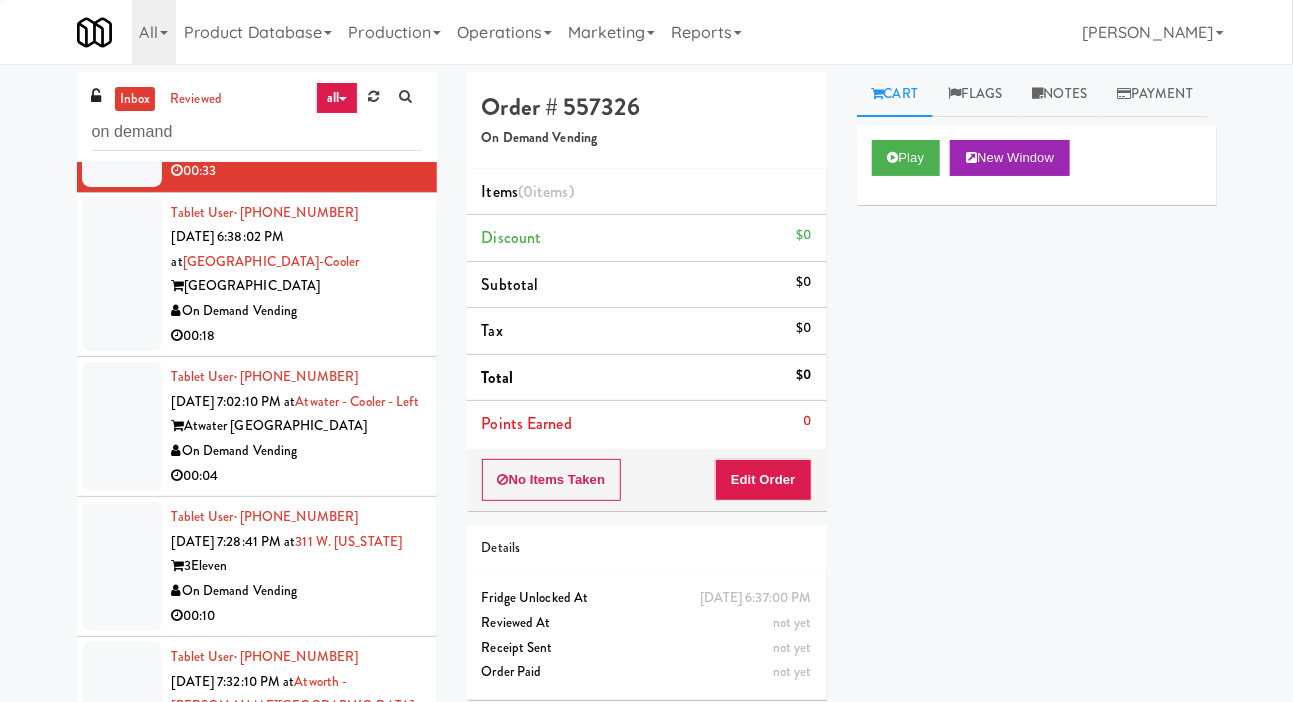 click on "On Demand Vending" at bounding box center [297, 311] 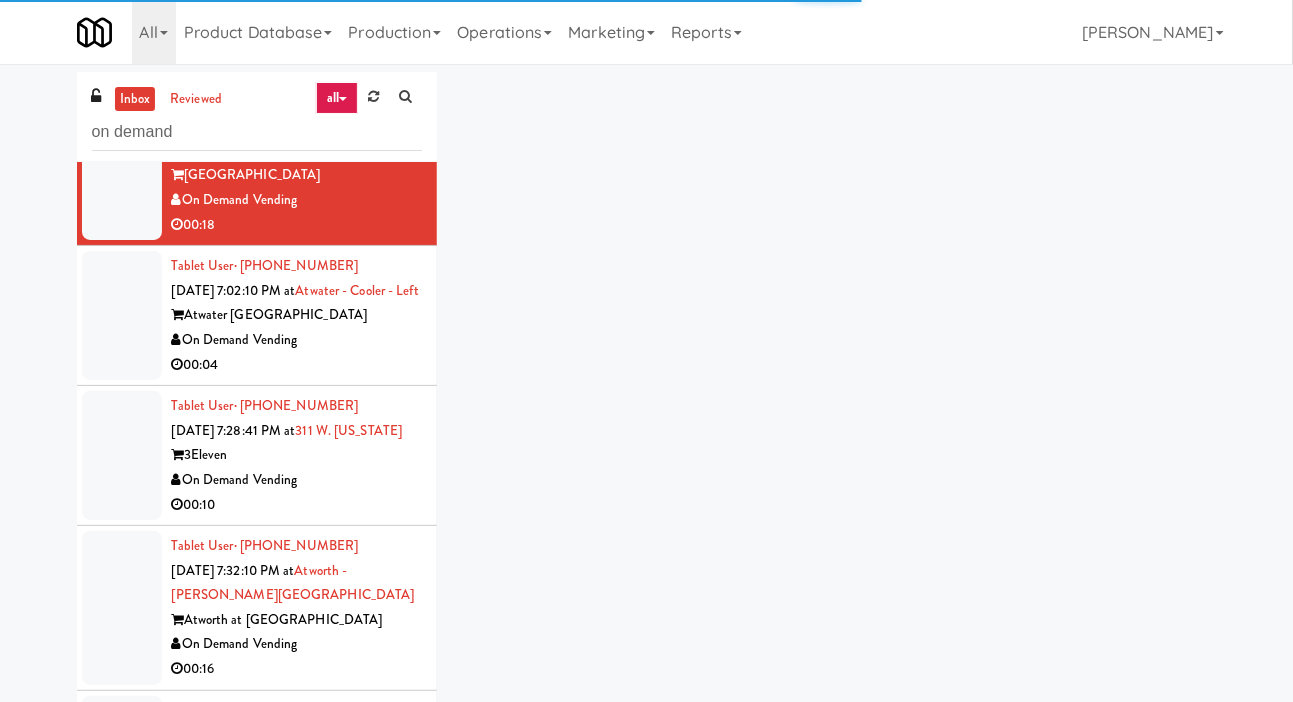 scroll, scrollTop: 2636, scrollLeft: 0, axis: vertical 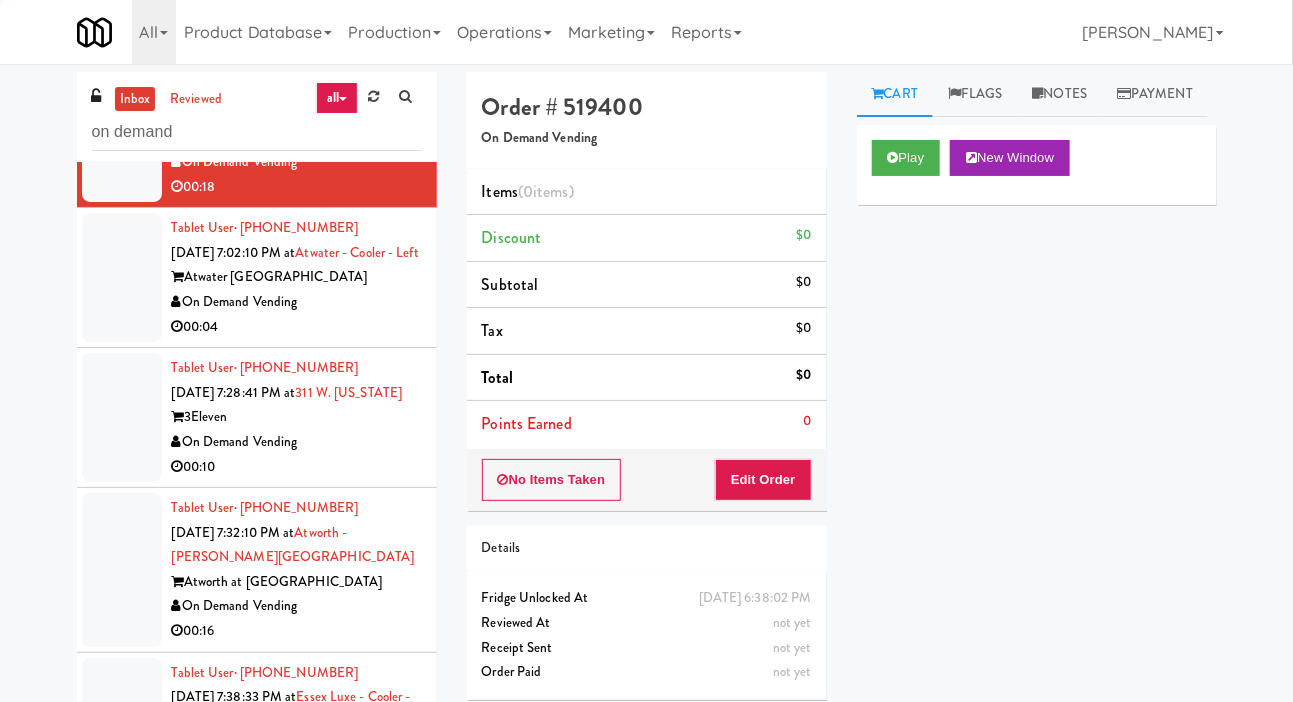 click on "On Demand Vending" at bounding box center (297, 302) 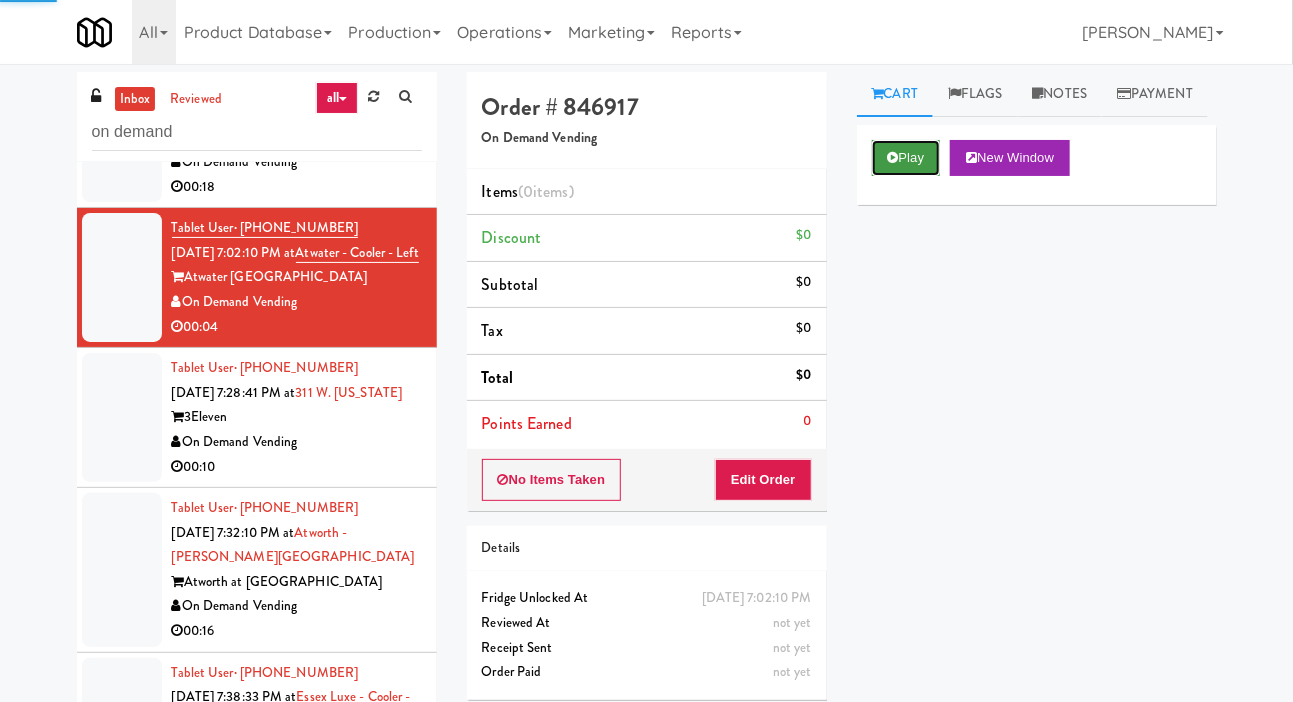 click on "Play" at bounding box center [906, 158] 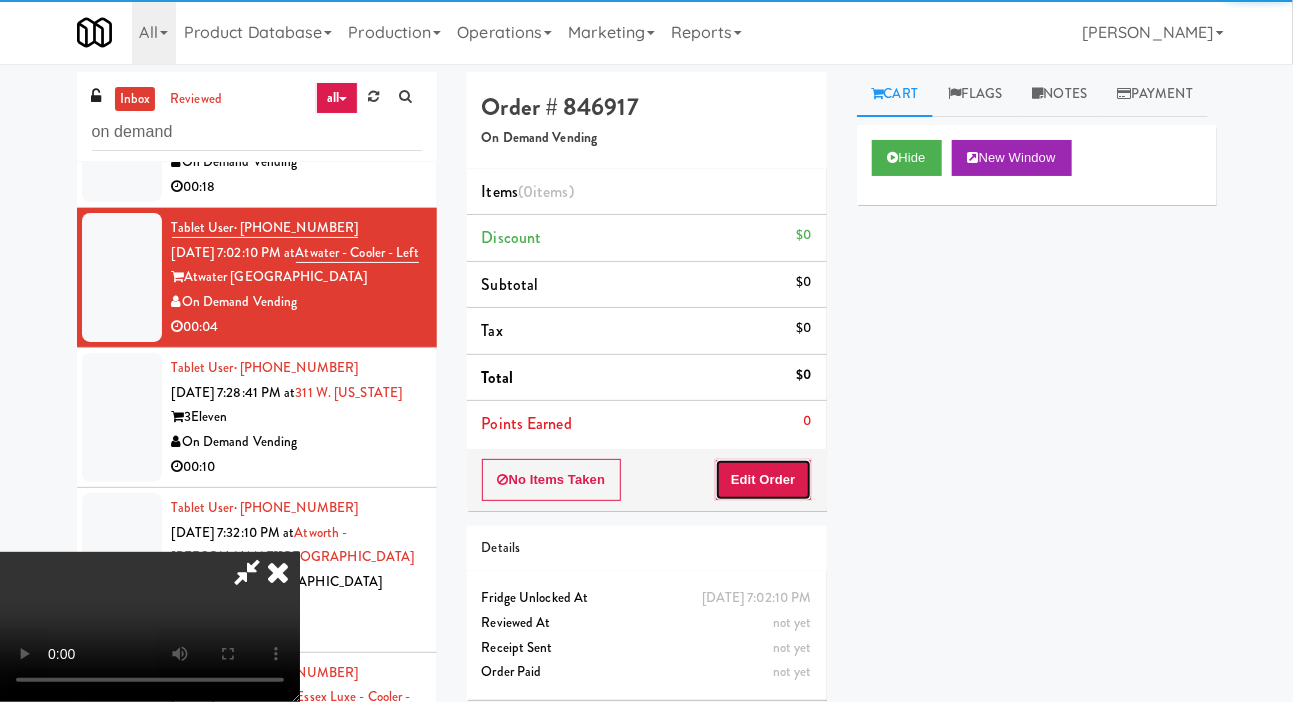 click on "Edit Order" at bounding box center [763, 480] 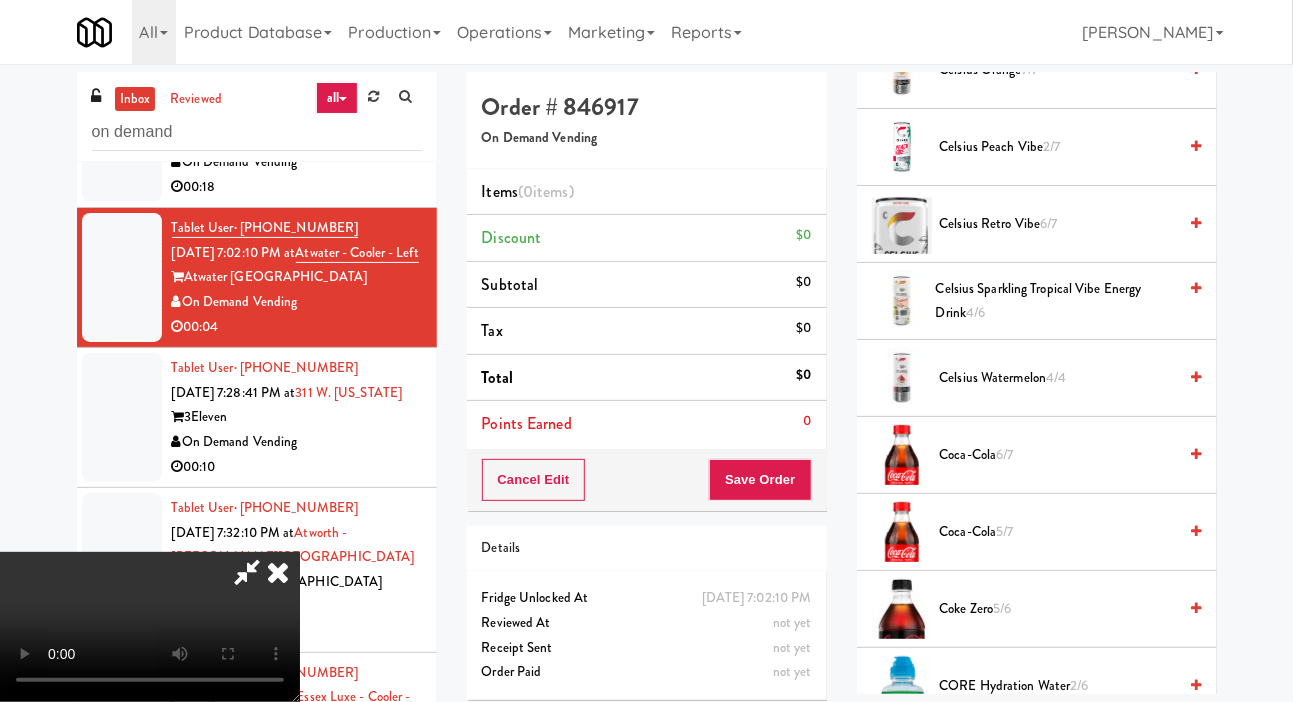 scroll, scrollTop: 890, scrollLeft: 0, axis: vertical 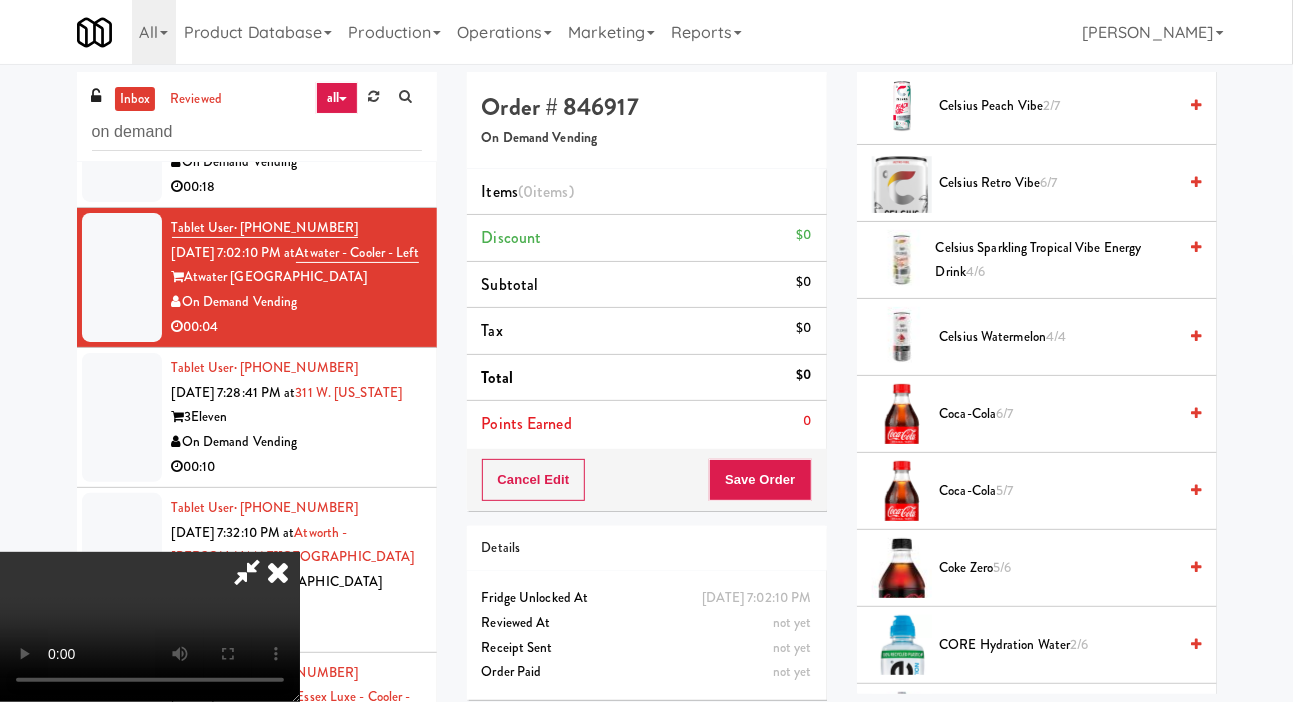 click on "Coca-Cola  6/7" at bounding box center [1058, 414] 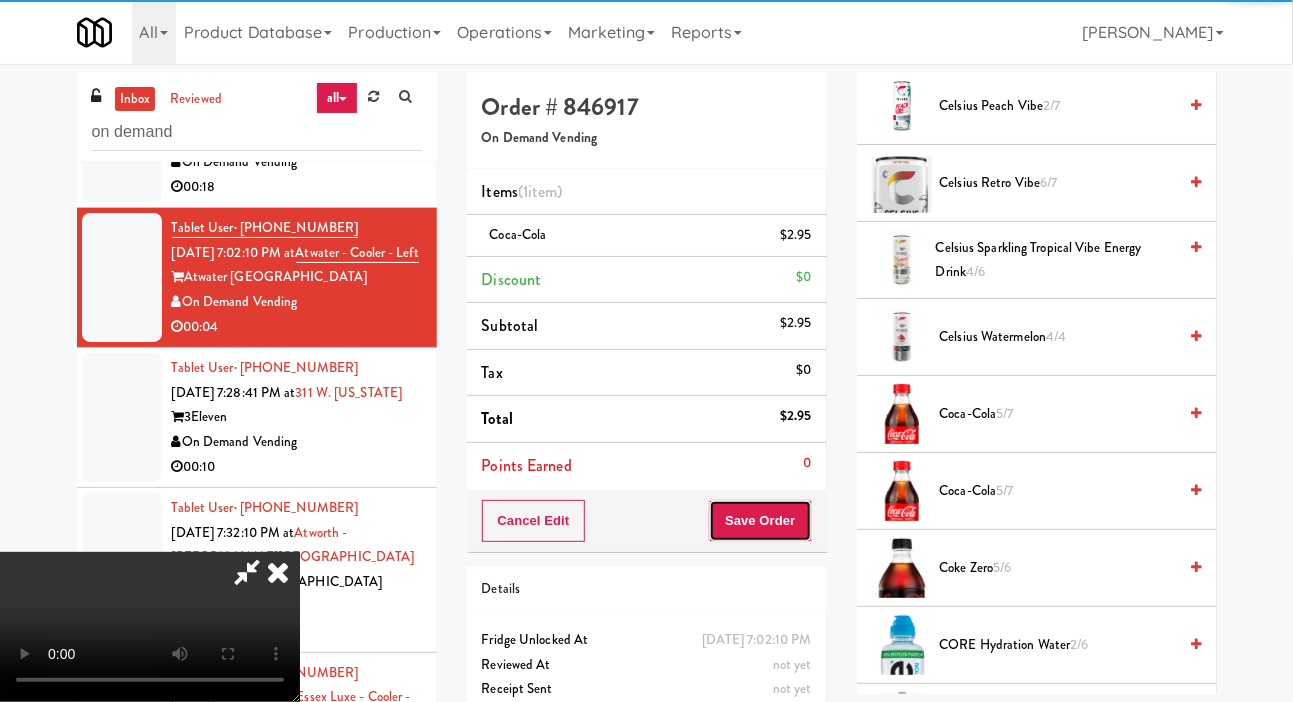 click on "Save Order" at bounding box center [760, 521] 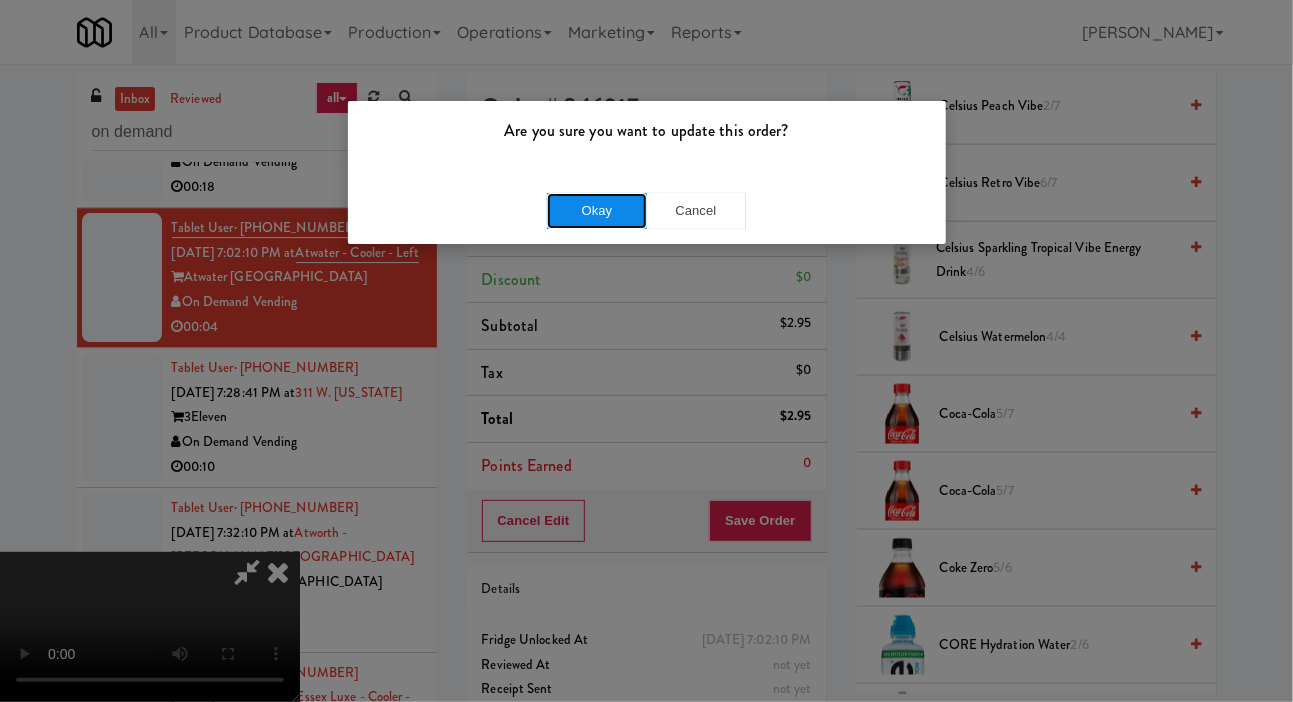click on "Okay" at bounding box center (597, 211) 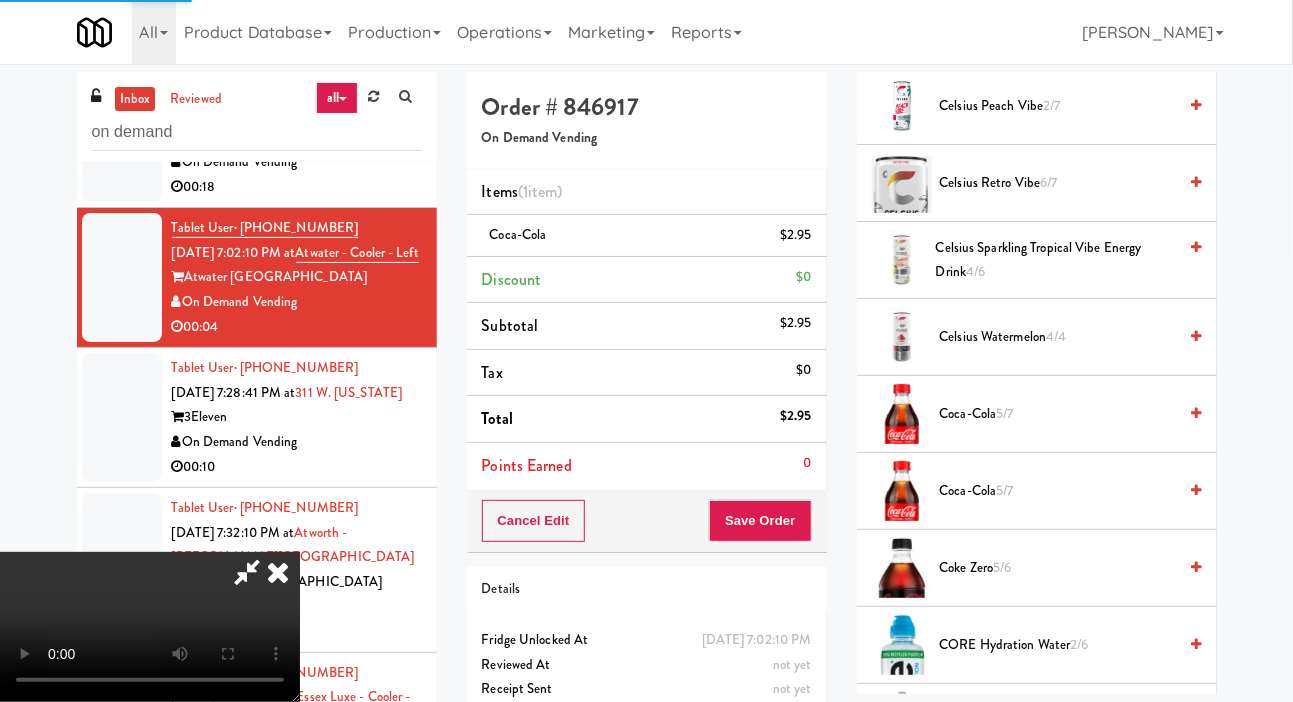scroll, scrollTop: 116, scrollLeft: 0, axis: vertical 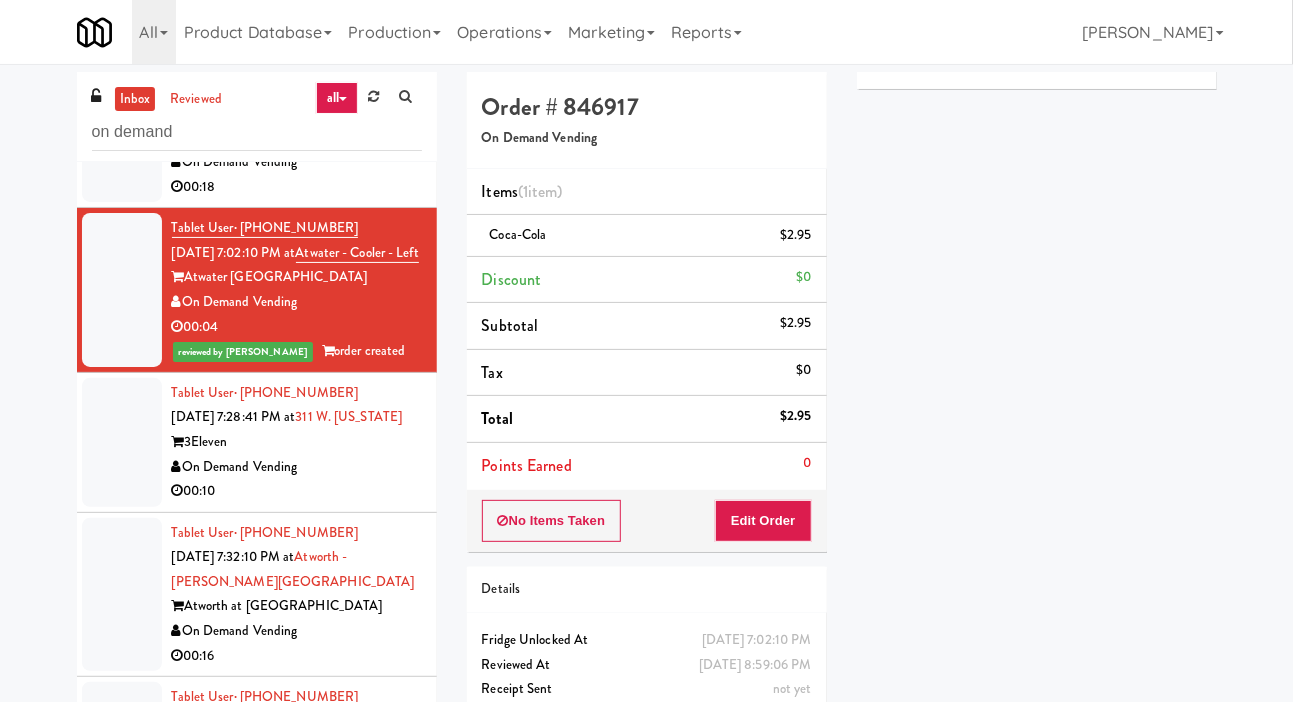 click at bounding box center (122, 126) 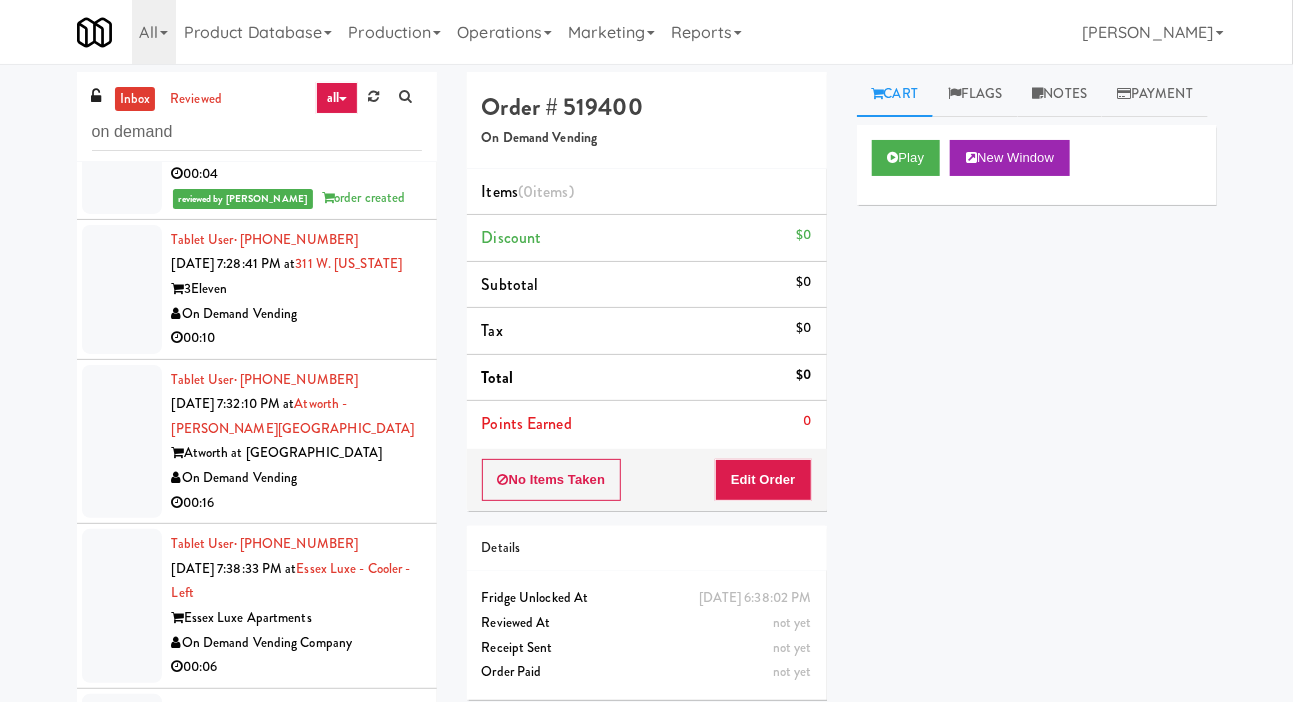 click at bounding box center (122, 289) 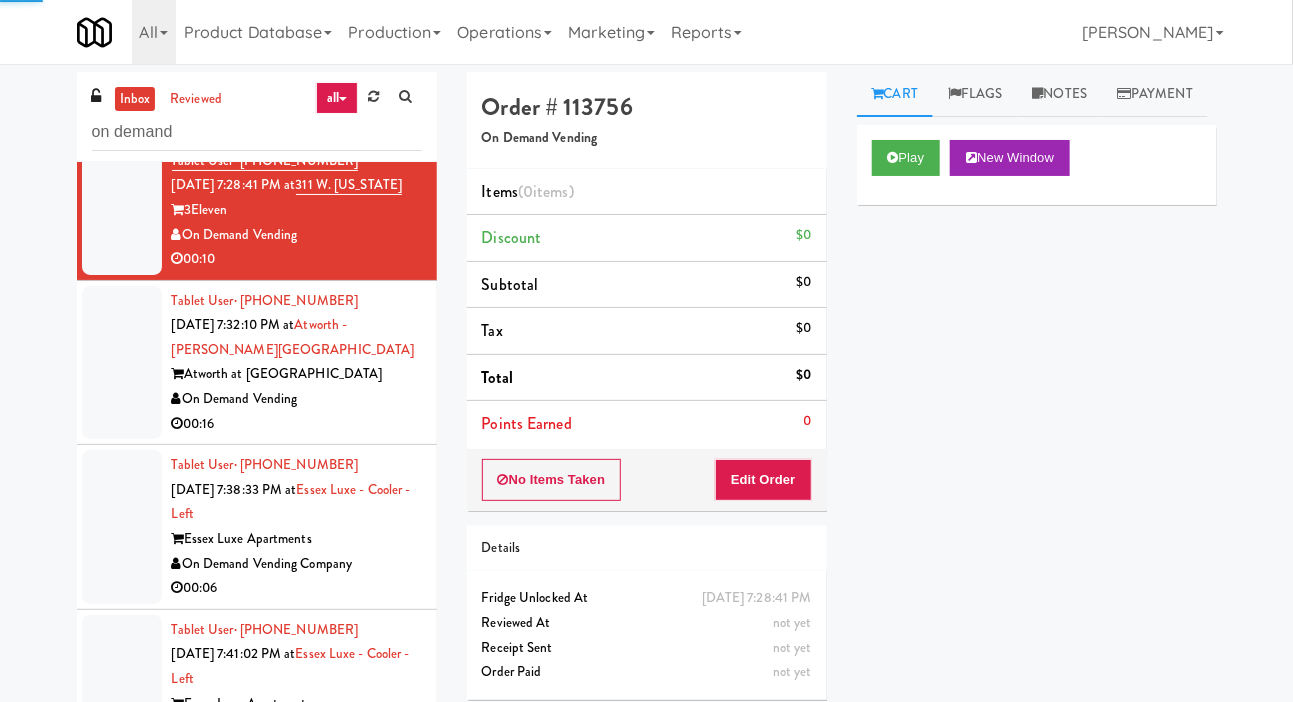 scroll, scrollTop: 2910, scrollLeft: 0, axis: vertical 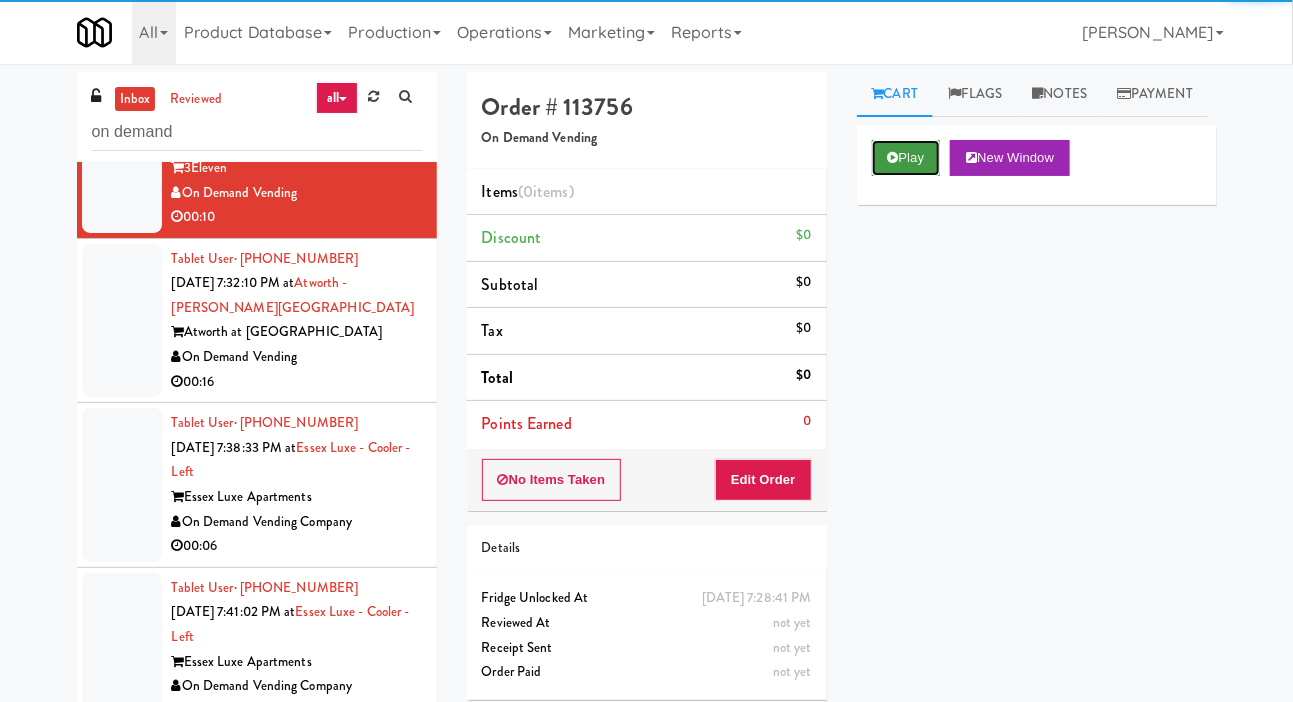 click on "Play" at bounding box center (906, 158) 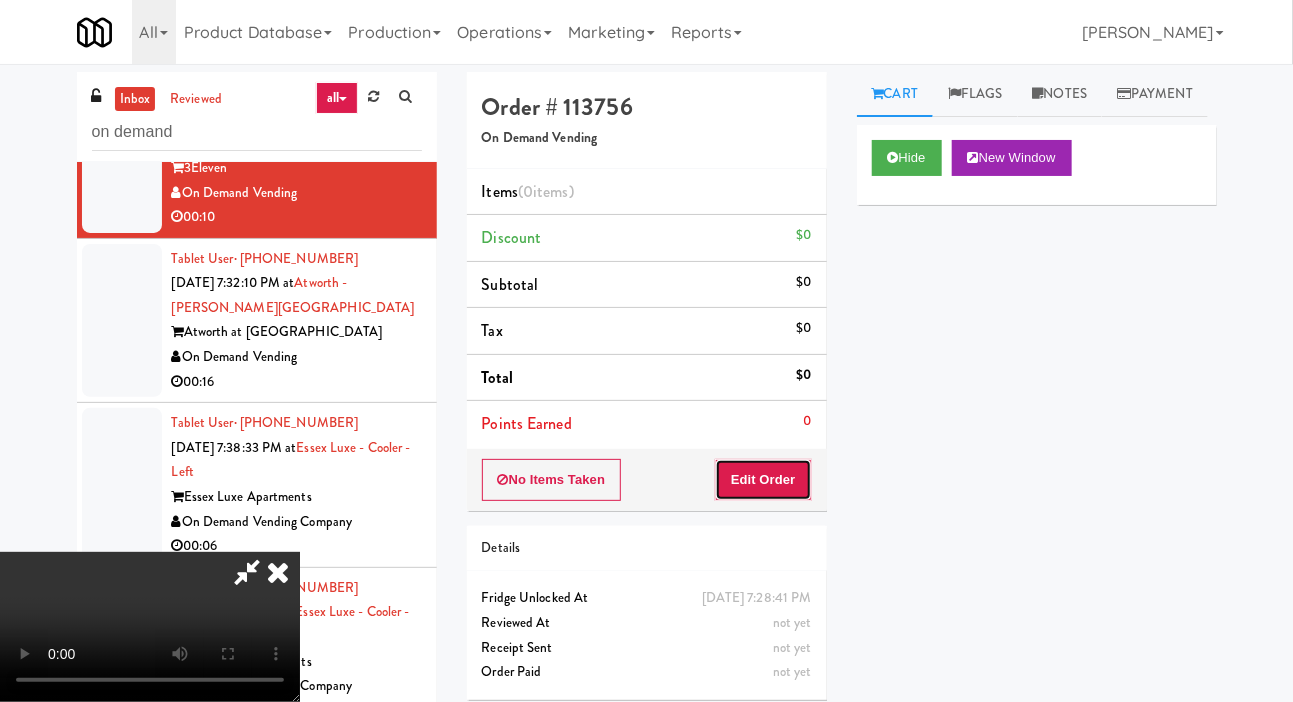 click on "Edit Order" at bounding box center (763, 480) 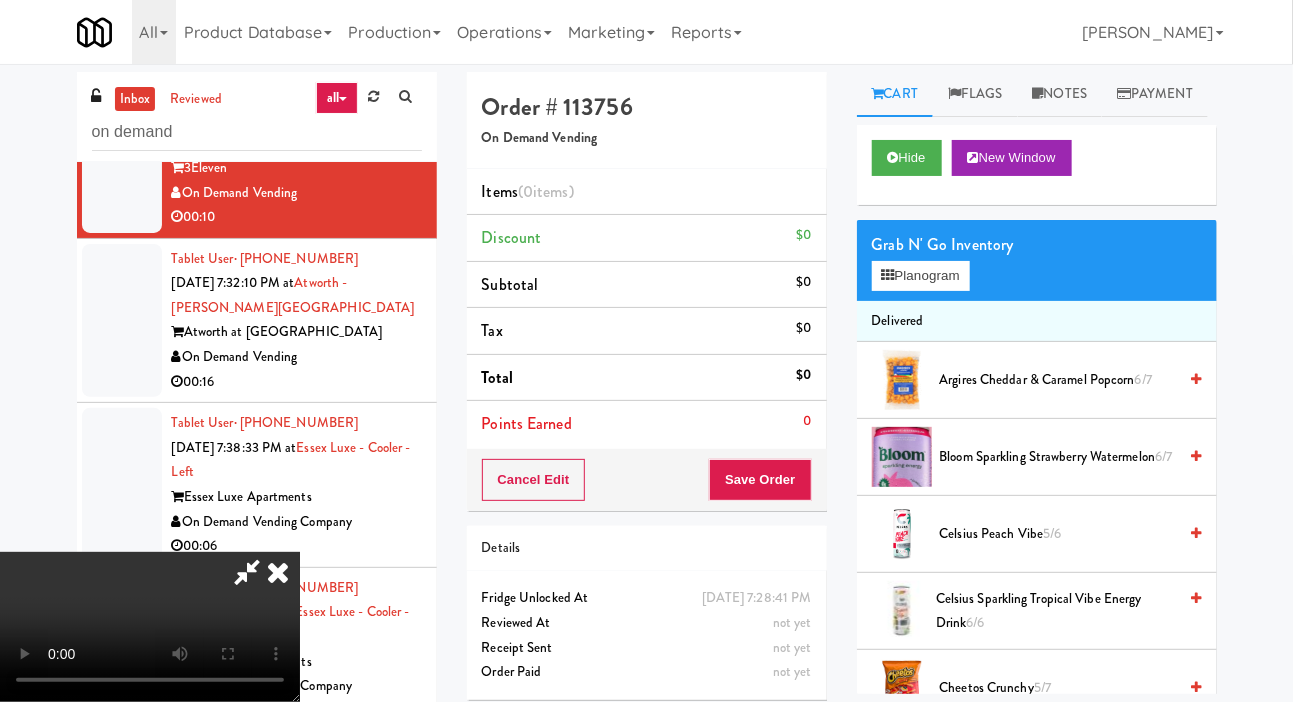 type 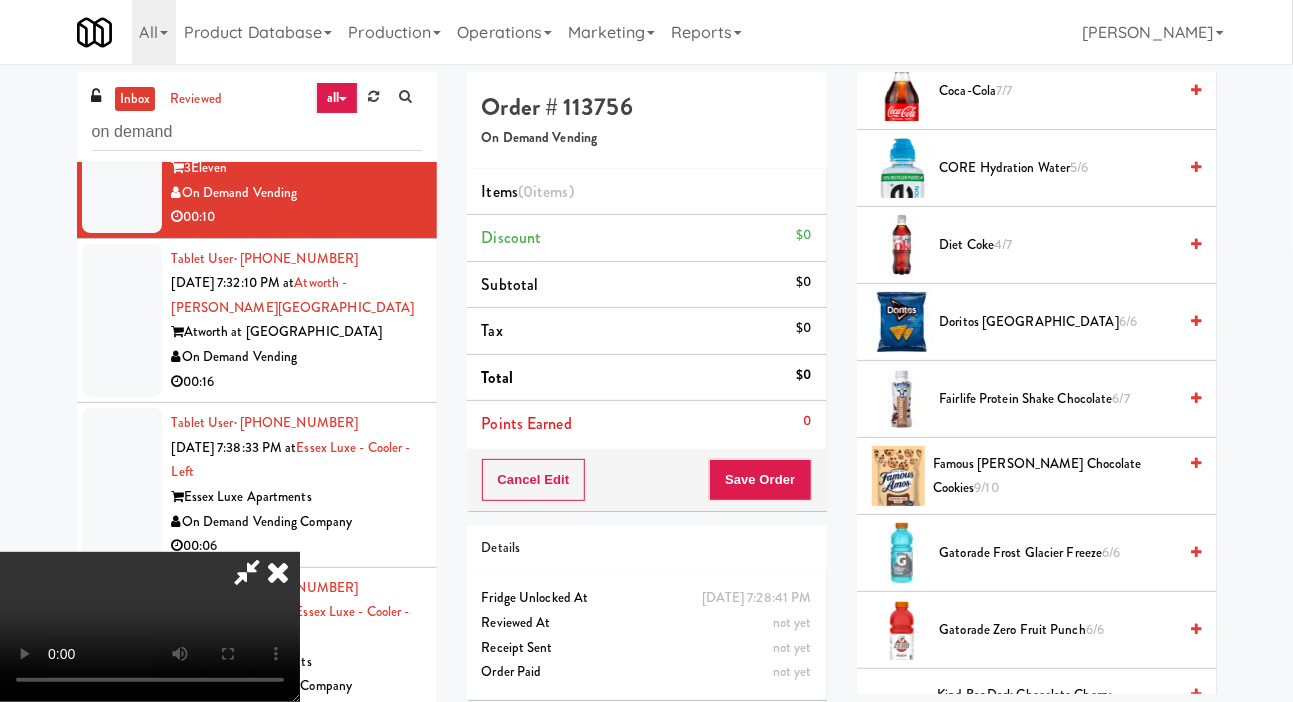 scroll, scrollTop: 754, scrollLeft: 0, axis: vertical 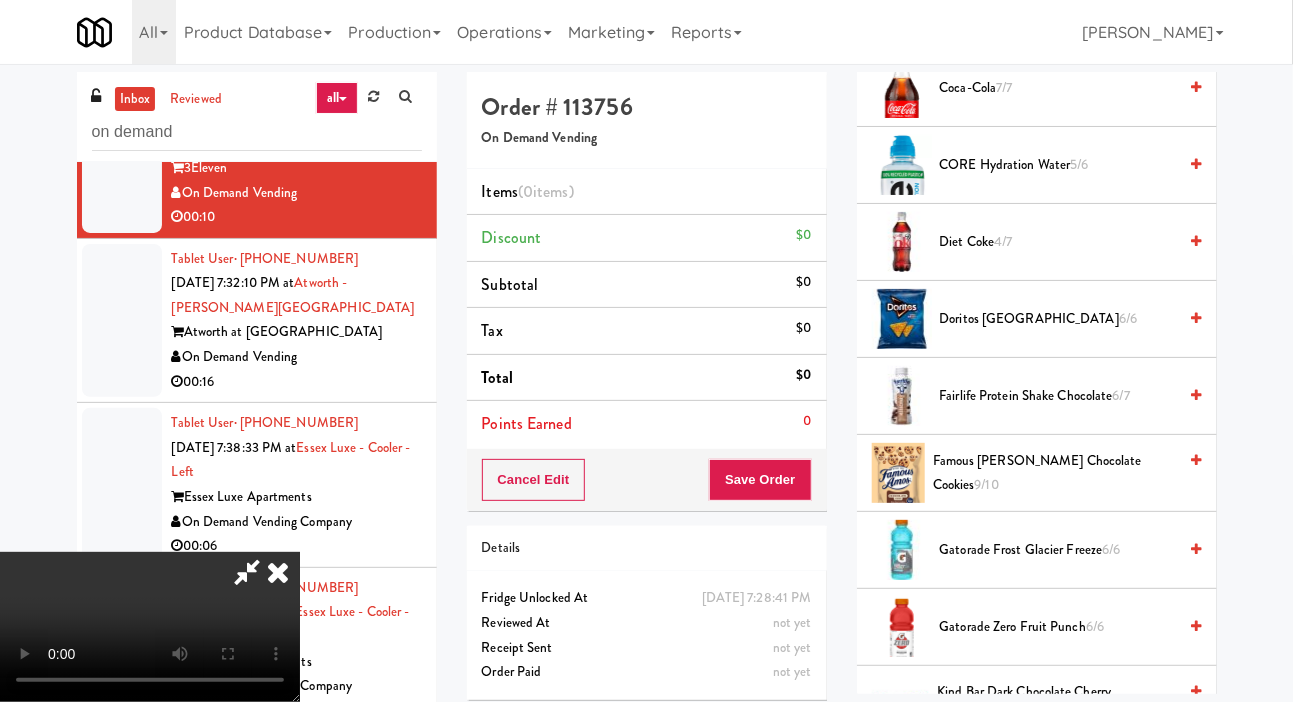 click on "Doritos Cool Ranch  6/6" at bounding box center [1058, 319] 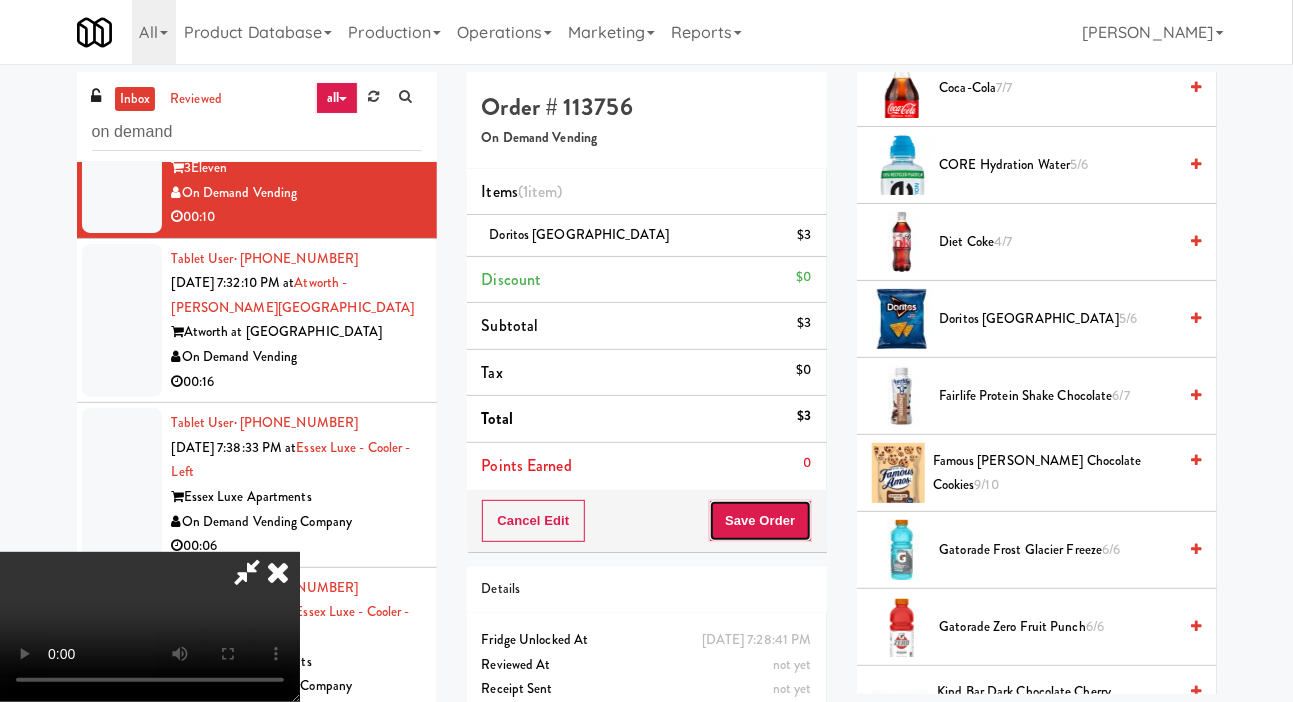 click on "Save Order" at bounding box center (760, 521) 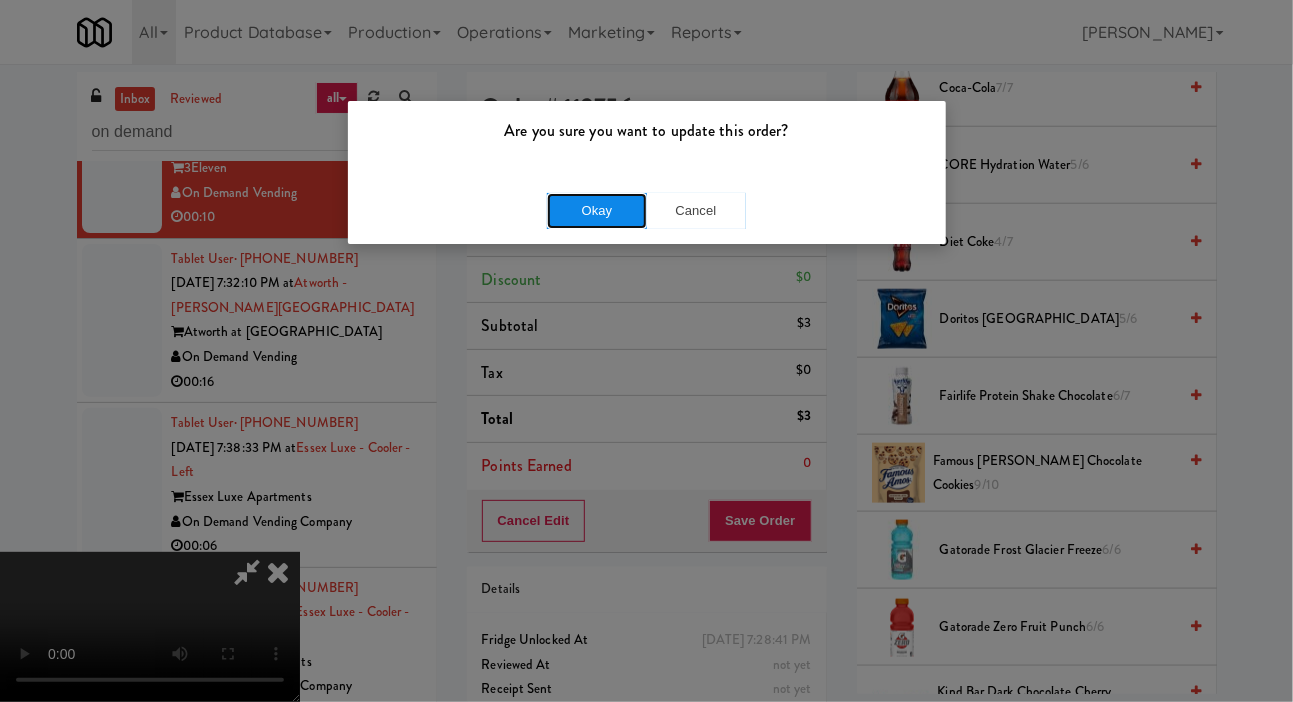 click on "Okay" at bounding box center (597, 211) 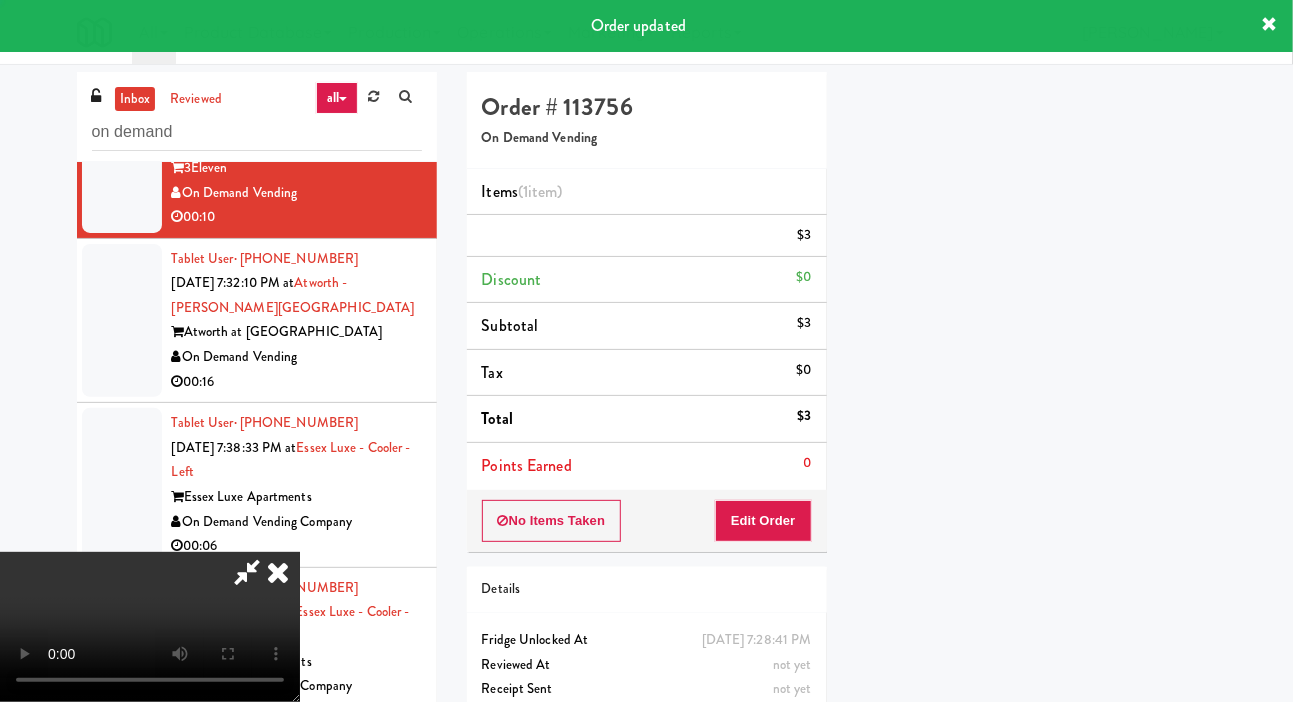 scroll, scrollTop: 116, scrollLeft: 0, axis: vertical 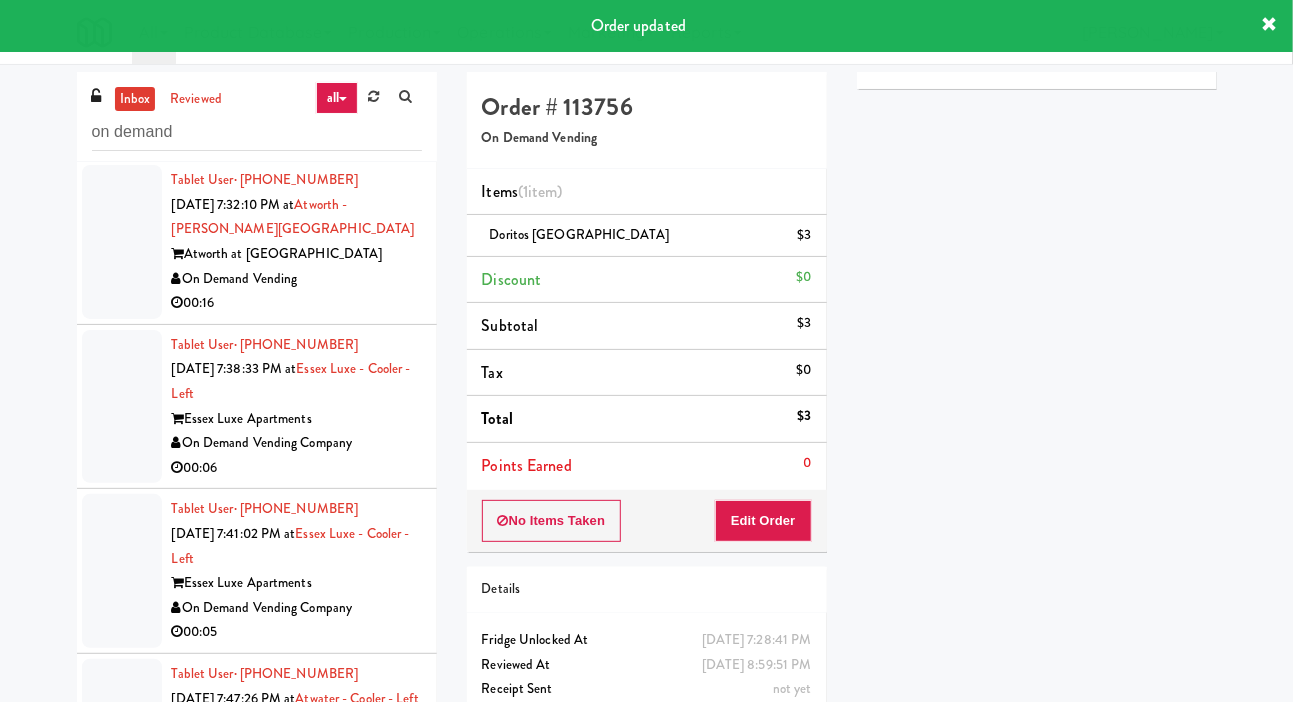click at bounding box center [122, 242] 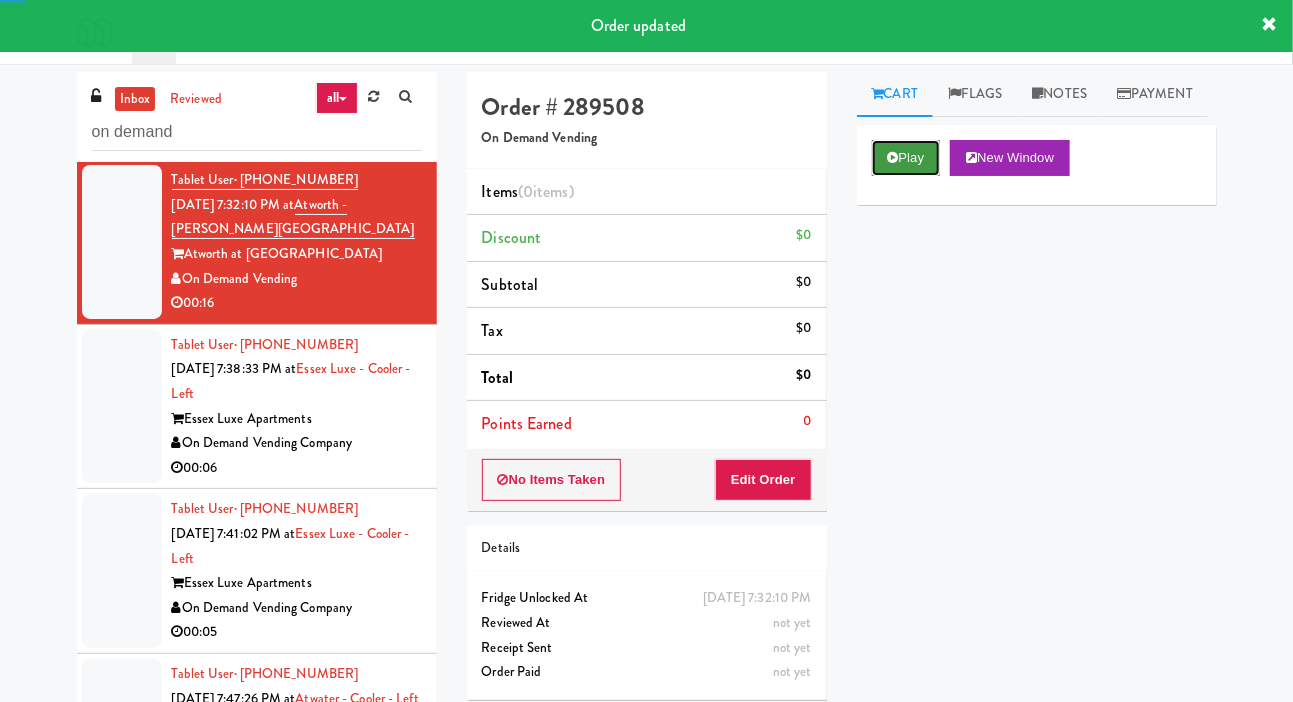 click on "Play" at bounding box center [906, 158] 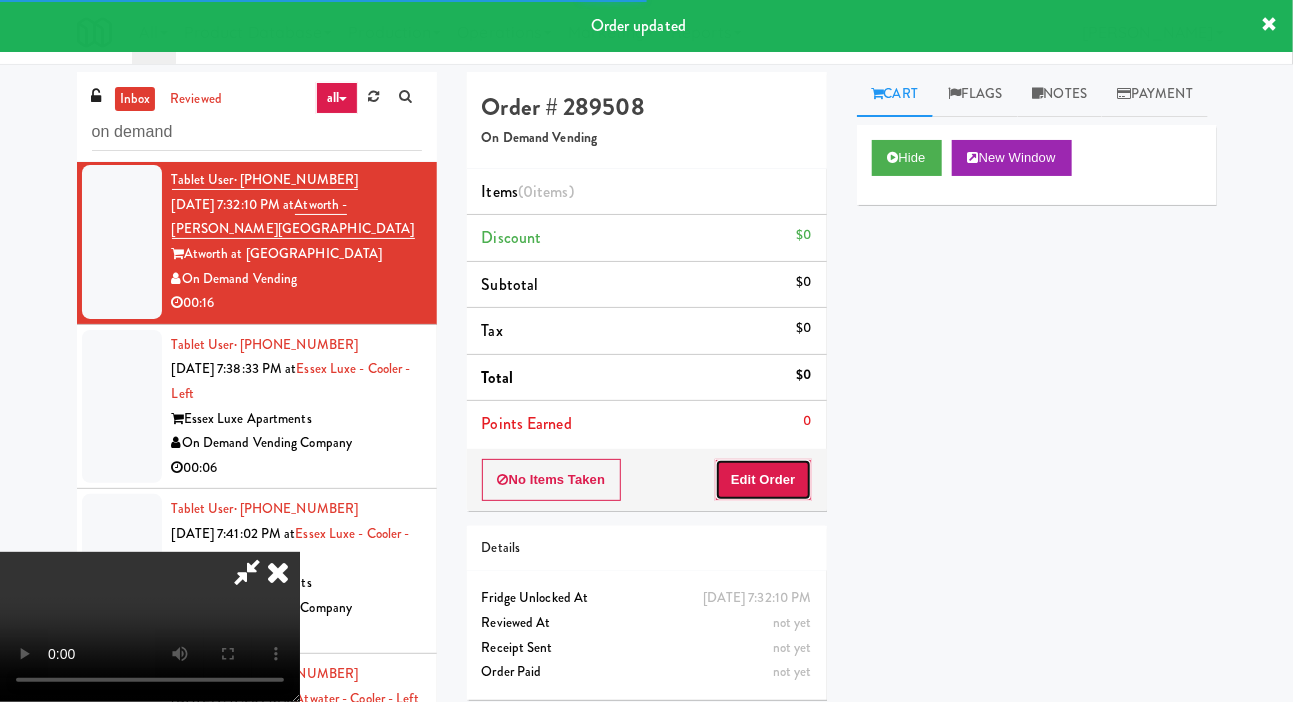 click on "Edit Order" at bounding box center (763, 480) 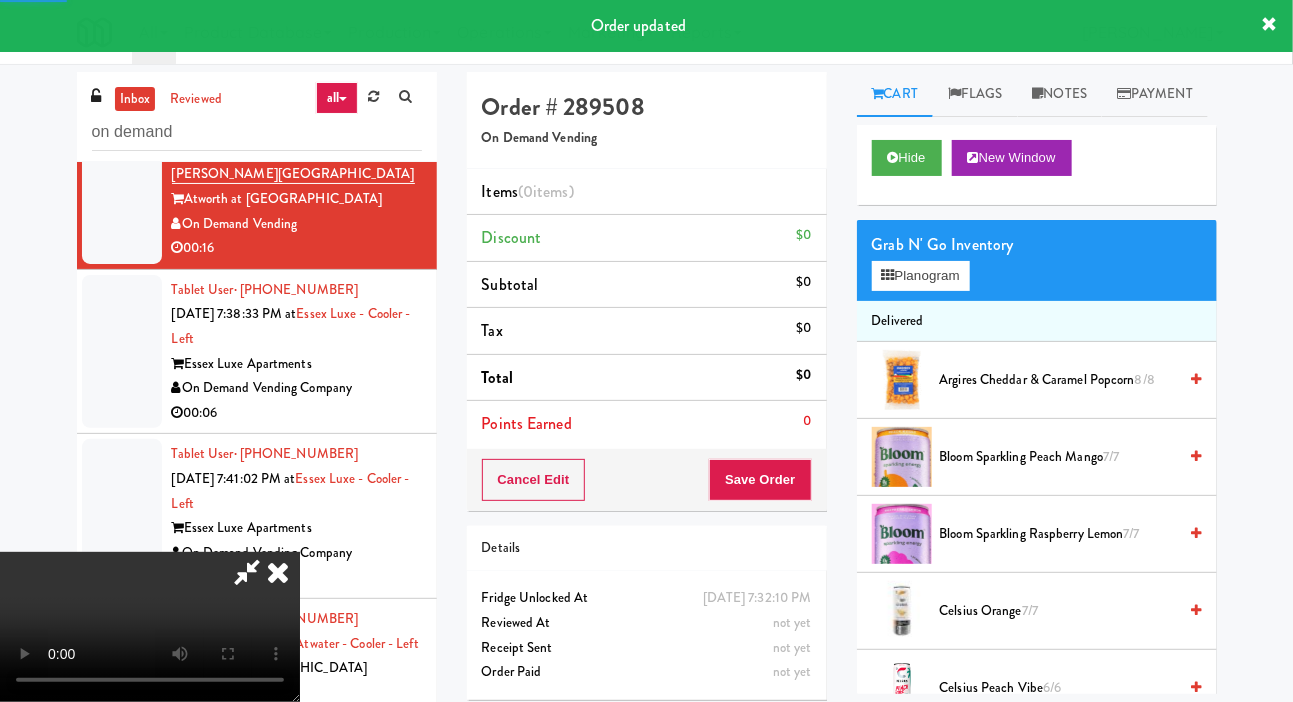 scroll, scrollTop: 3100, scrollLeft: 0, axis: vertical 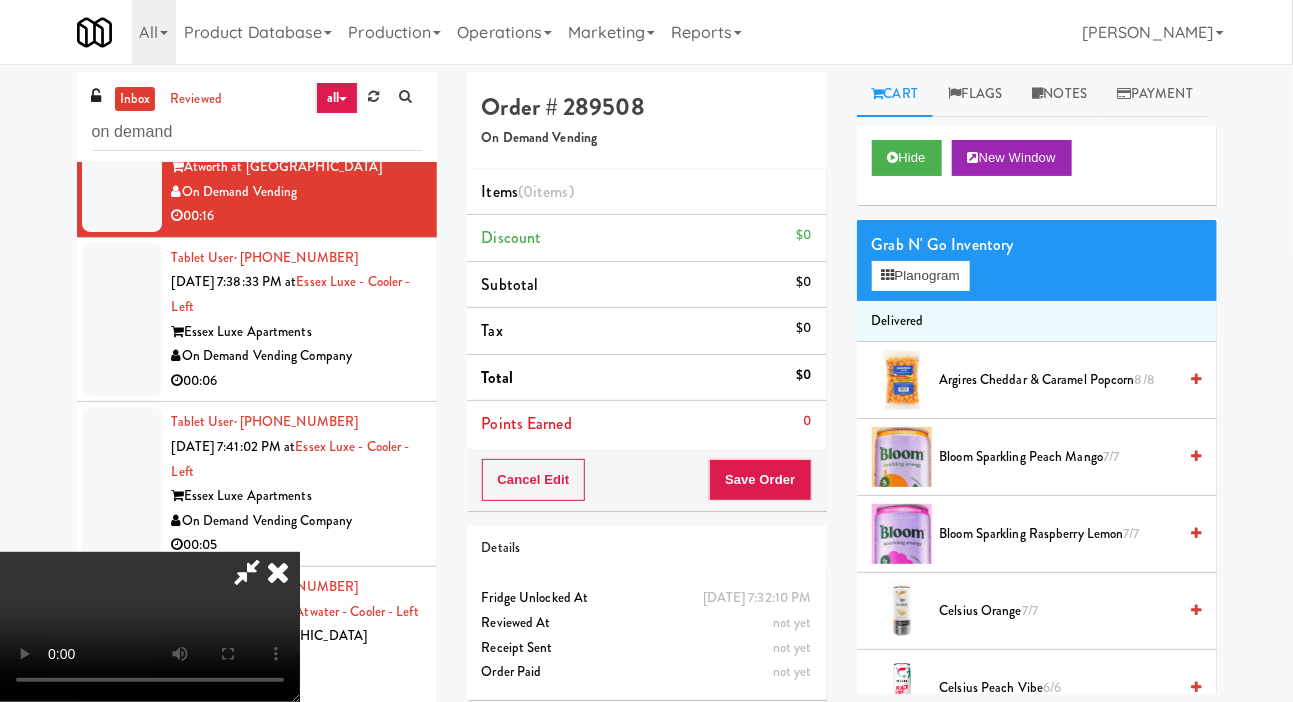 type 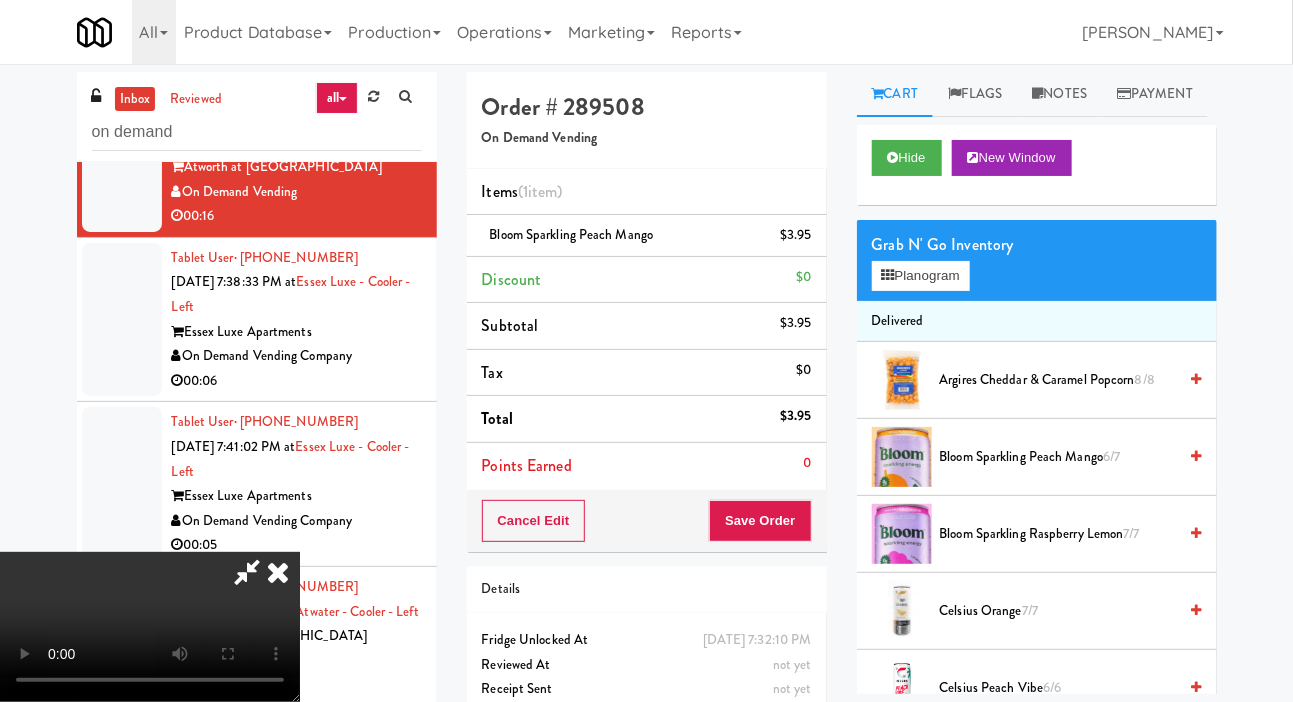 scroll, scrollTop: 73, scrollLeft: 0, axis: vertical 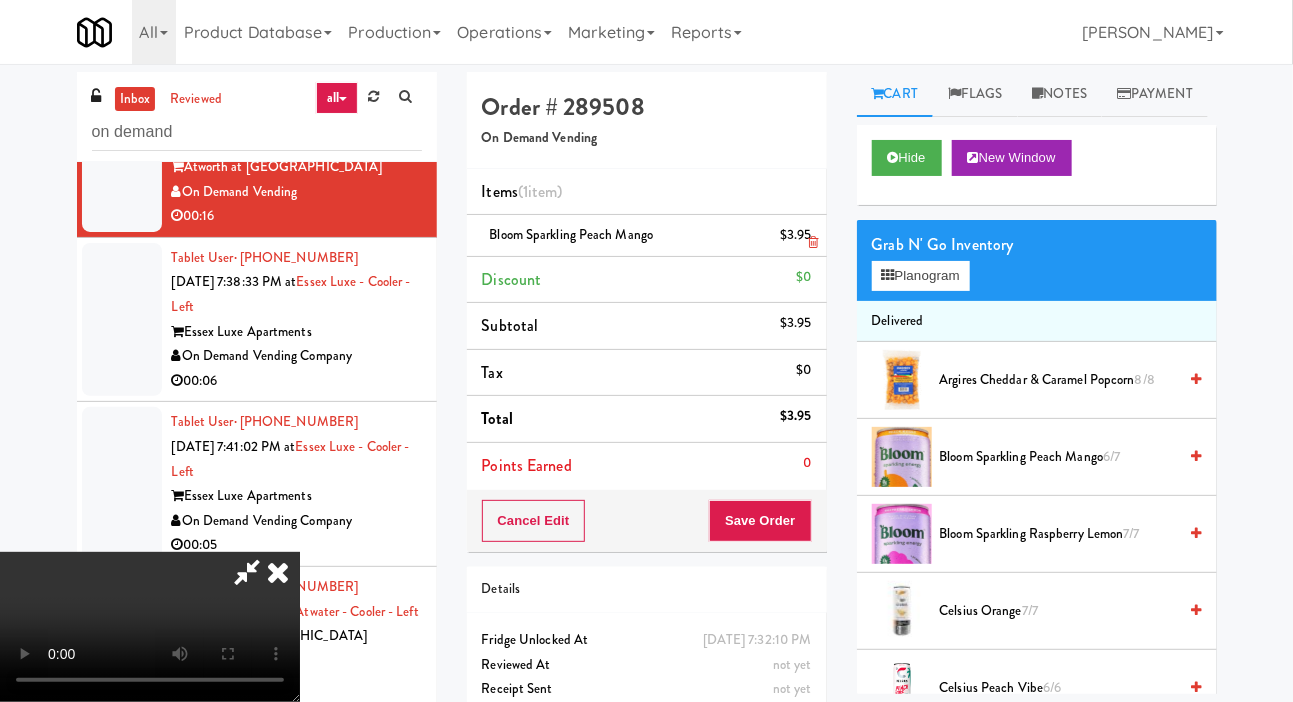 click on "Bloom Sparkling Peach Mango  $3.95" at bounding box center [647, 236] 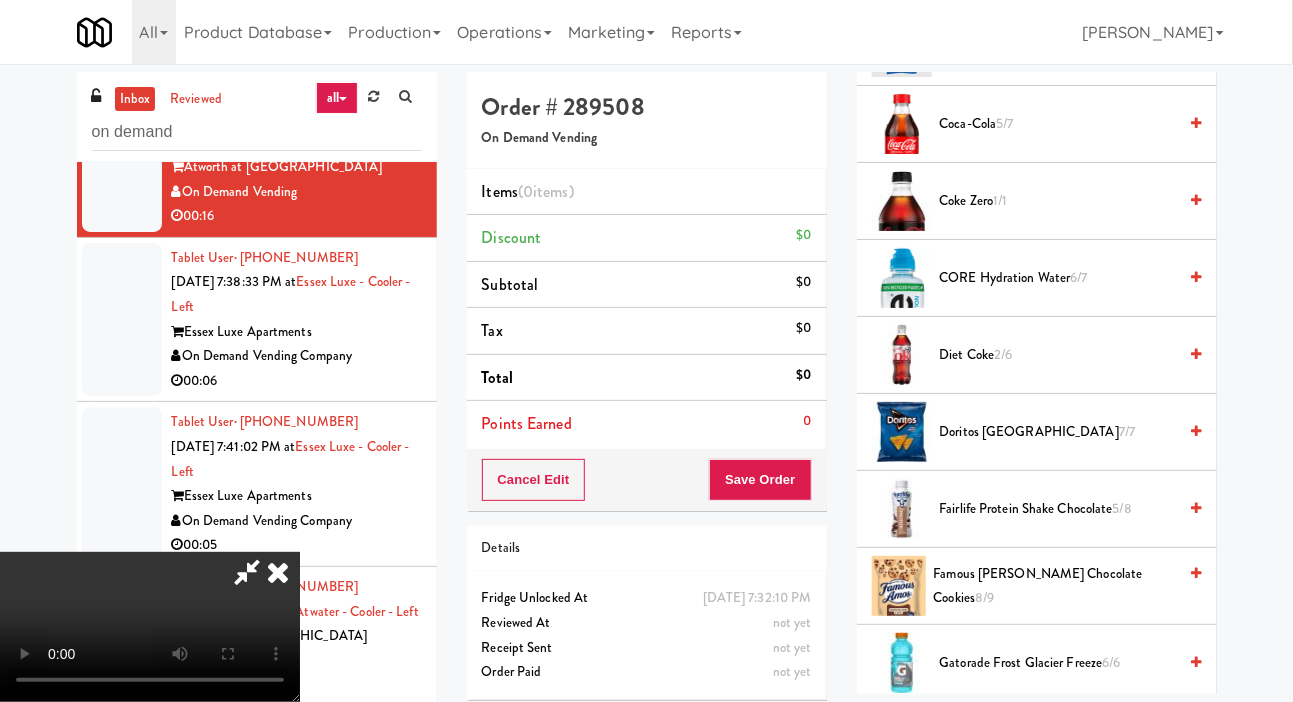 scroll, scrollTop: 925, scrollLeft: 0, axis: vertical 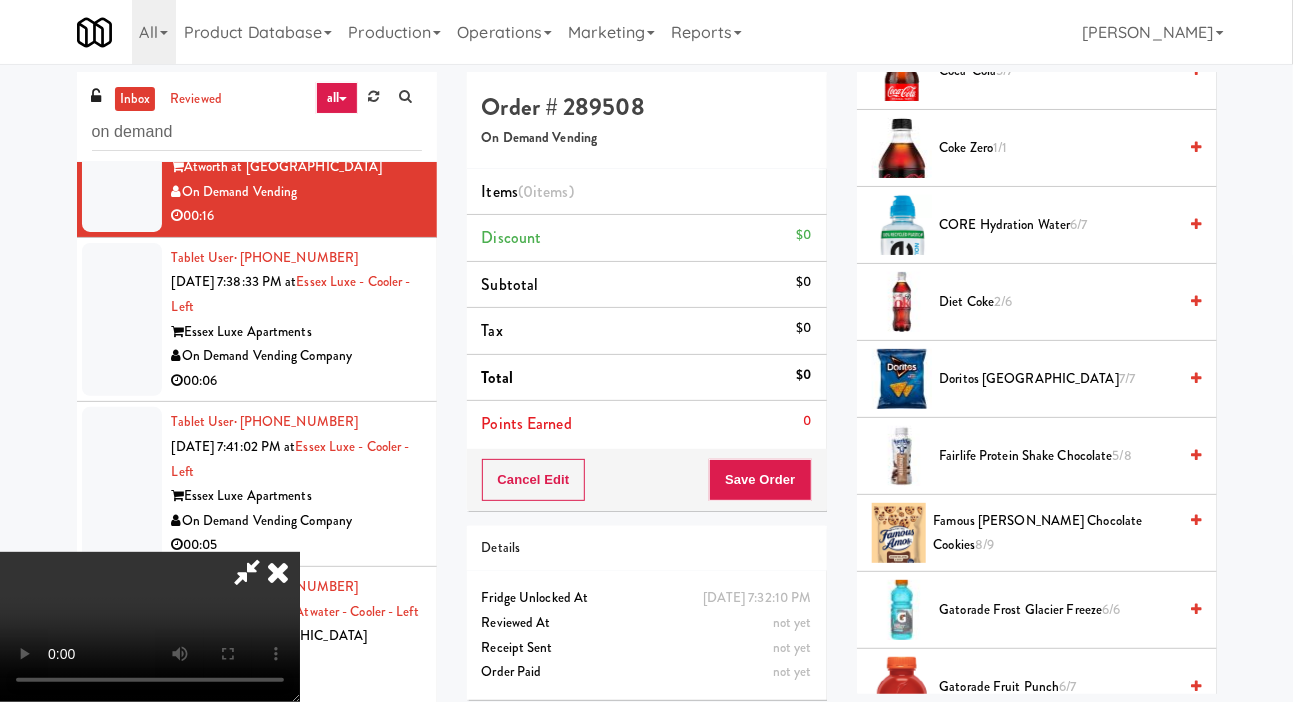 click on "Diet Coke  2/6" at bounding box center (1058, 302) 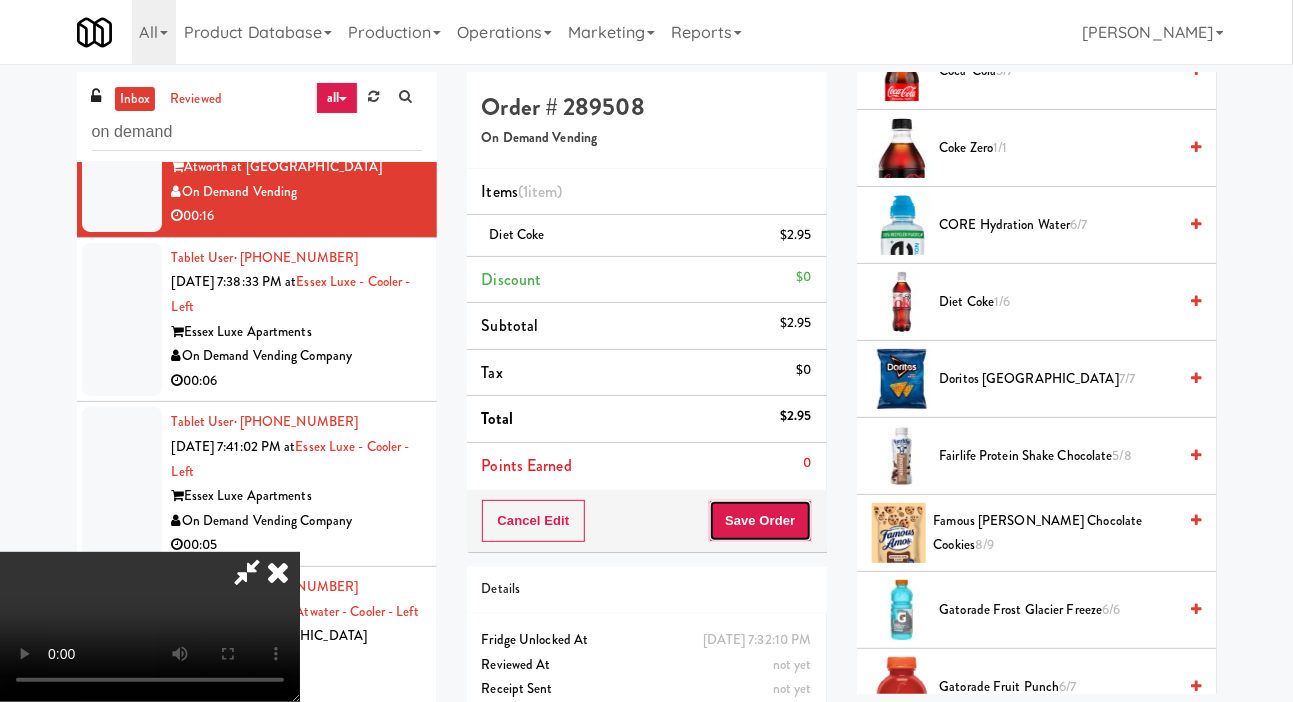 click on "Save Order" at bounding box center (760, 521) 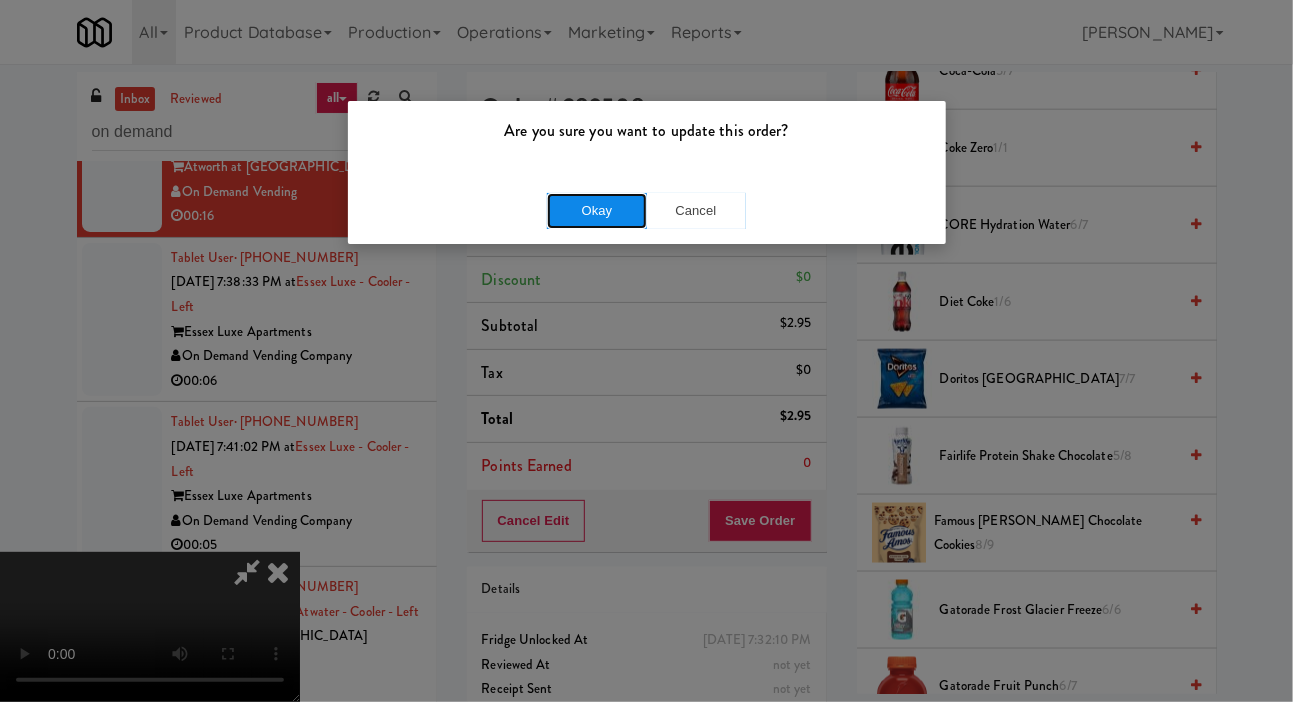click on "Okay" at bounding box center (597, 211) 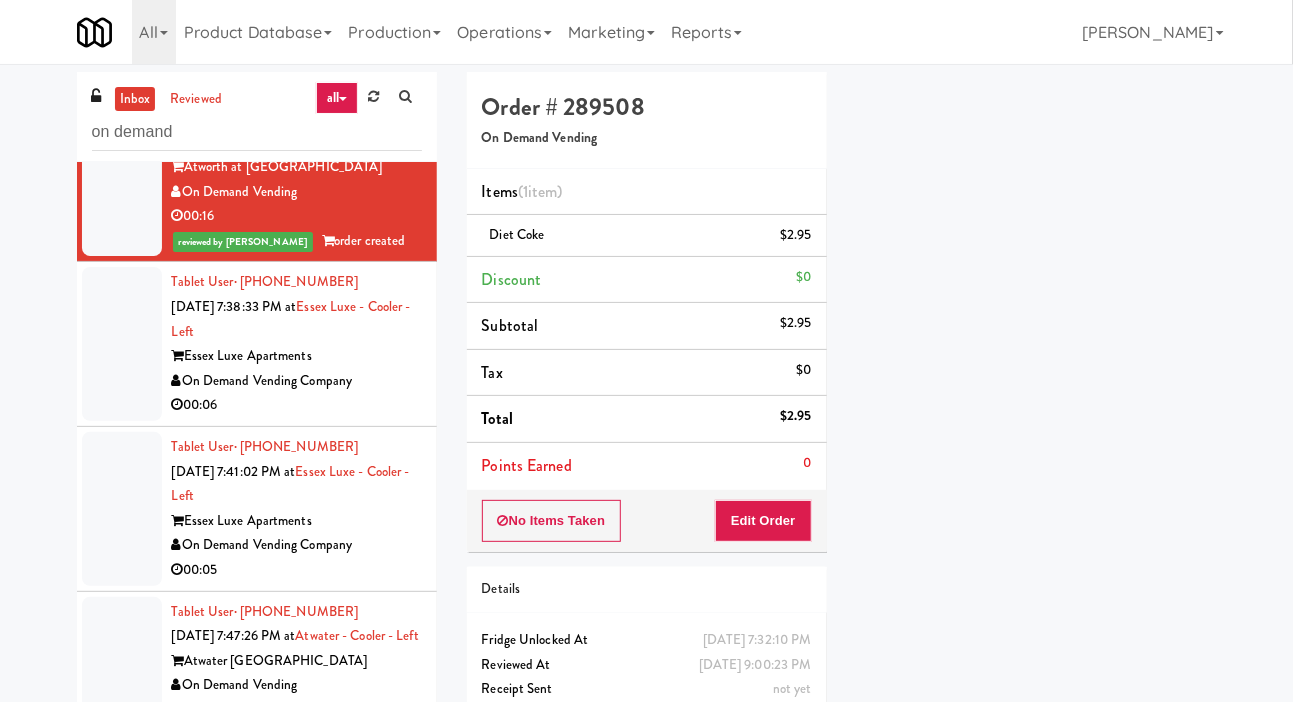 scroll, scrollTop: 116, scrollLeft: 0, axis: vertical 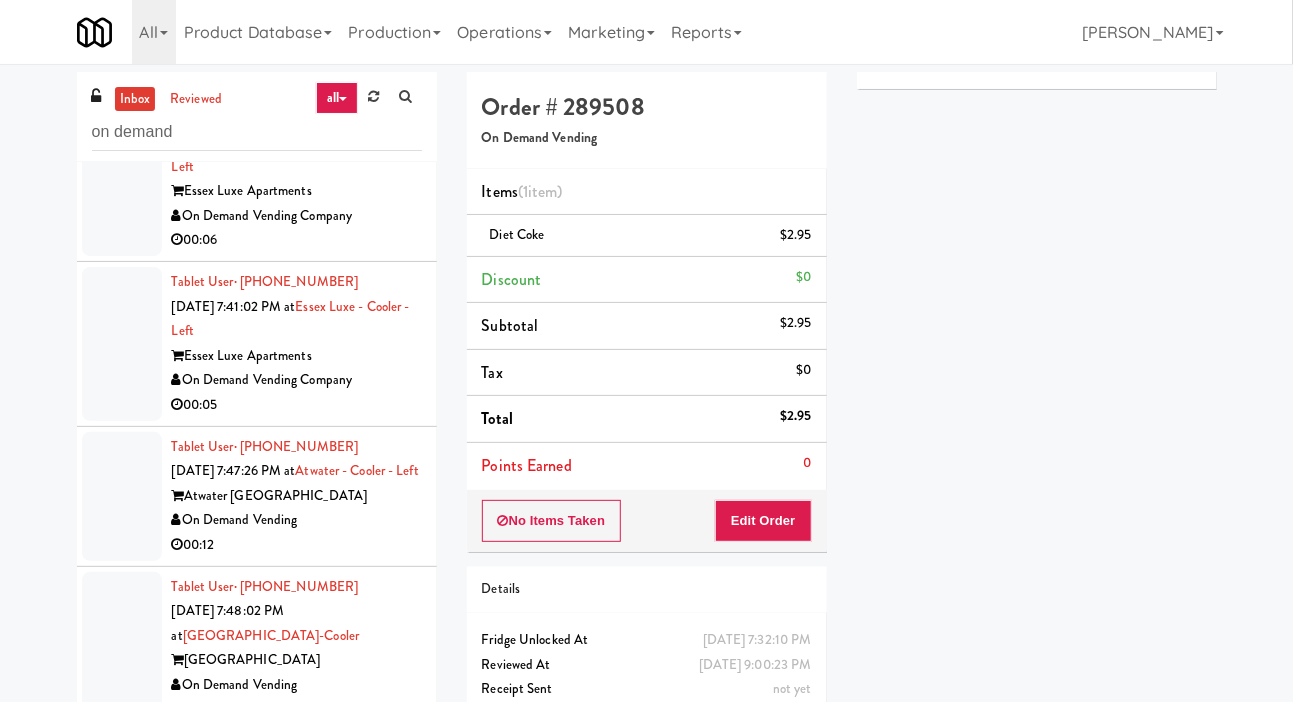 click at bounding box center (122, 179) 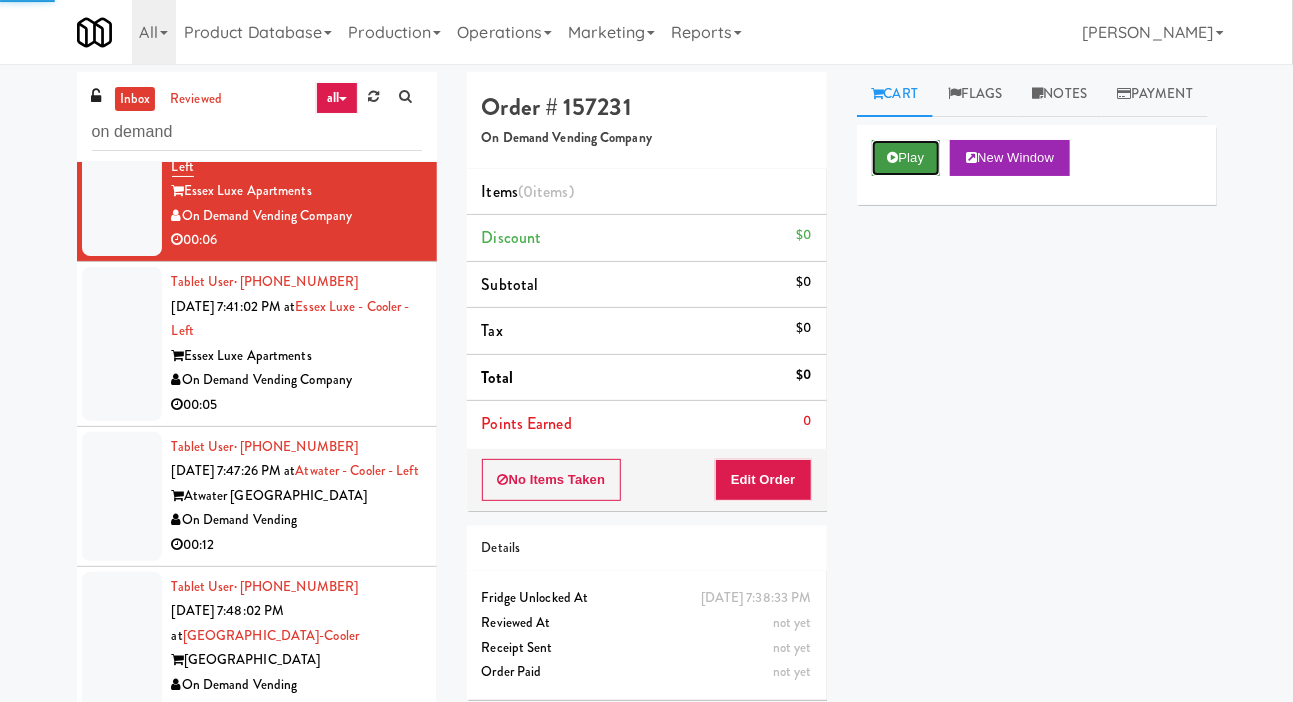click on "Play" at bounding box center (906, 158) 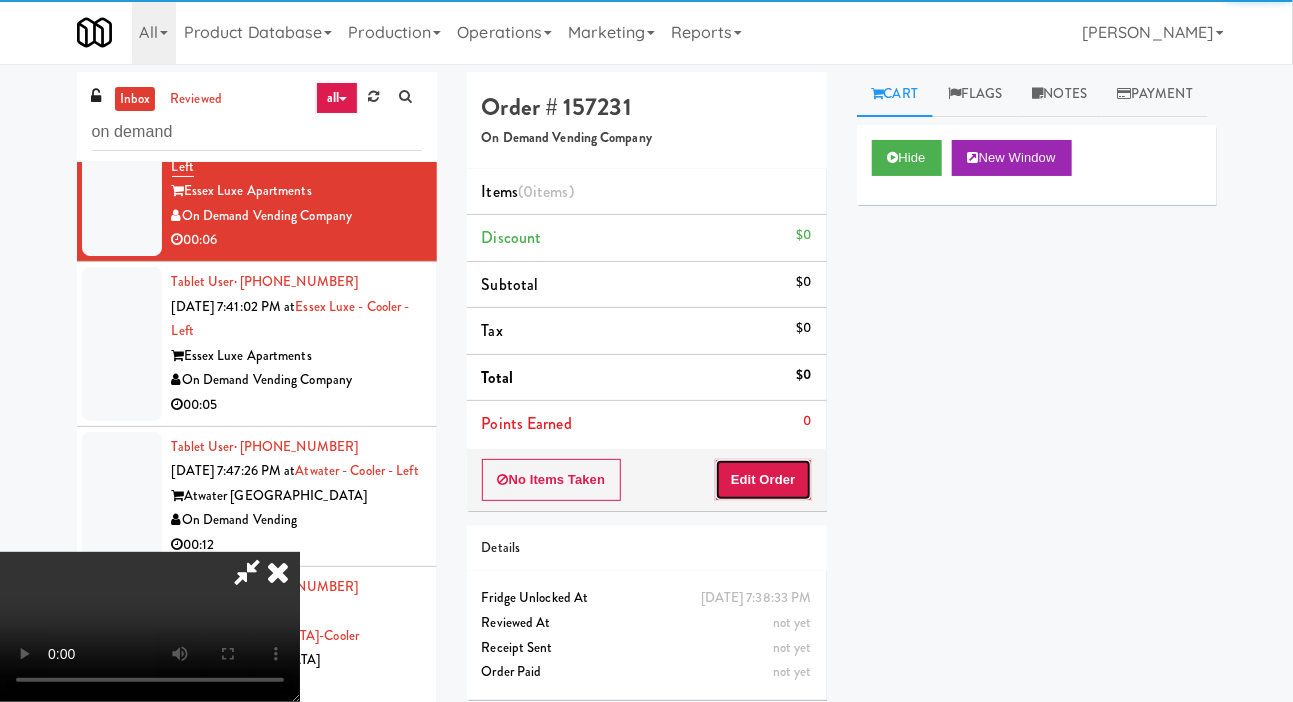 click on "Edit Order" at bounding box center [763, 480] 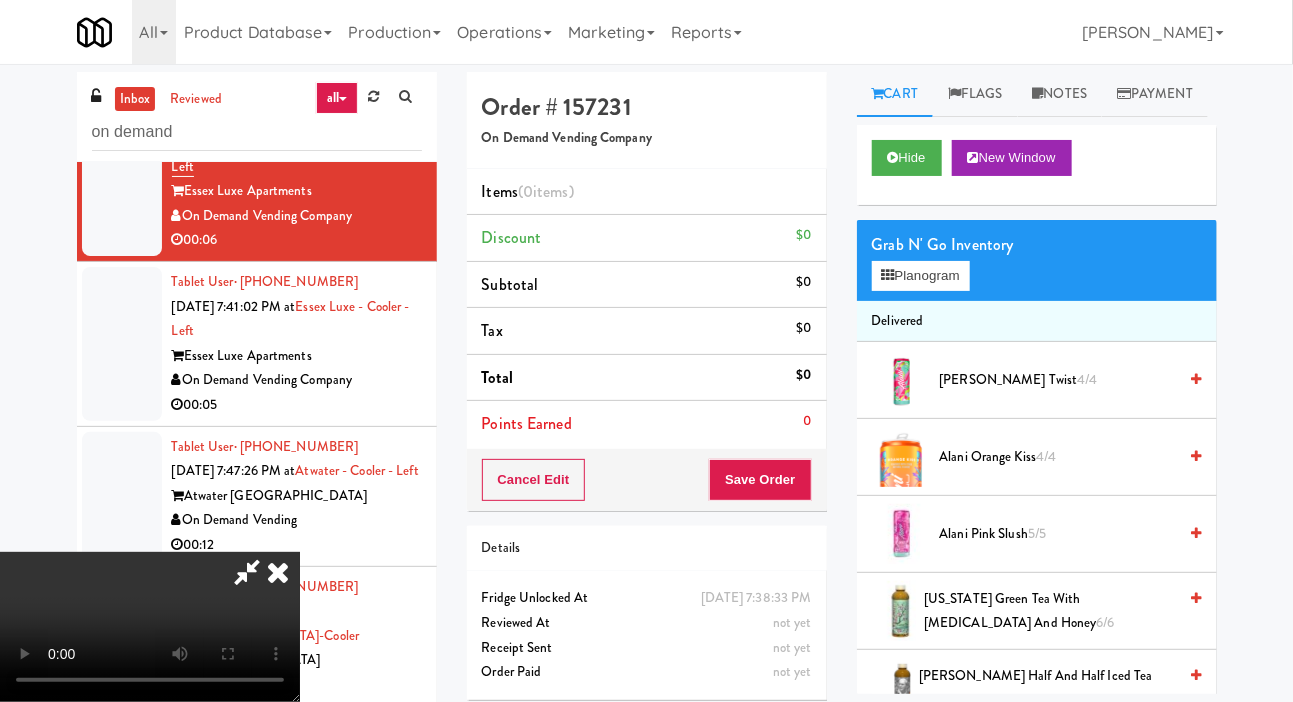 scroll, scrollTop: 73, scrollLeft: 0, axis: vertical 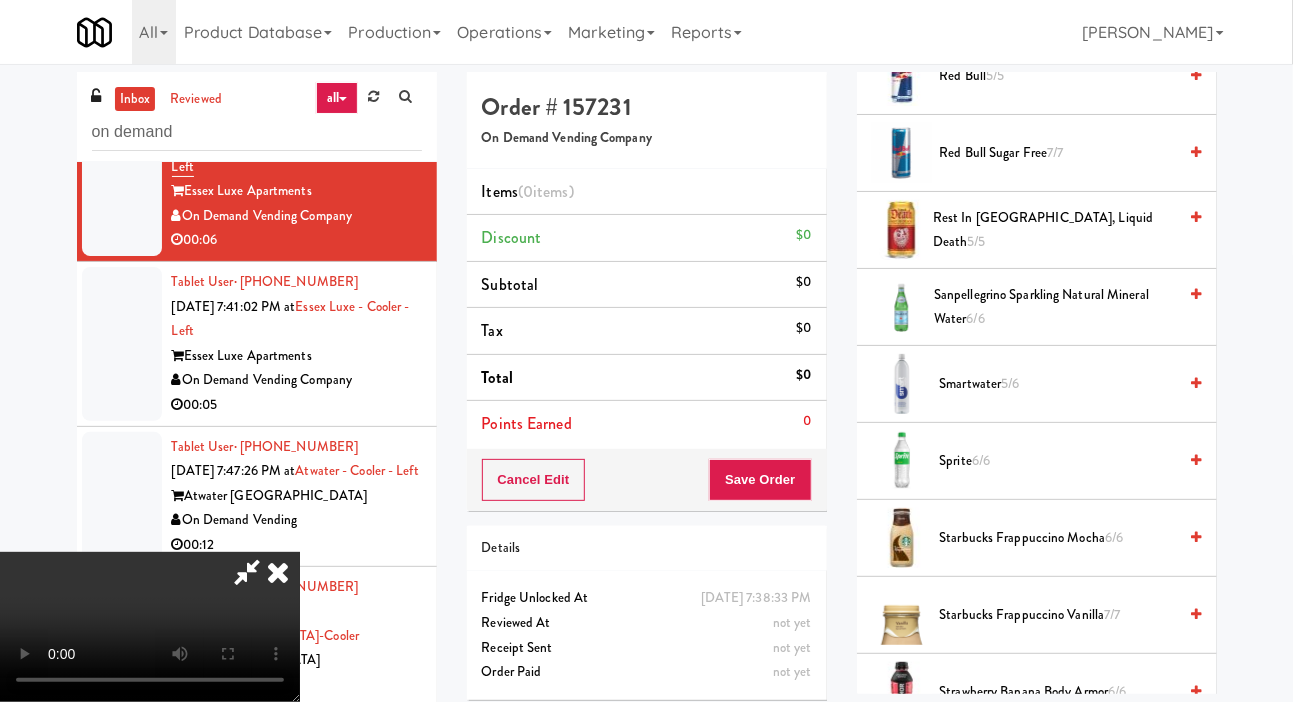 click on "Sprite  6/6" at bounding box center [1058, 461] 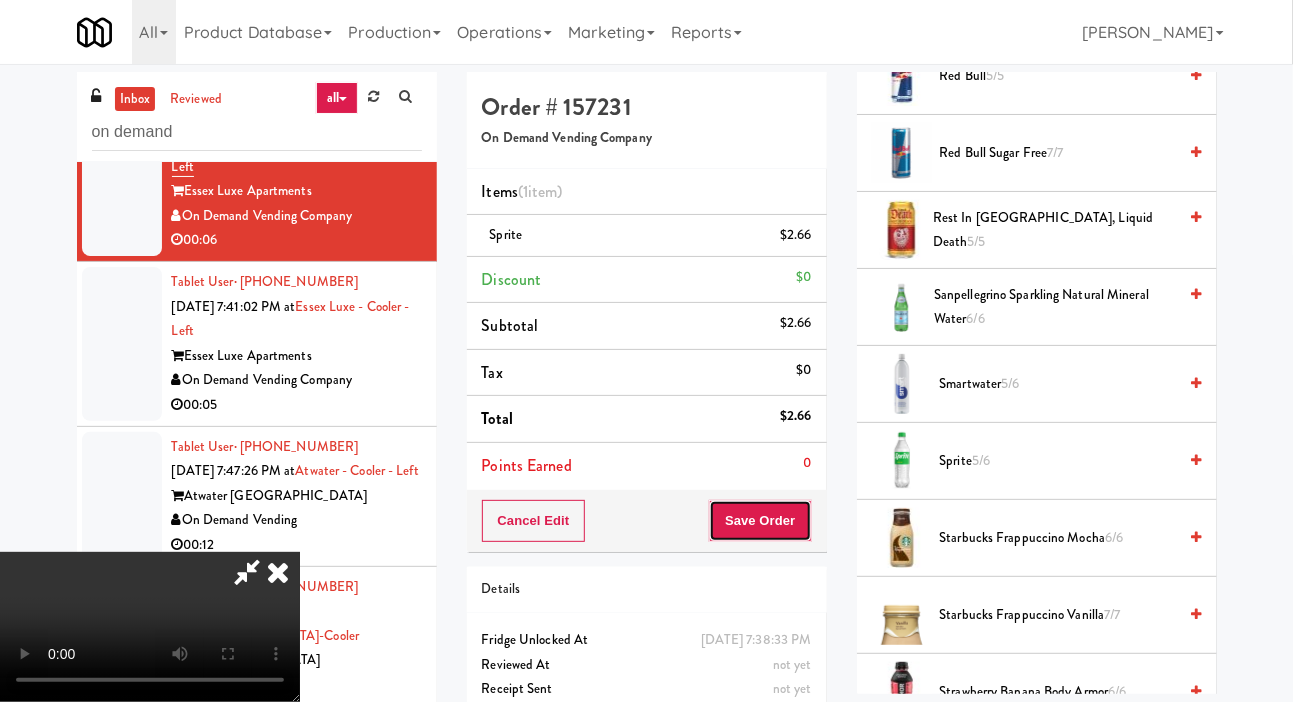 click on "Save Order" at bounding box center (760, 521) 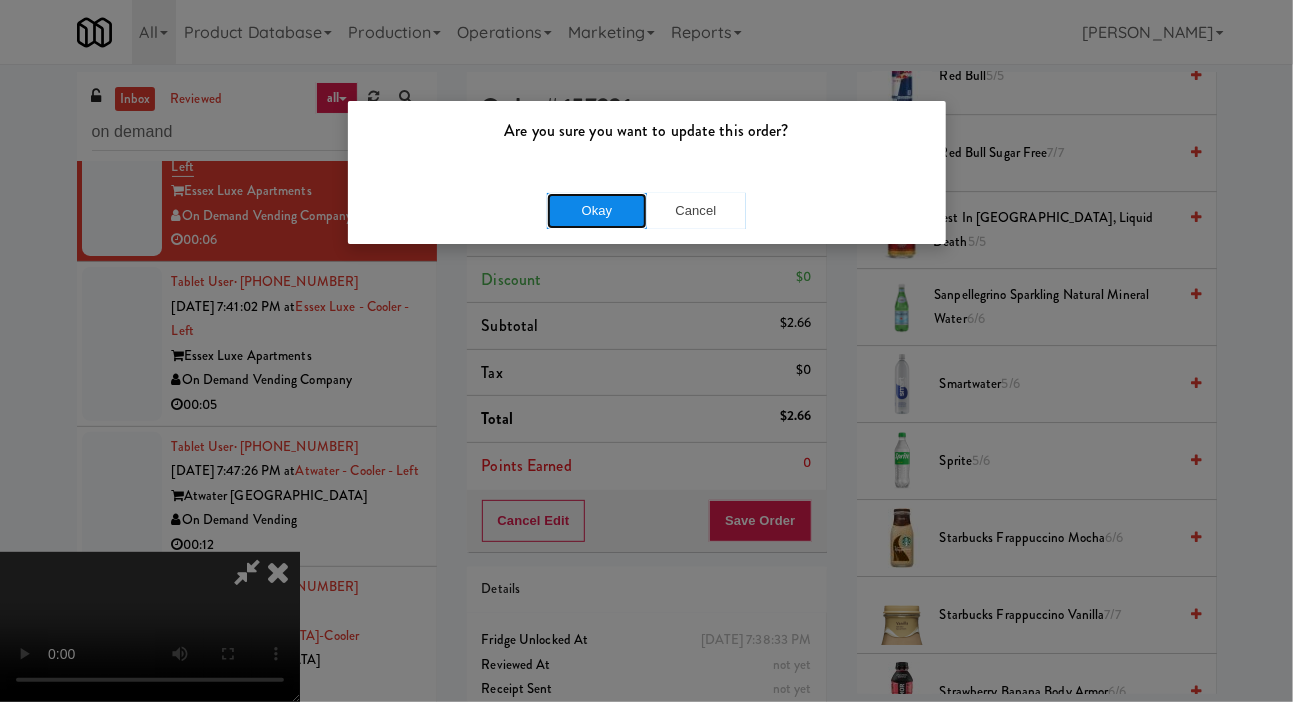 click on "Okay" at bounding box center [597, 211] 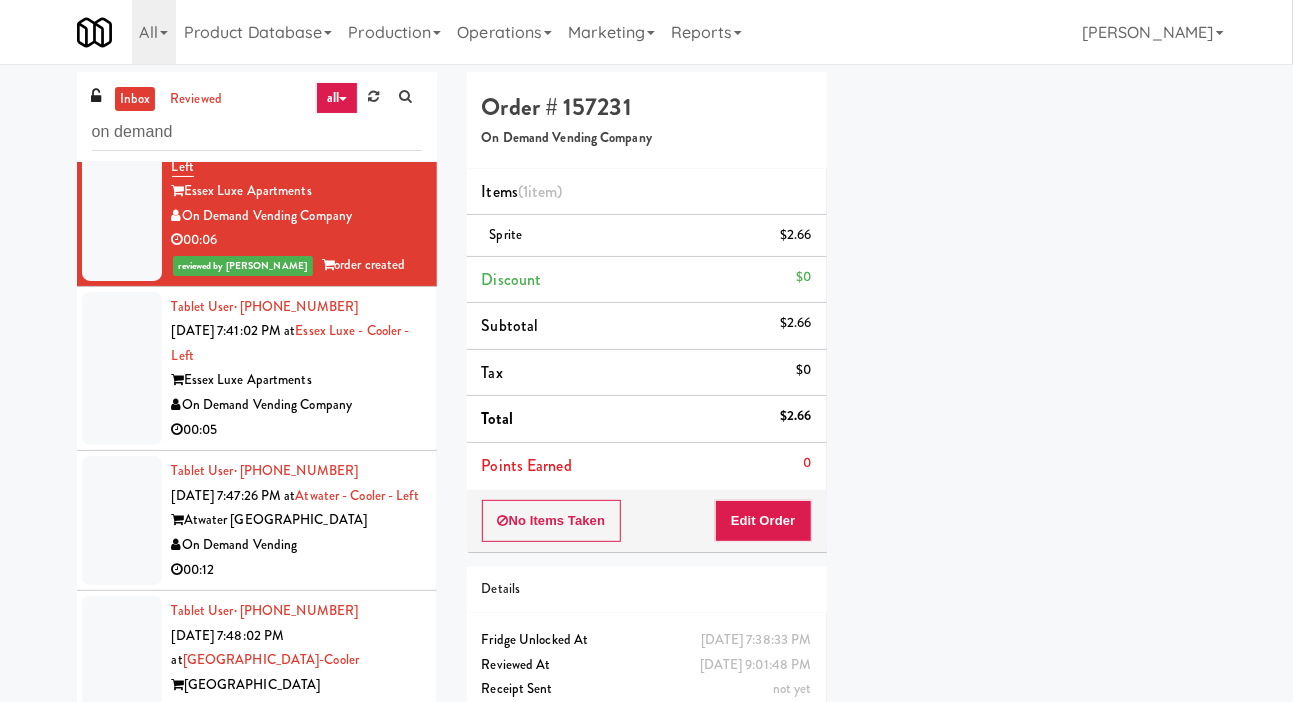 scroll, scrollTop: 116, scrollLeft: 0, axis: vertical 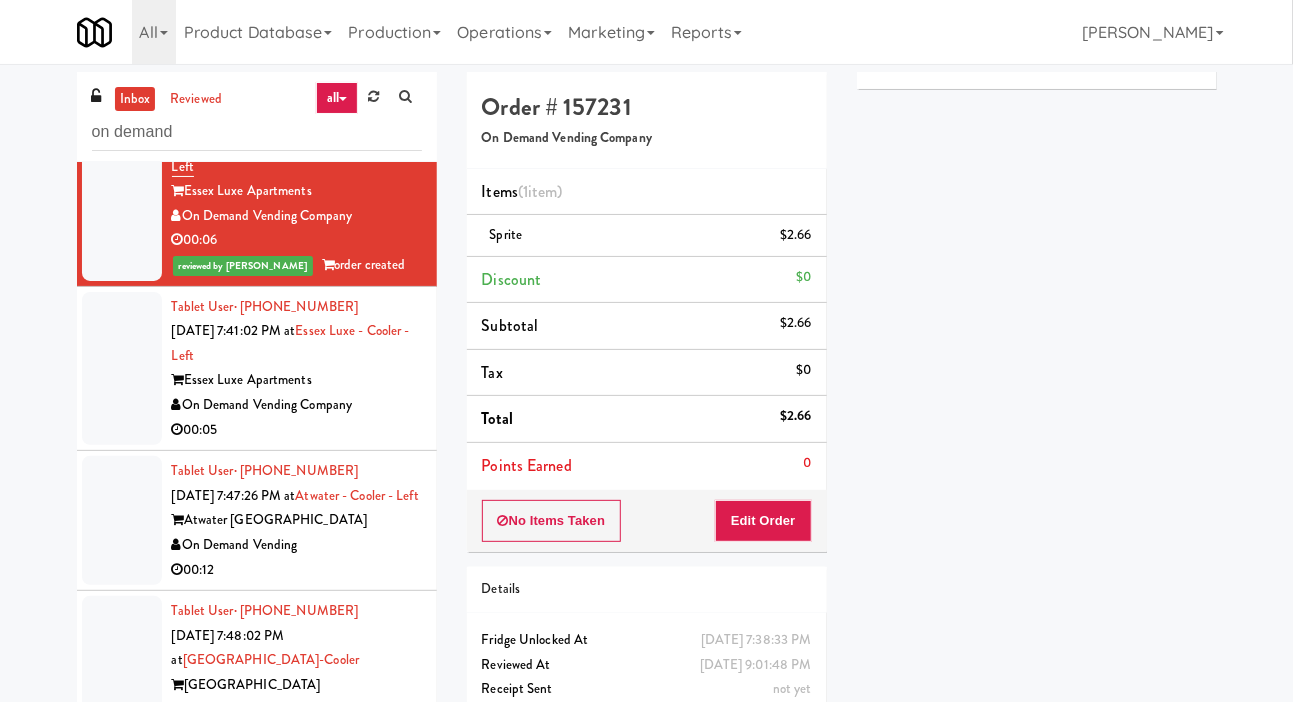 click at bounding box center (122, 369) 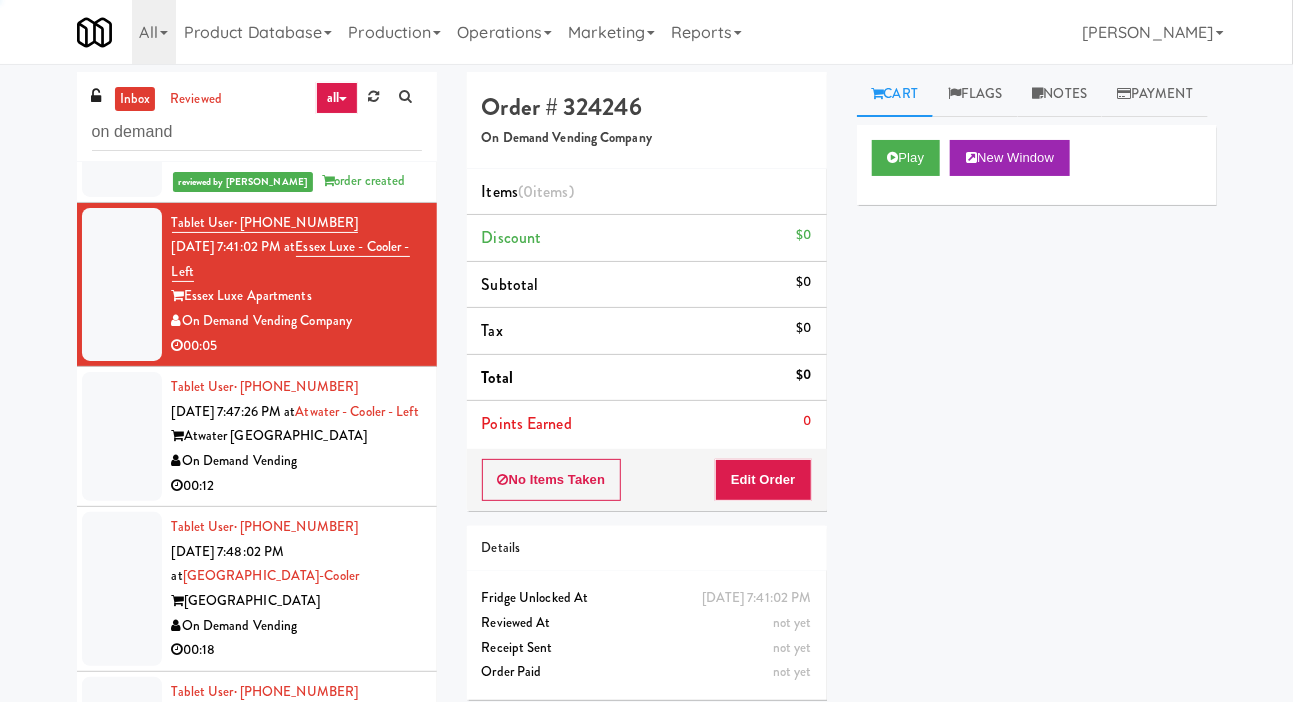 scroll, scrollTop: 3417, scrollLeft: 0, axis: vertical 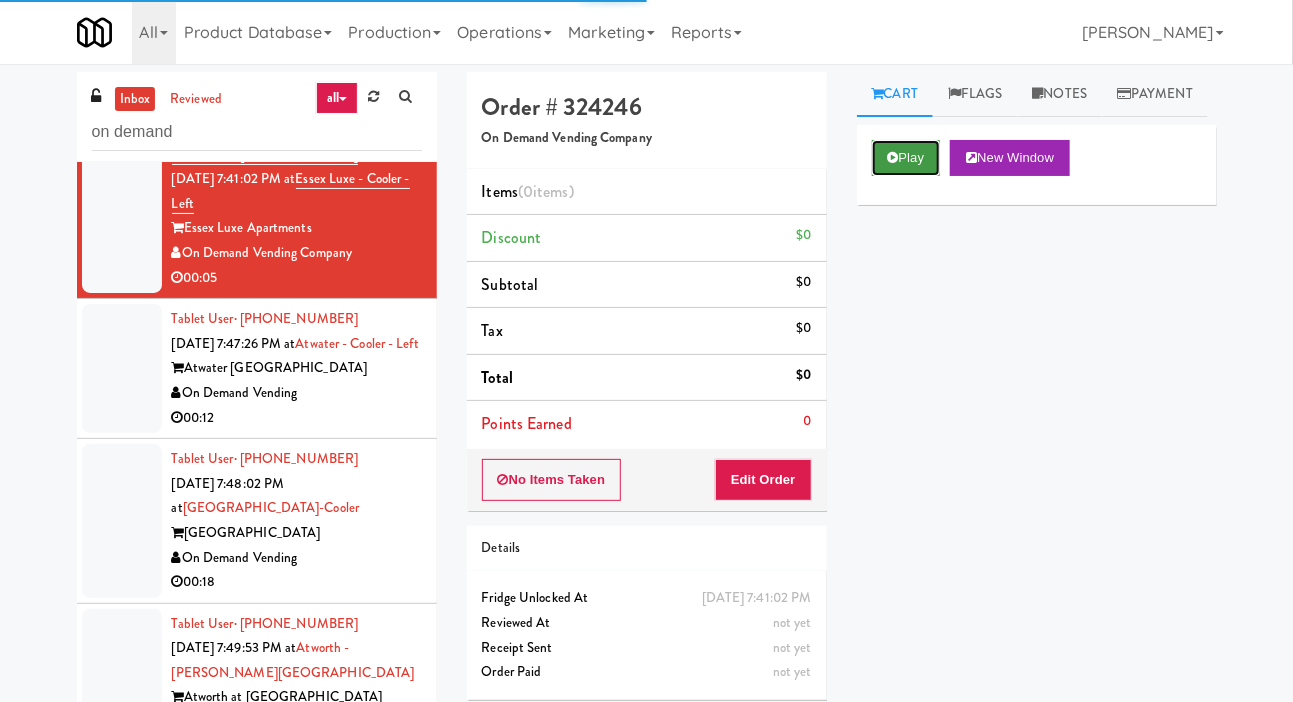 click on "Play" at bounding box center (906, 158) 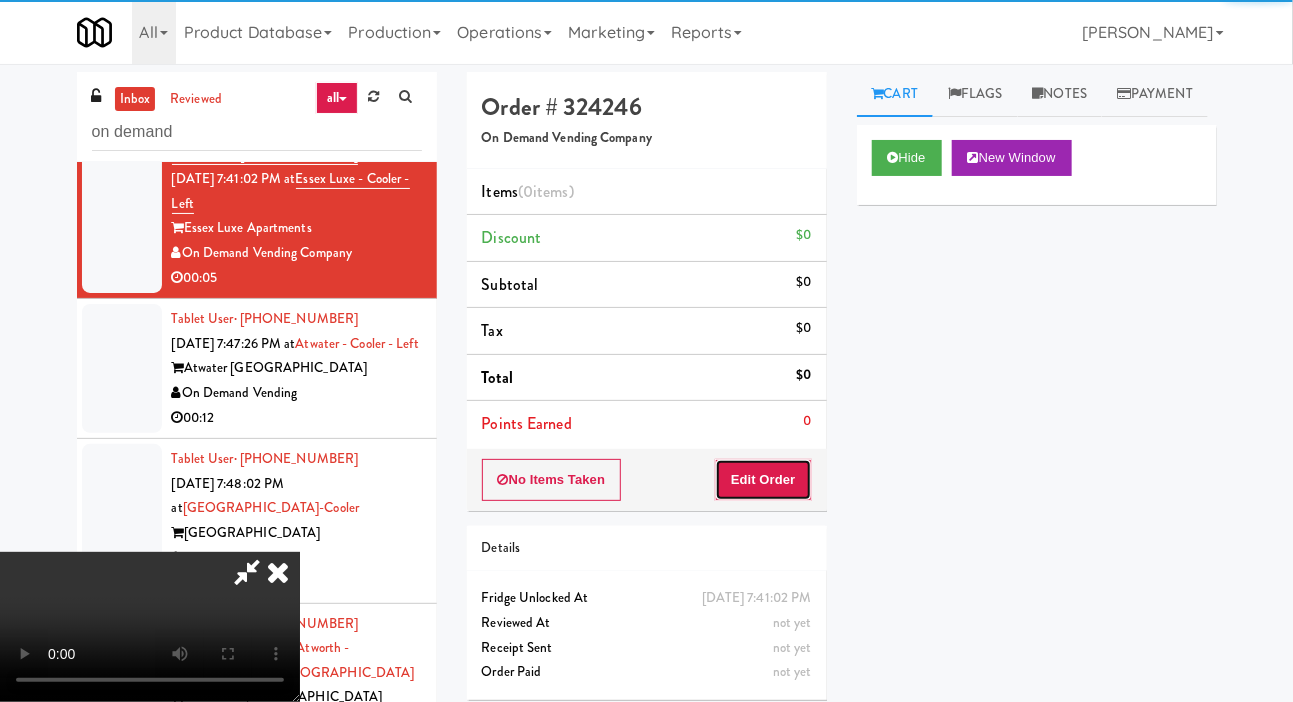click on "Edit Order" at bounding box center [763, 480] 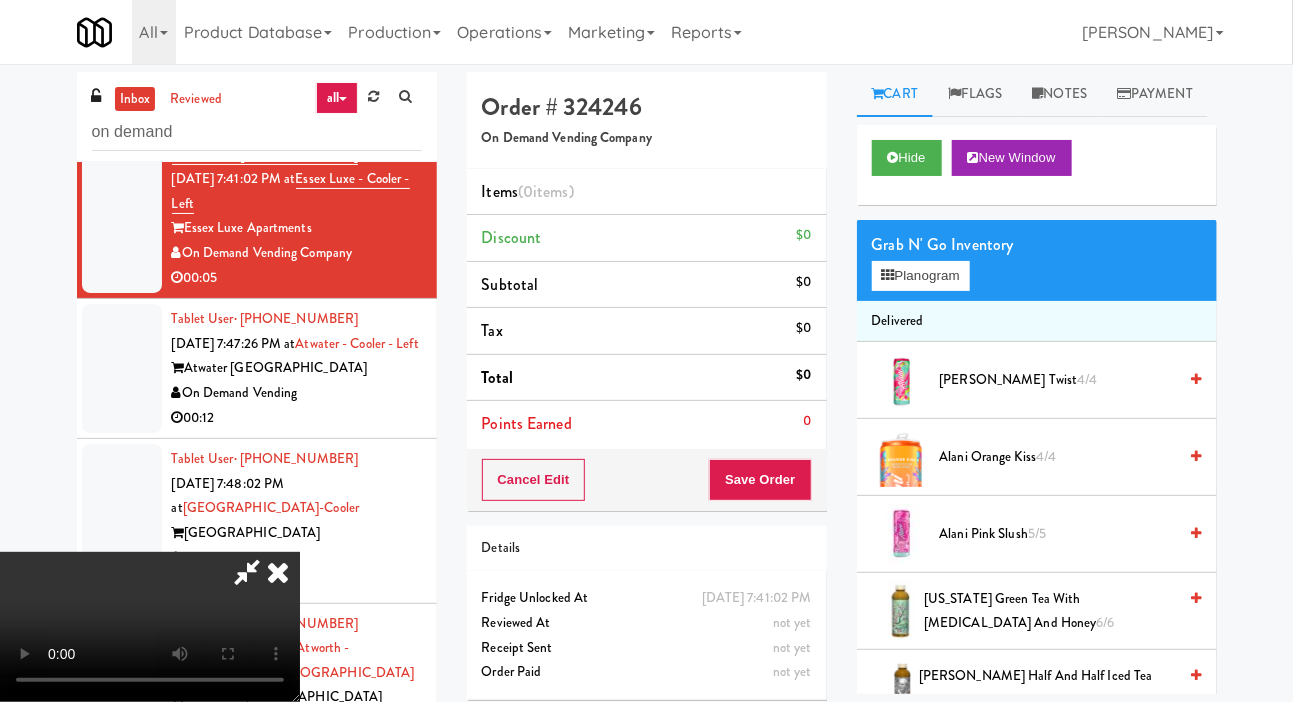 scroll, scrollTop: 73, scrollLeft: 0, axis: vertical 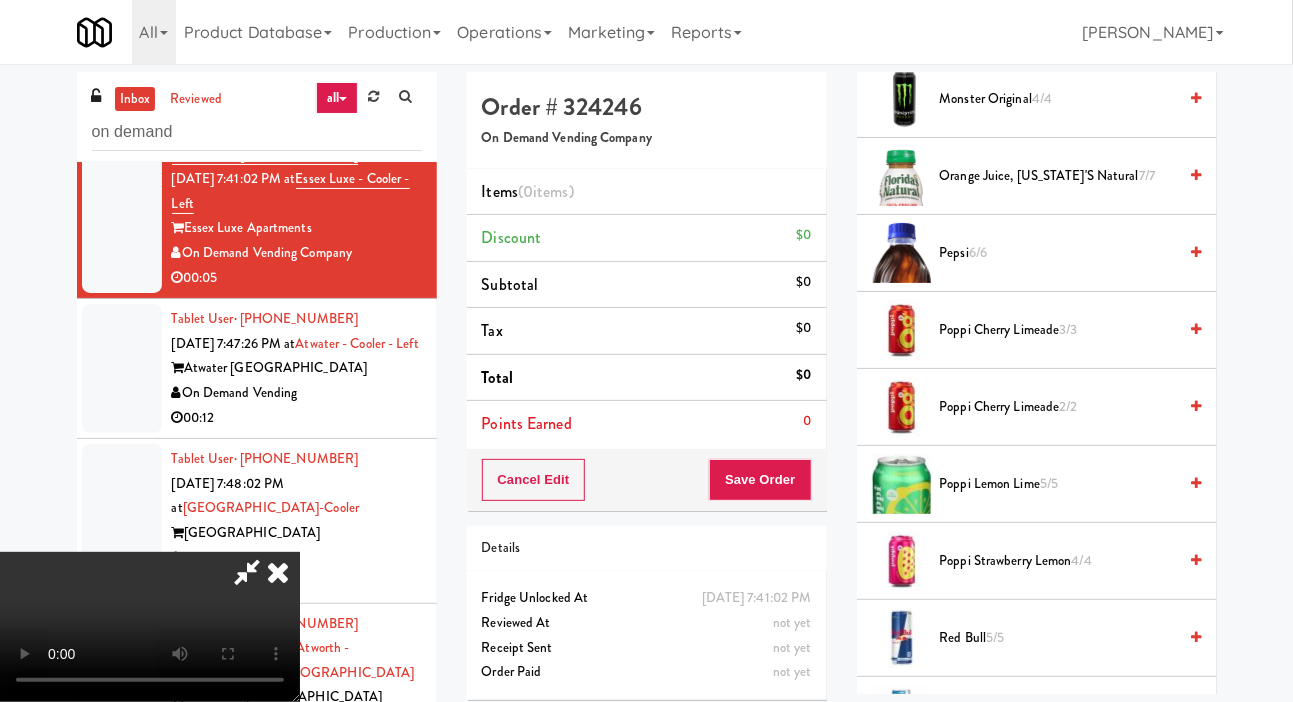click on "Pepsi  6/6" at bounding box center [1058, 253] 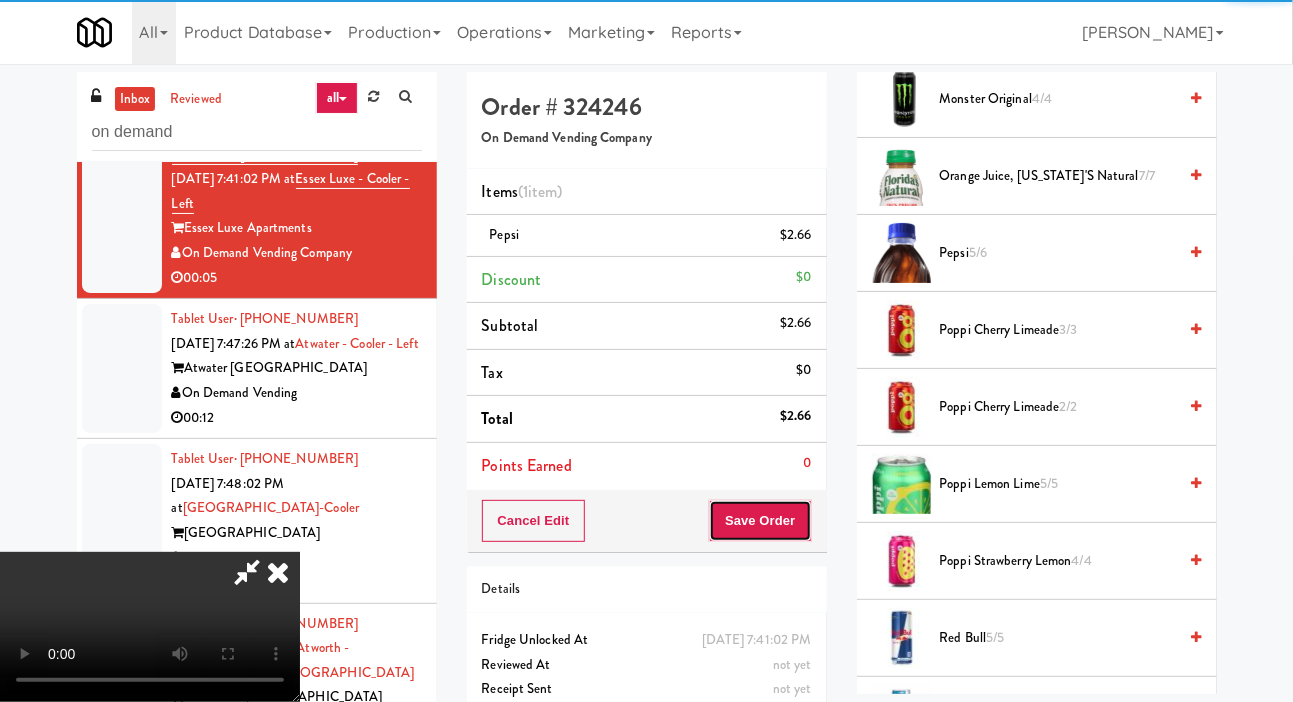 click on "Save Order" at bounding box center [760, 521] 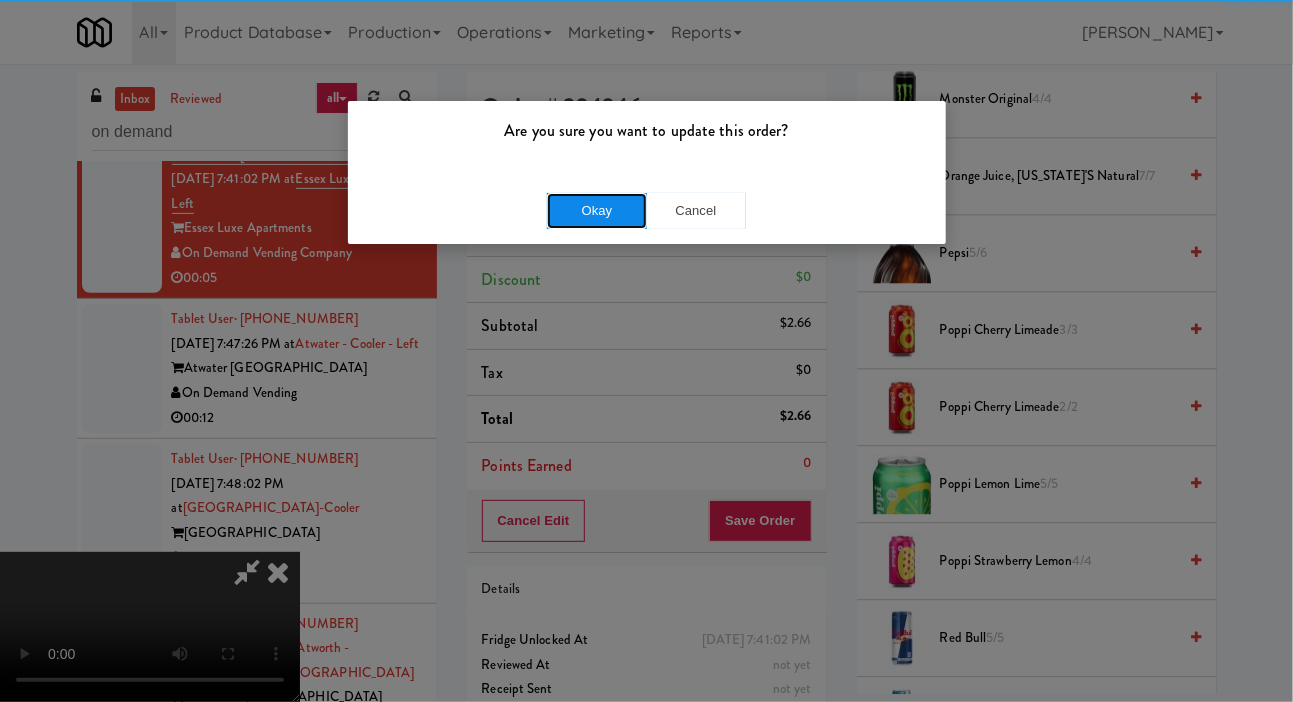 click on "Okay" at bounding box center [597, 211] 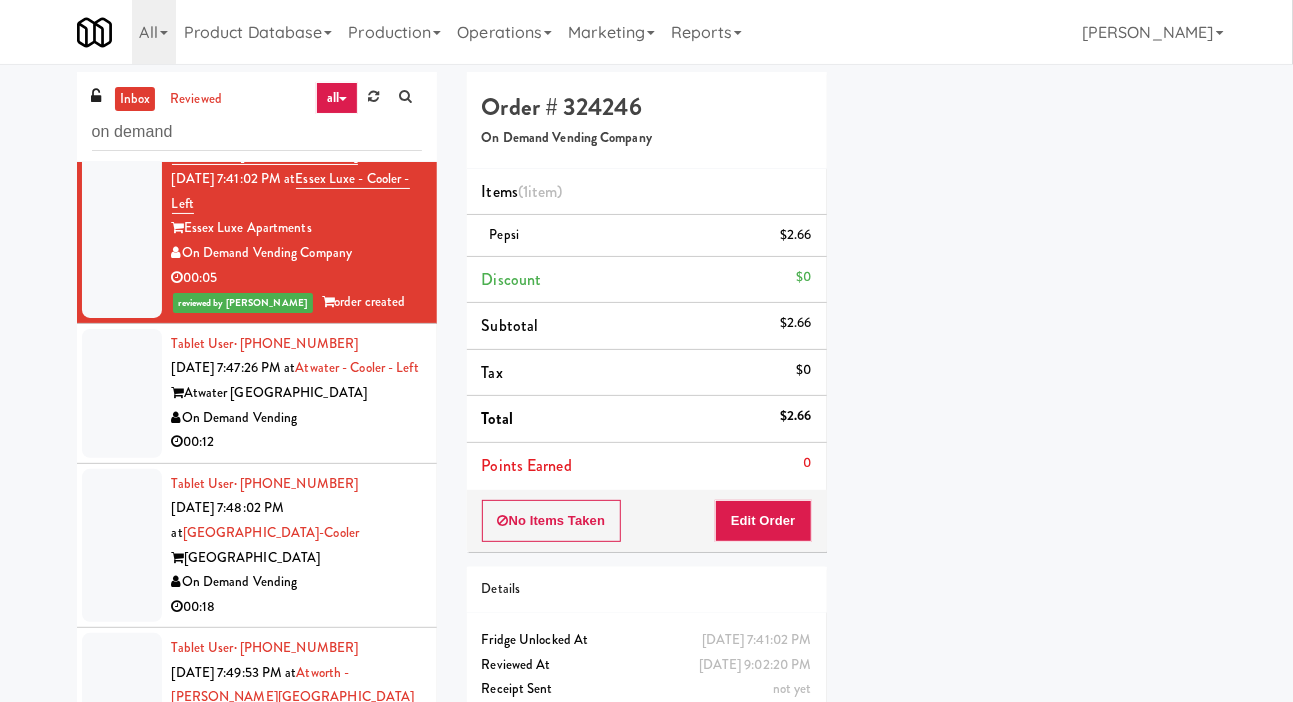 scroll, scrollTop: 116, scrollLeft: 0, axis: vertical 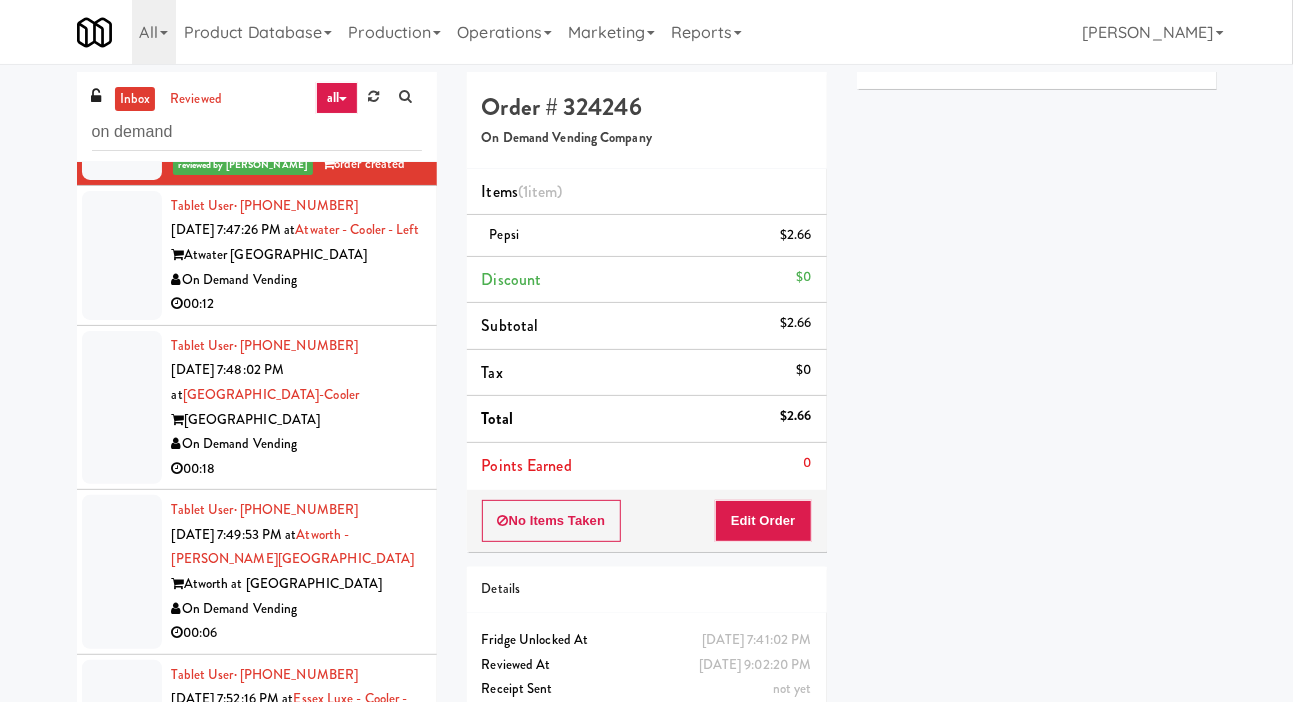 click at bounding box center [122, 255] 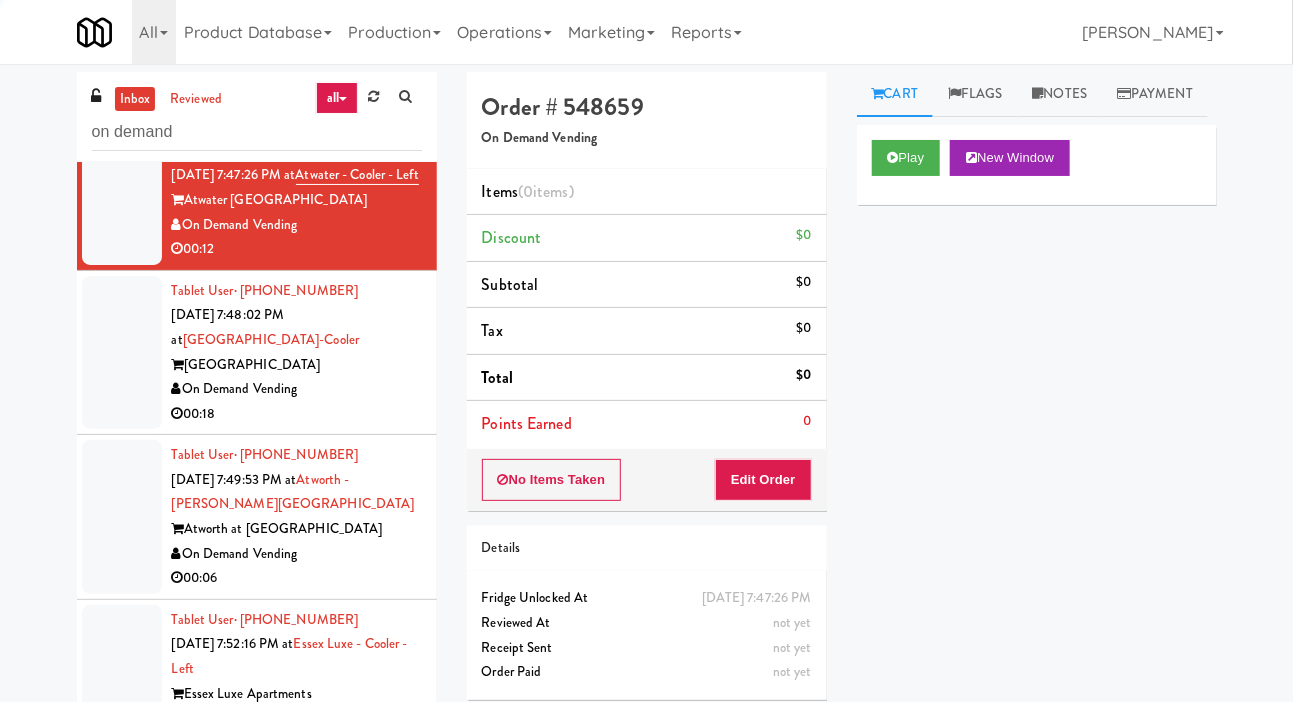 scroll, scrollTop: 3615, scrollLeft: 0, axis: vertical 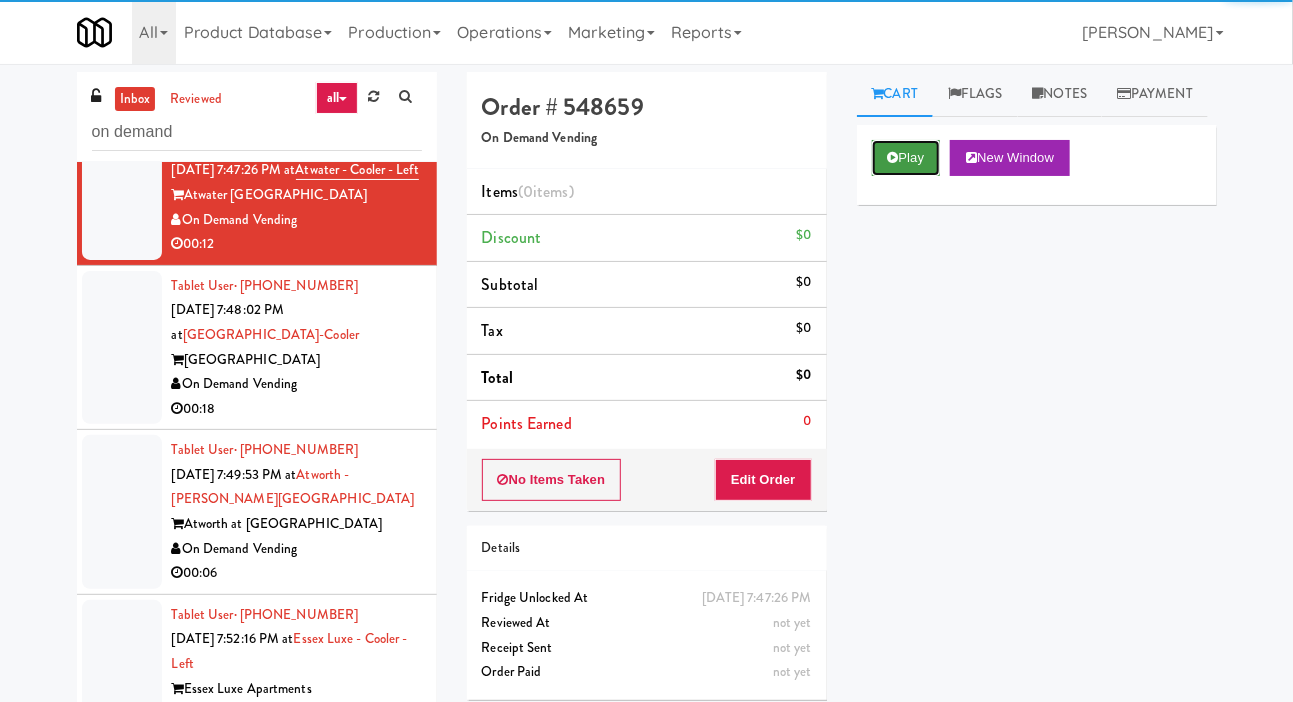 click on "Play" at bounding box center [906, 158] 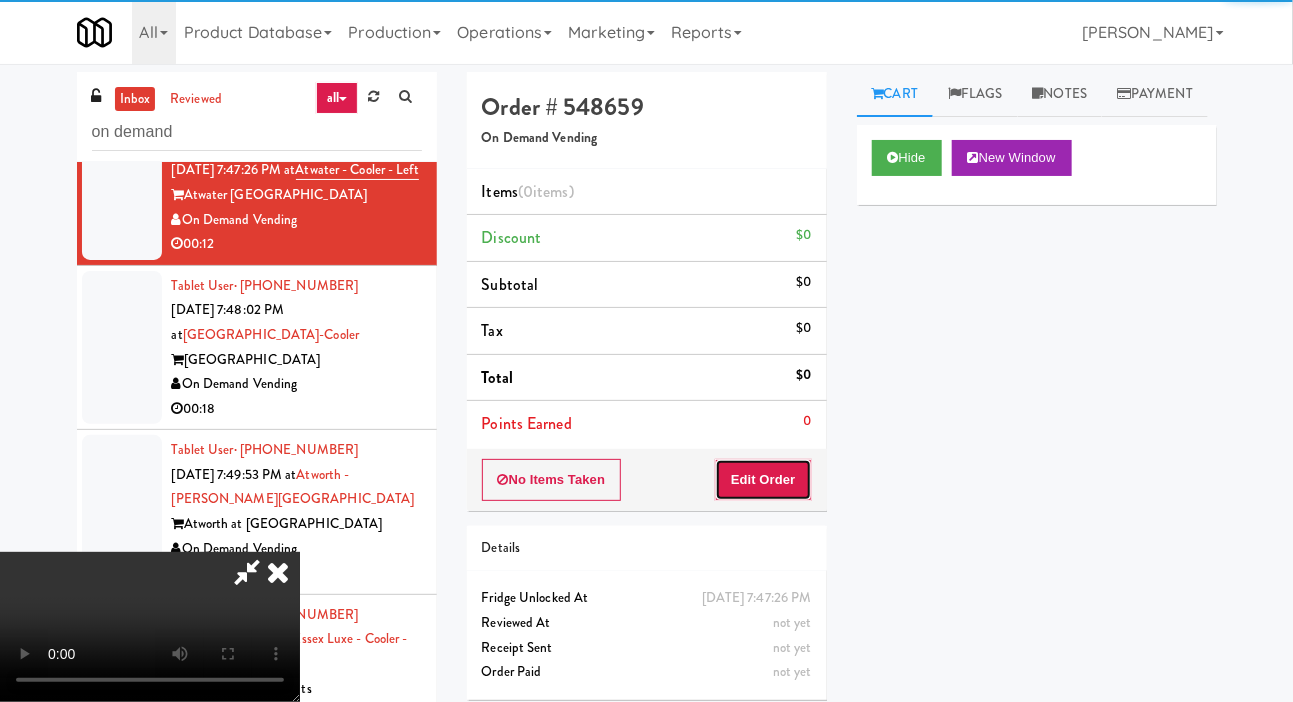 click on "Edit Order" at bounding box center (763, 480) 